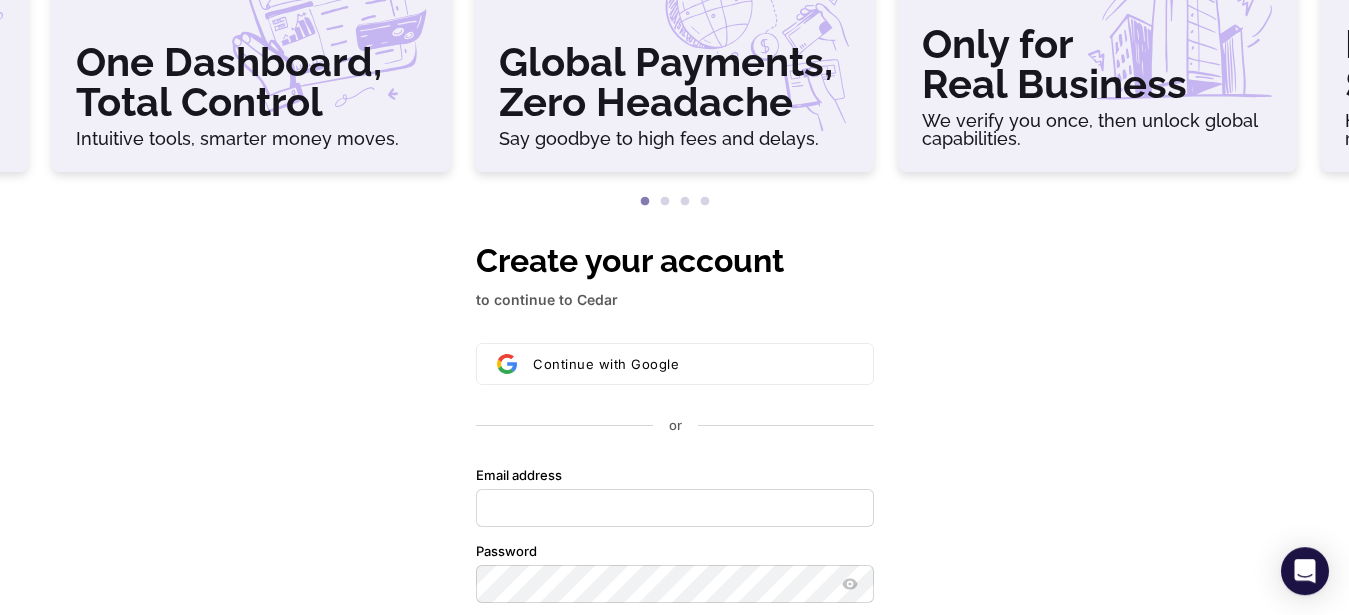 scroll, scrollTop: 306, scrollLeft: 0, axis: vertical 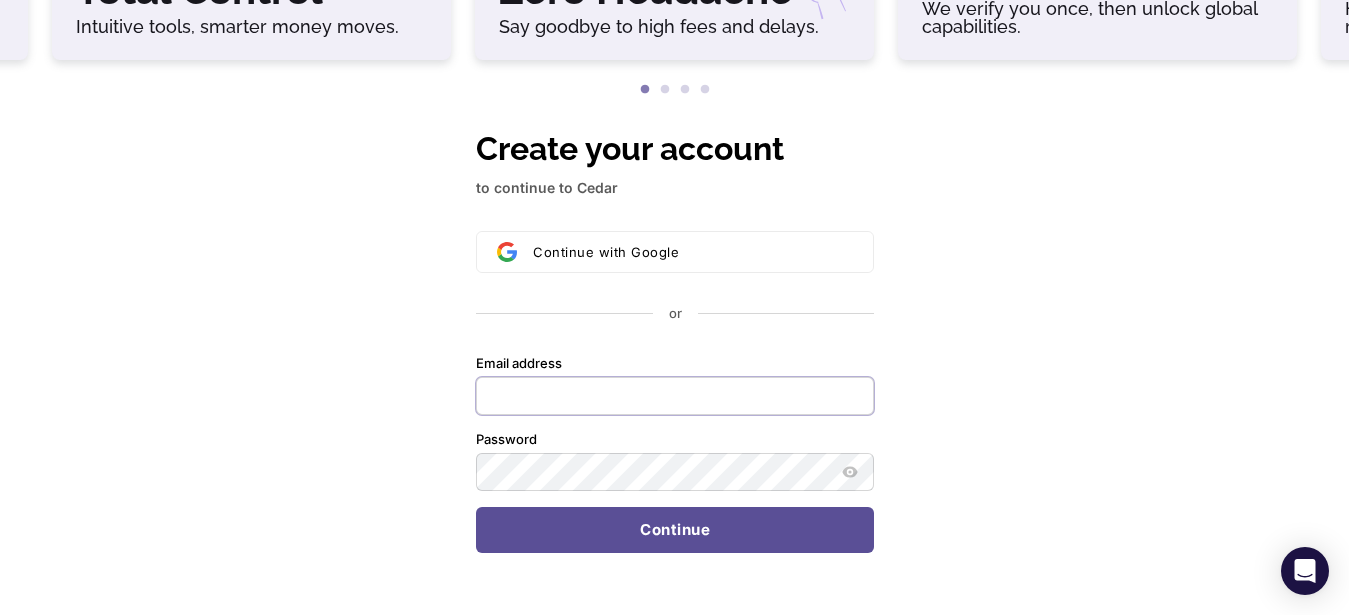 click on "Email address" at bounding box center [675, 396] 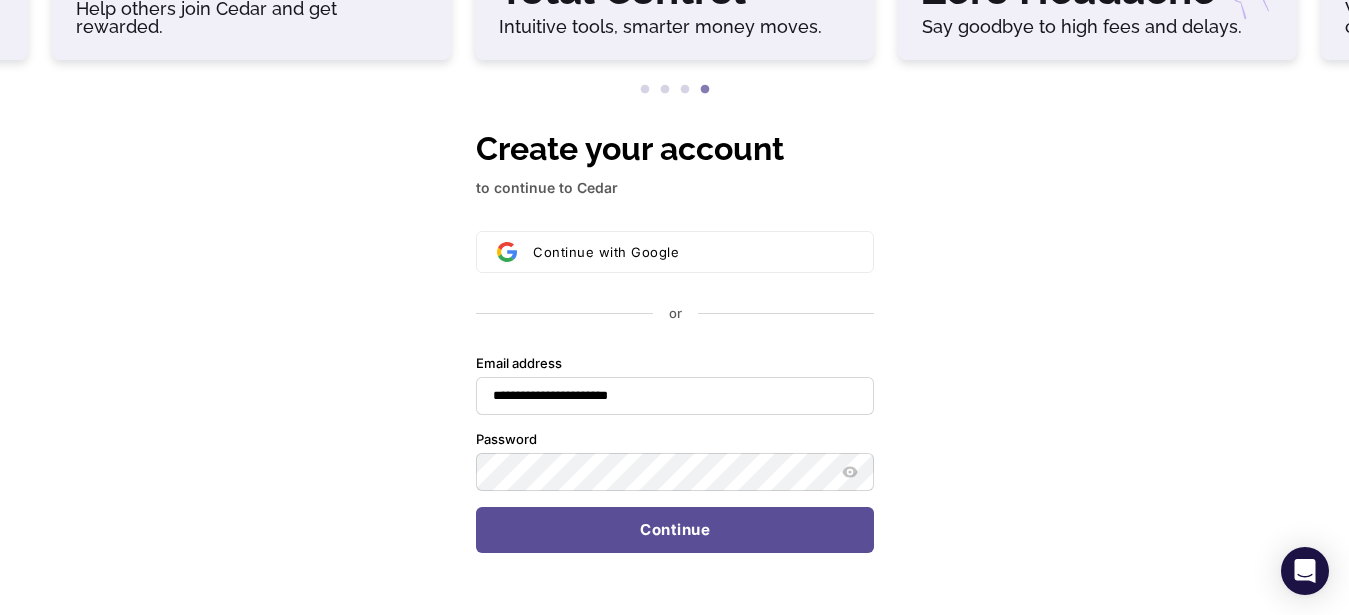 click on "**********" at bounding box center [674, 371] 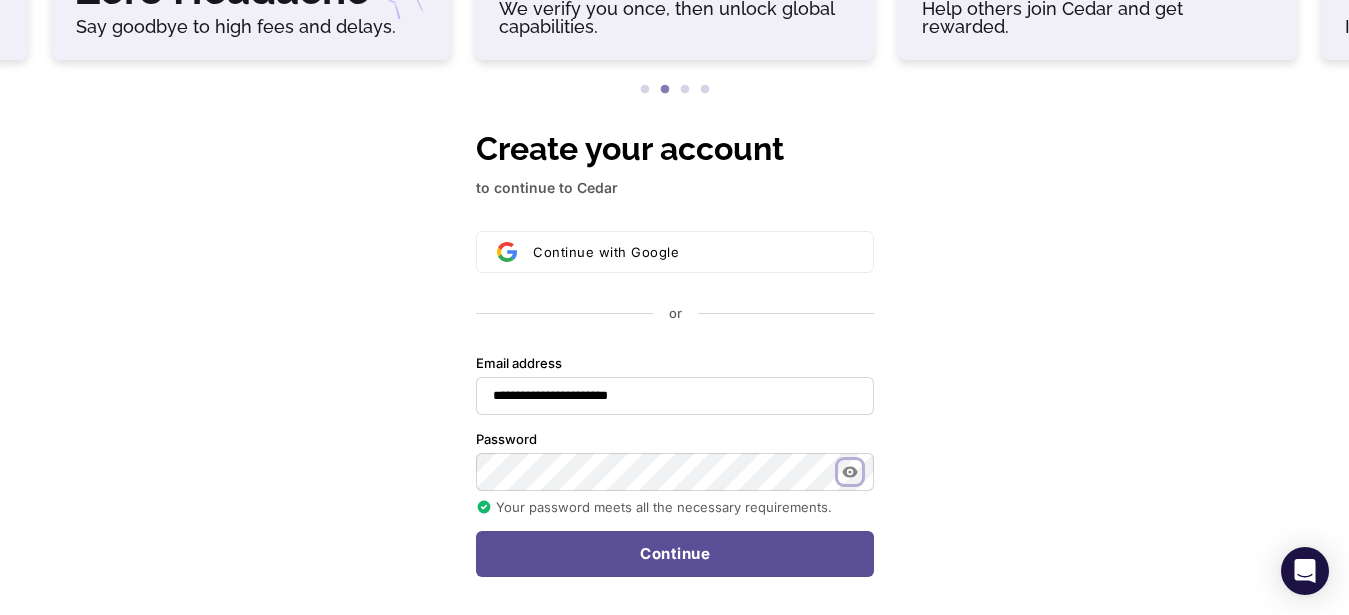 click at bounding box center (850, 472) 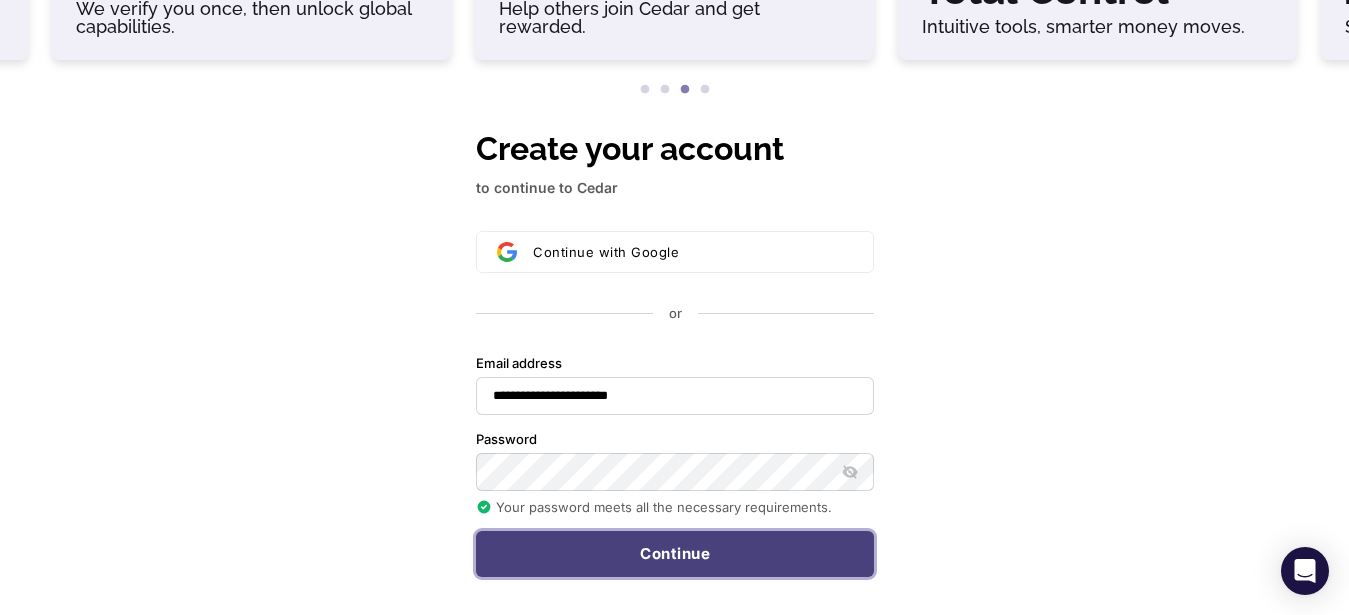 click on "Continue" at bounding box center (675, 554) 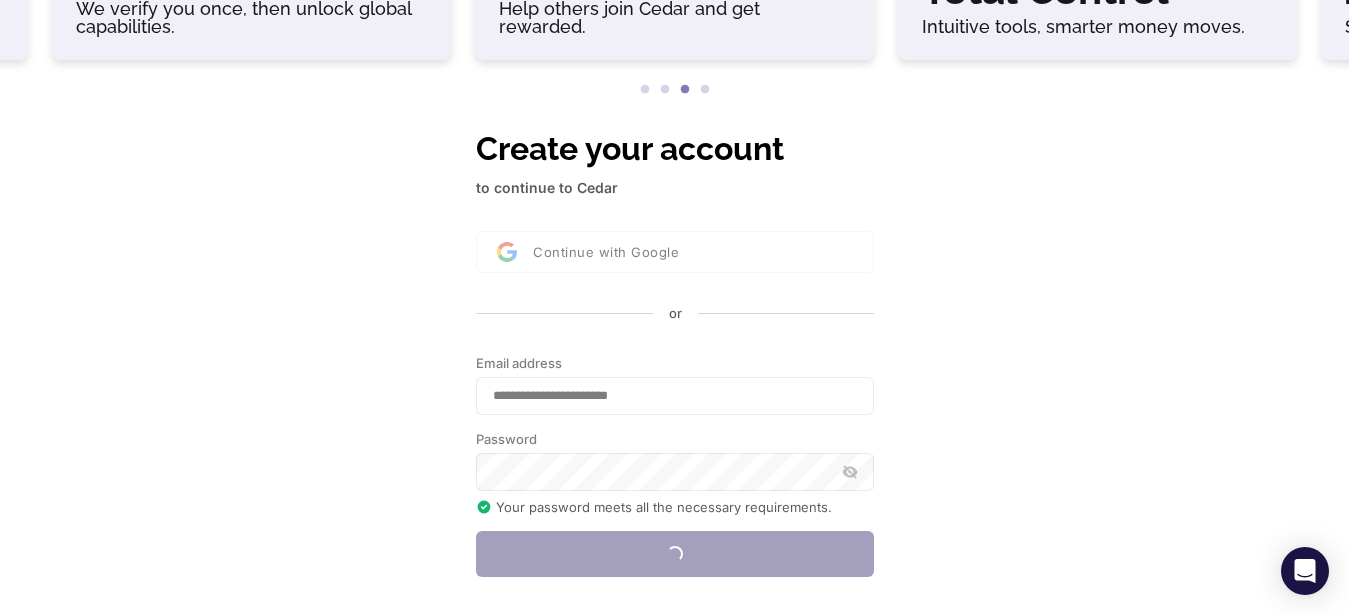 type on "**********" 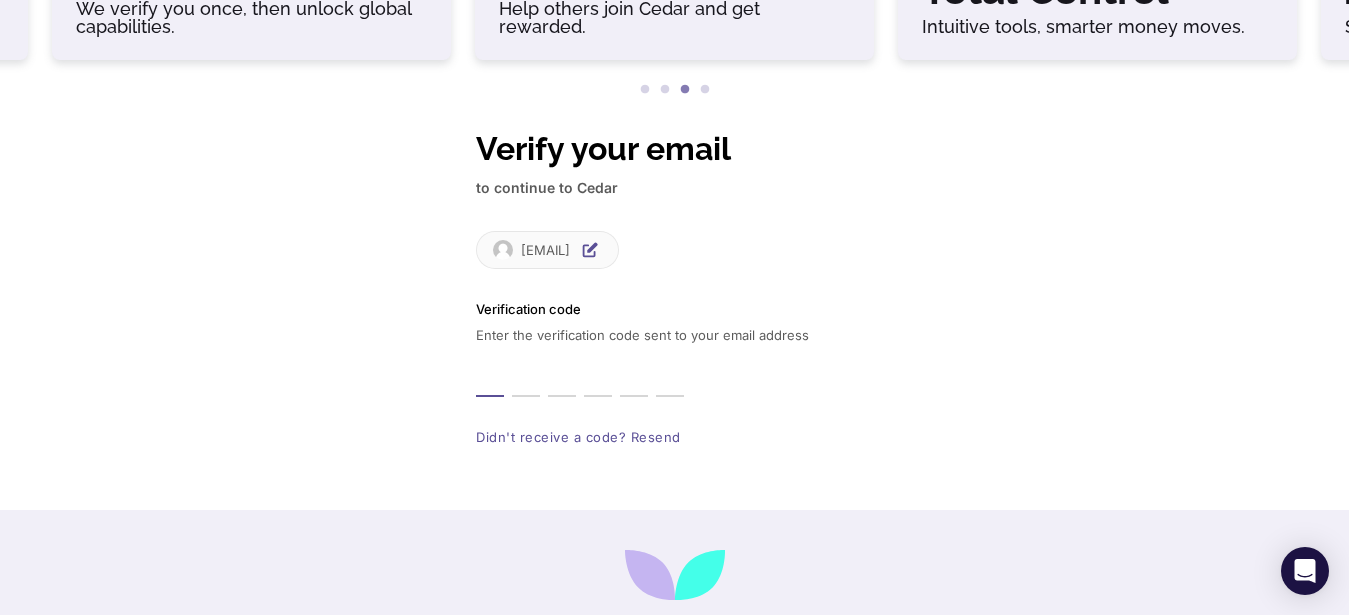 type on "*" 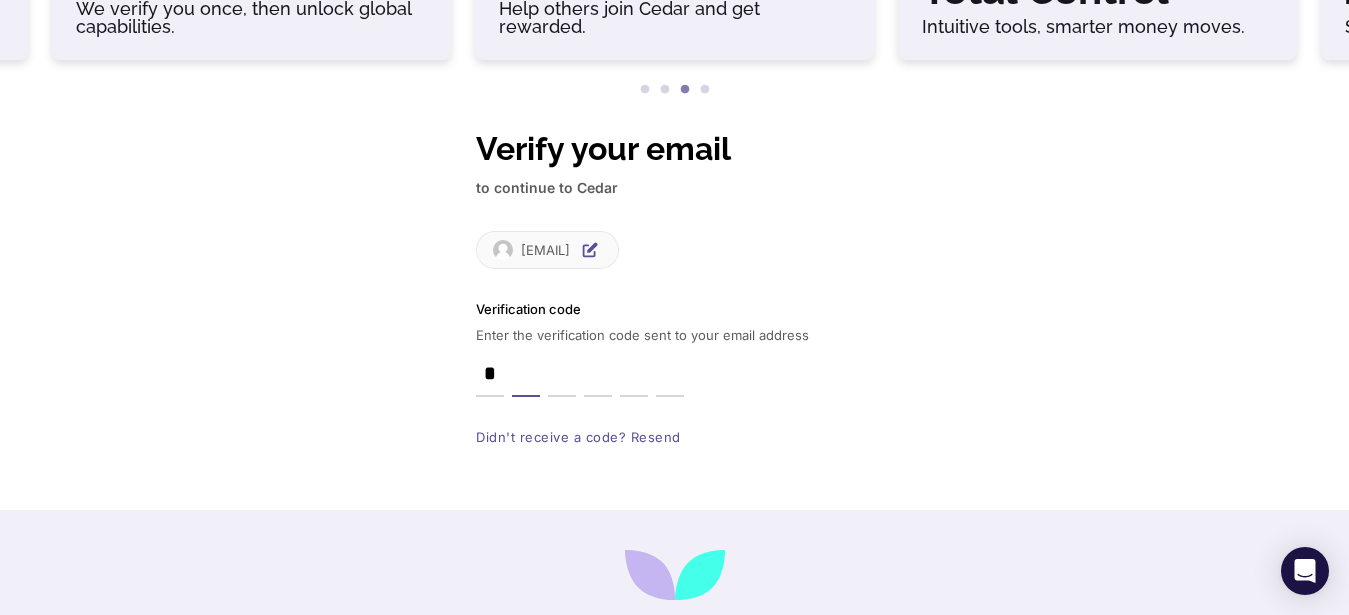 type on "*" 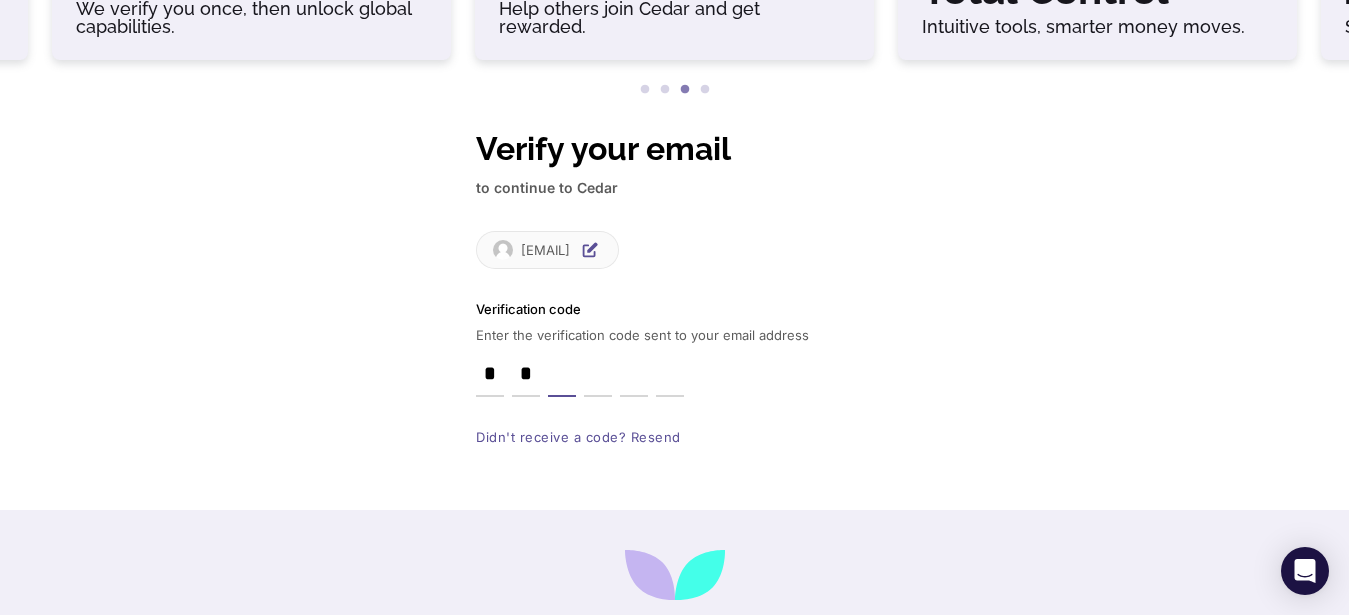 type on "*" 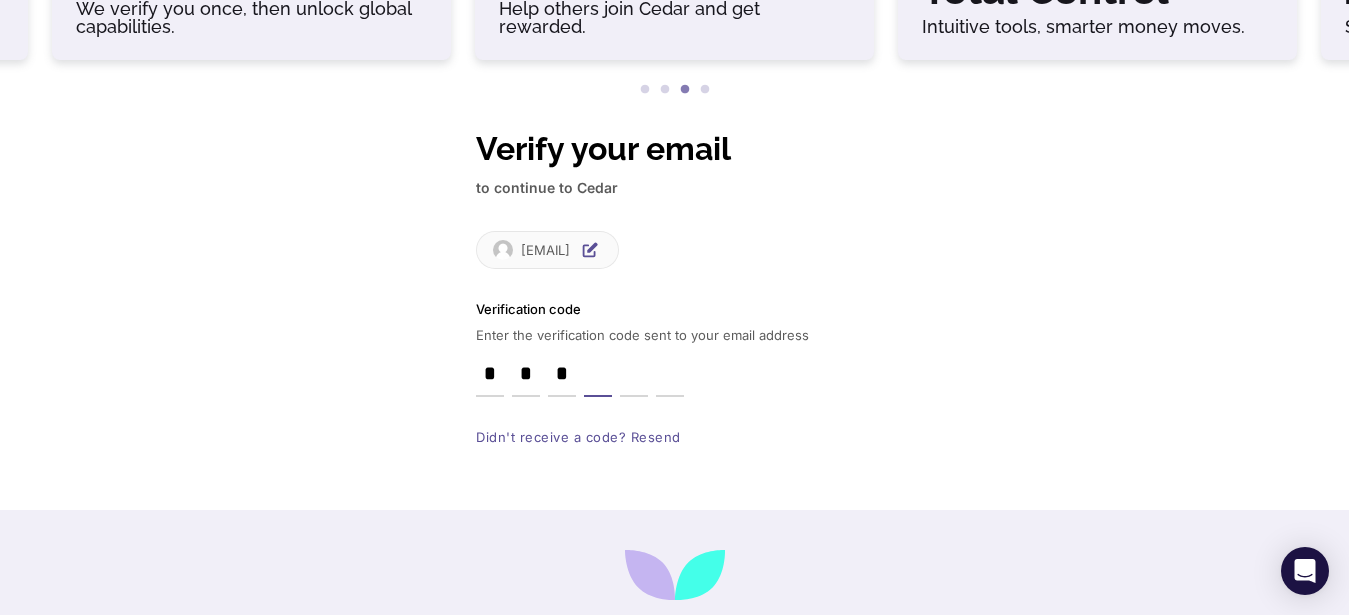 type on "*" 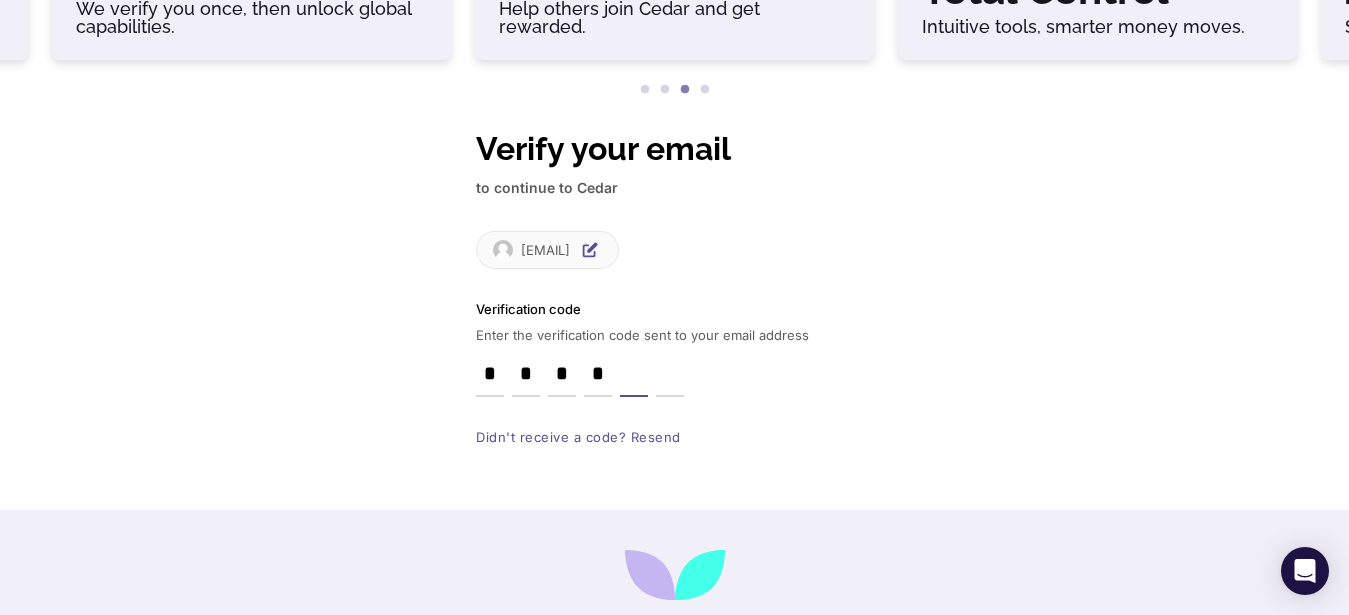 type on "*" 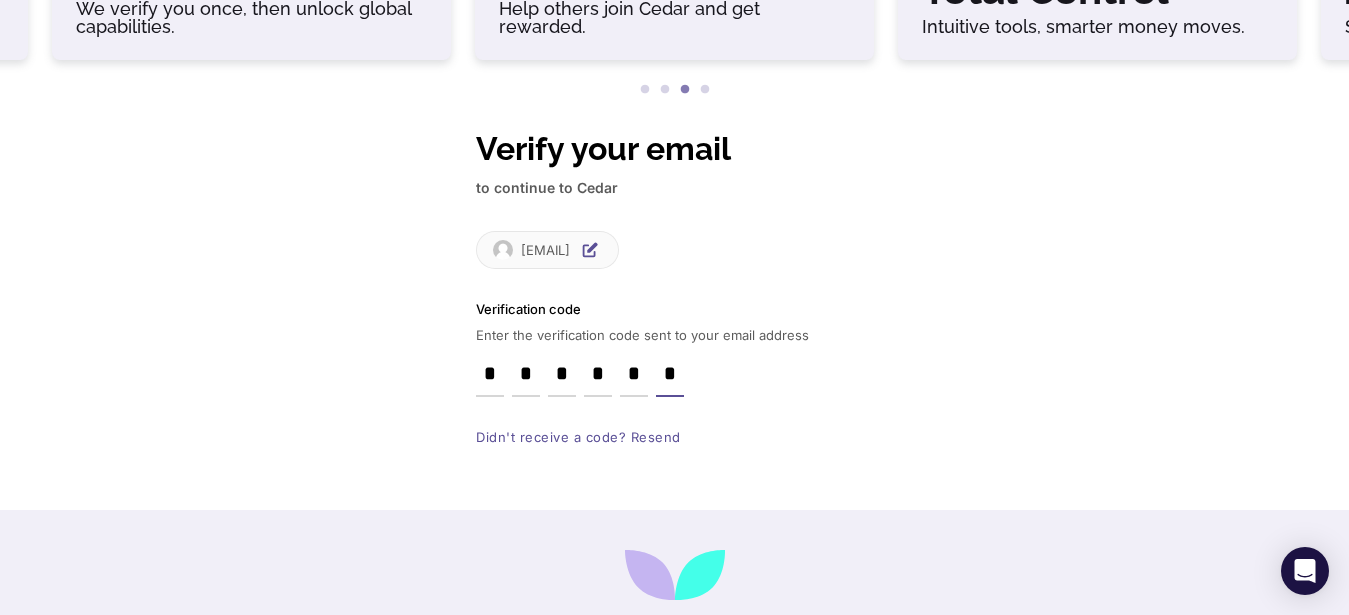 type on "*" 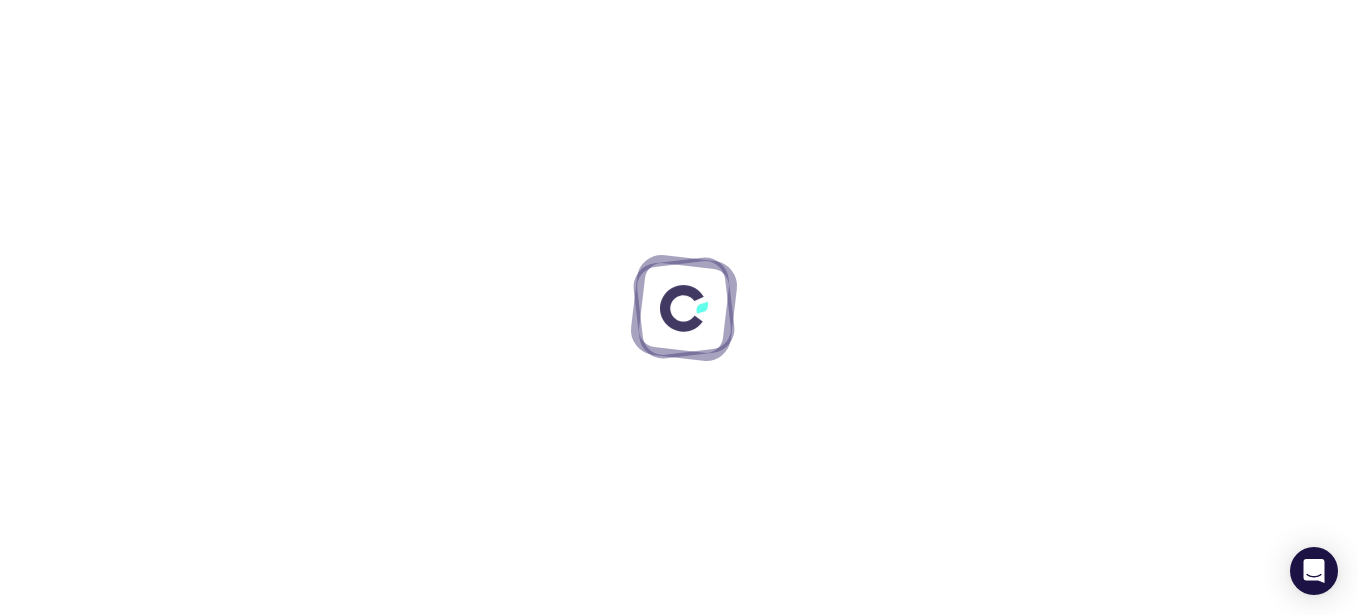 scroll, scrollTop: 0, scrollLeft: 0, axis: both 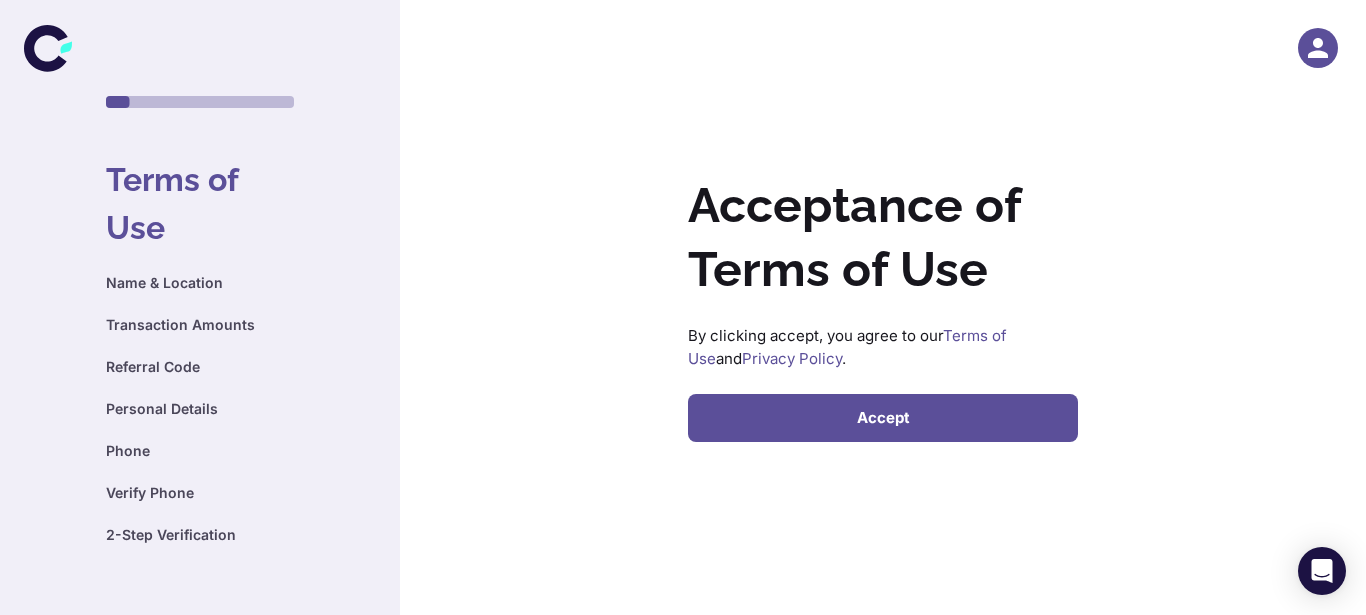 click on "Accept" at bounding box center (883, 418) 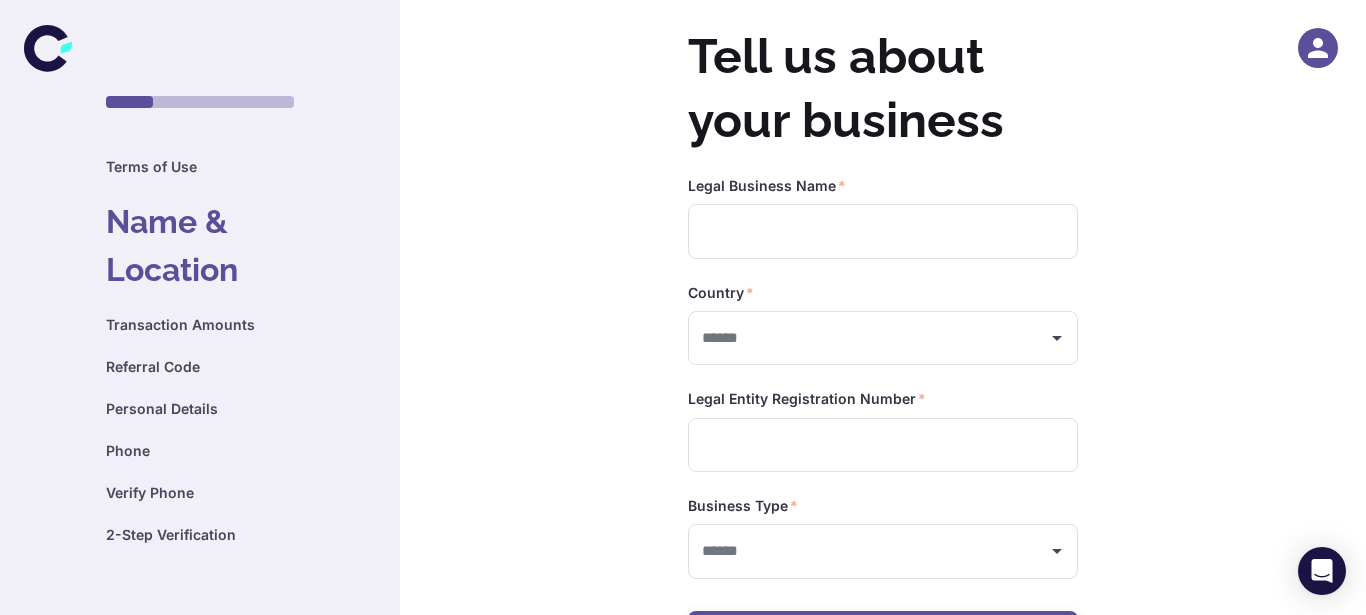 type on "**********" 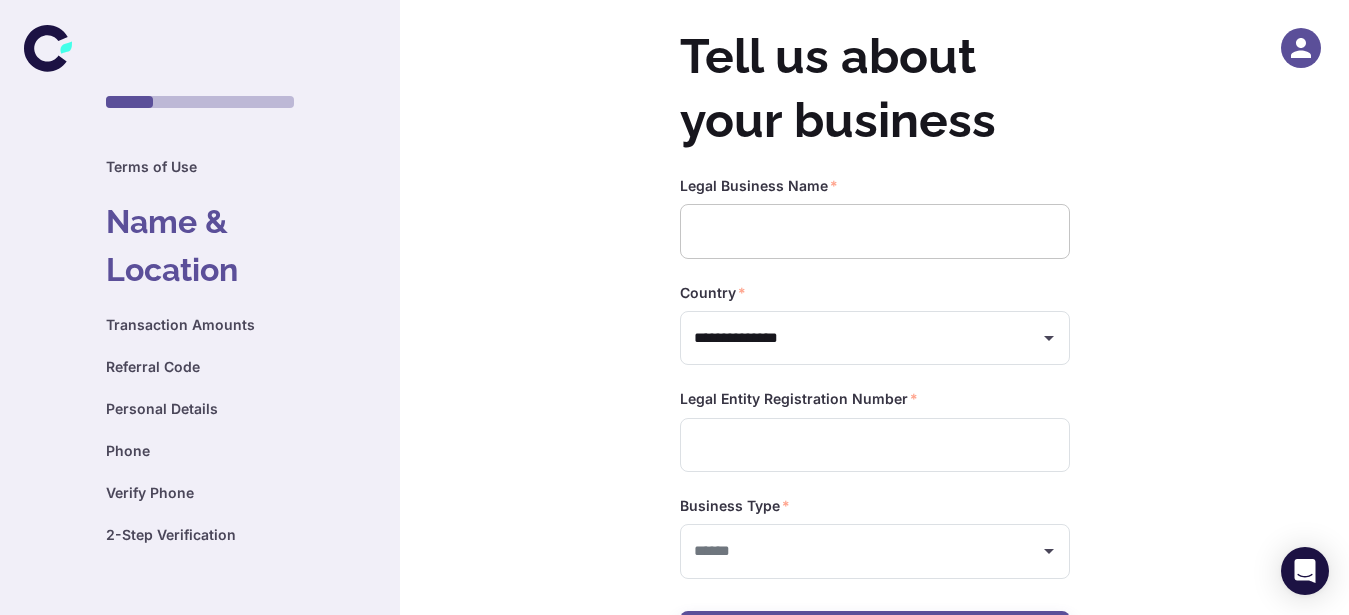 click at bounding box center (875, 231) 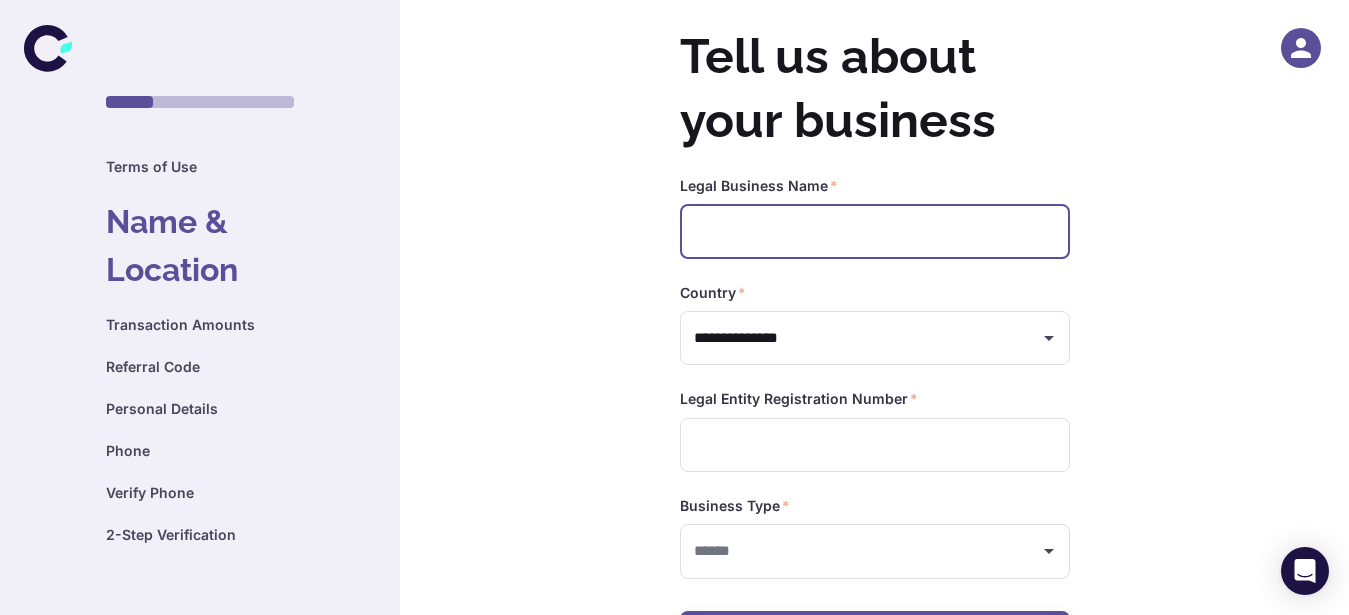 click at bounding box center [875, 231] 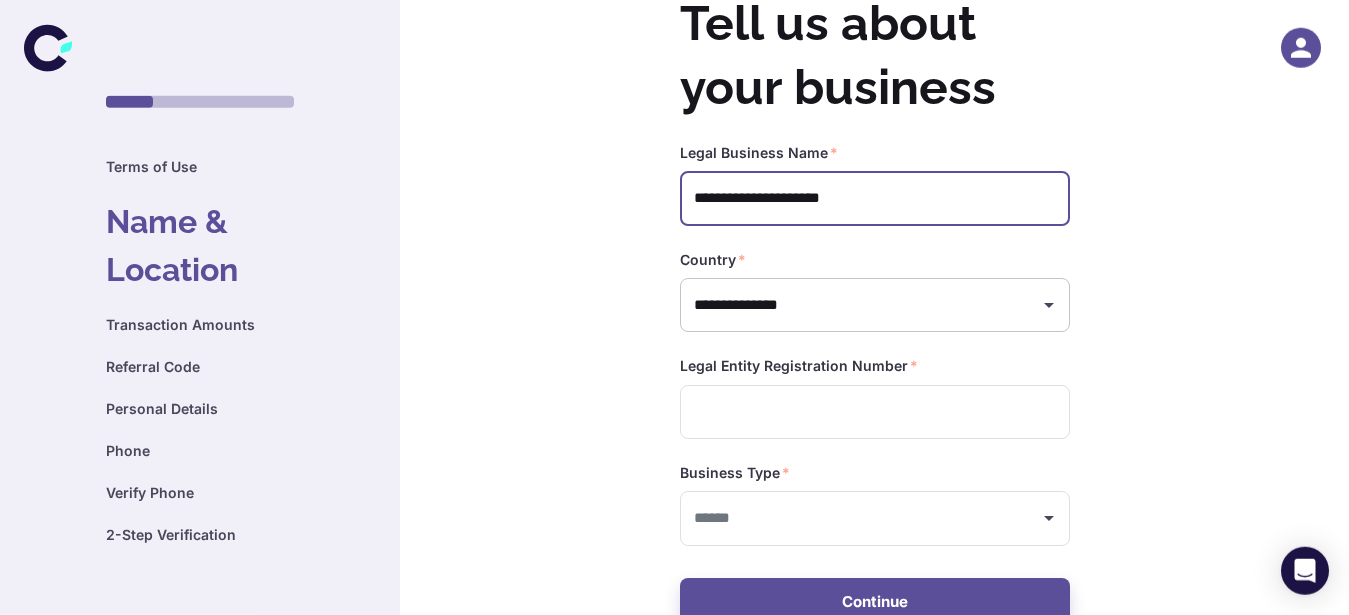 scroll, scrollTop: 68, scrollLeft: 0, axis: vertical 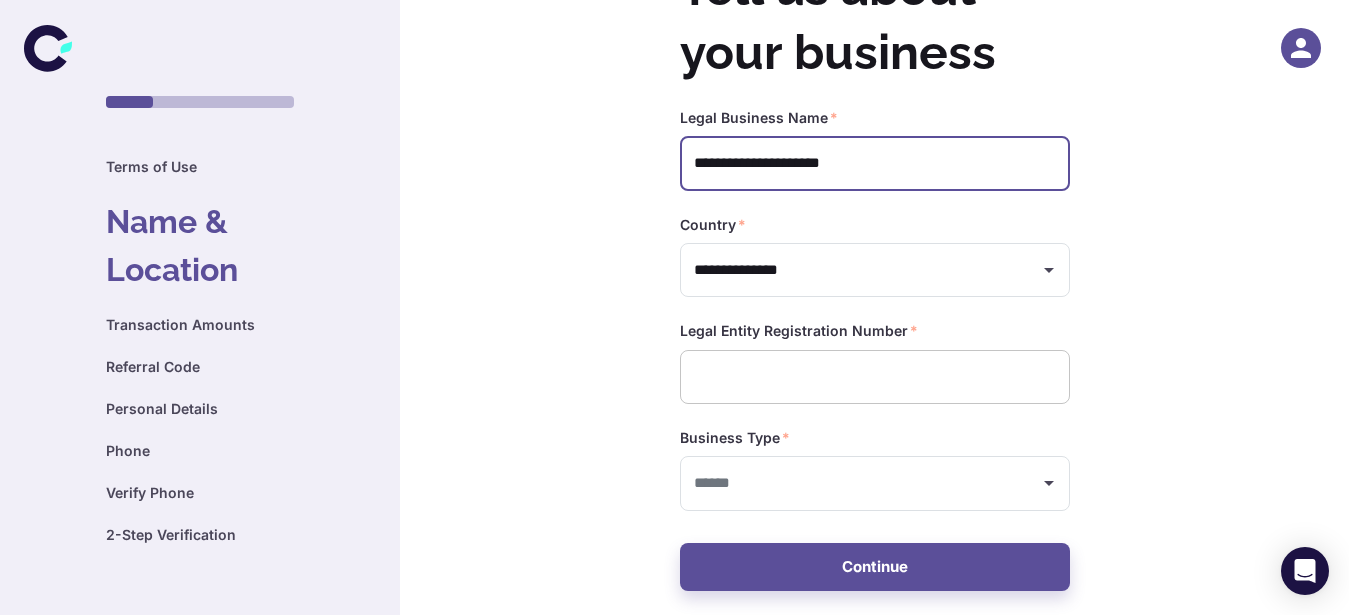 type on "**********" 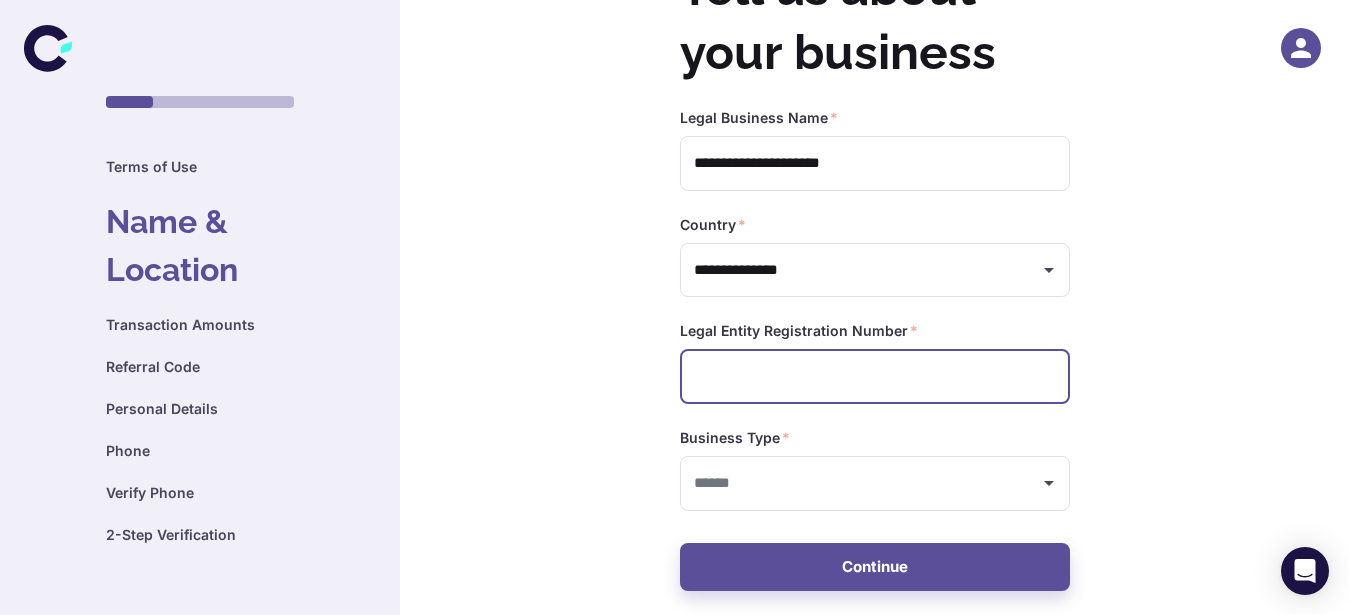 type on "*" 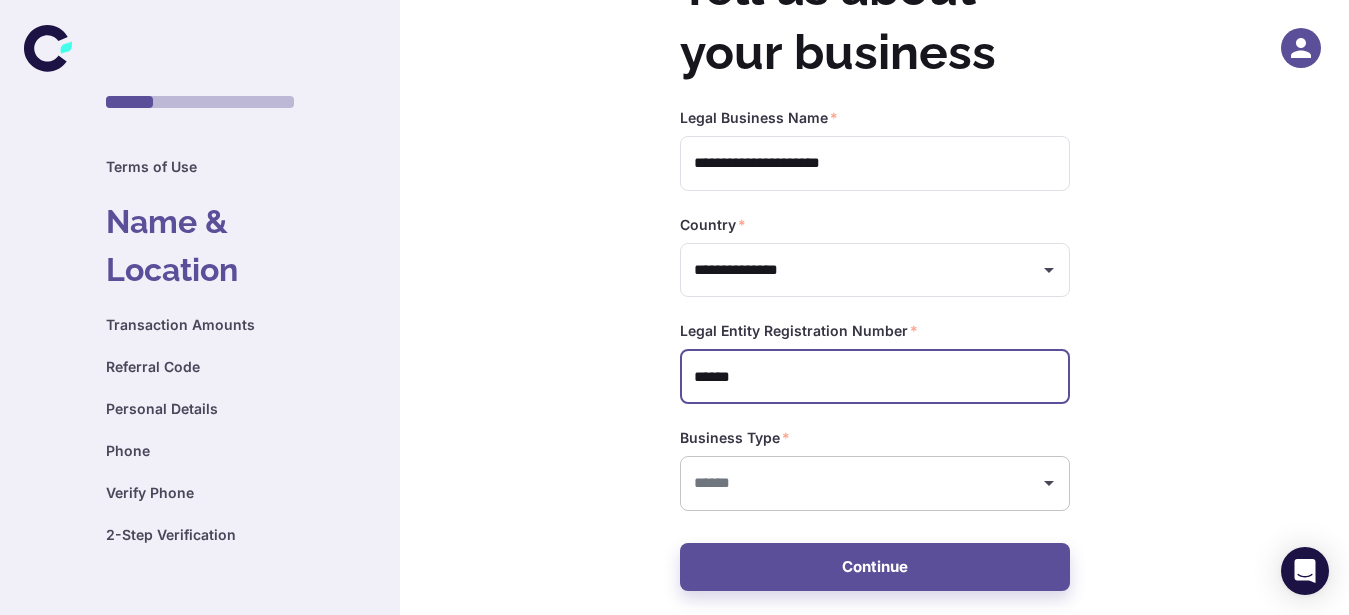 type on "******" 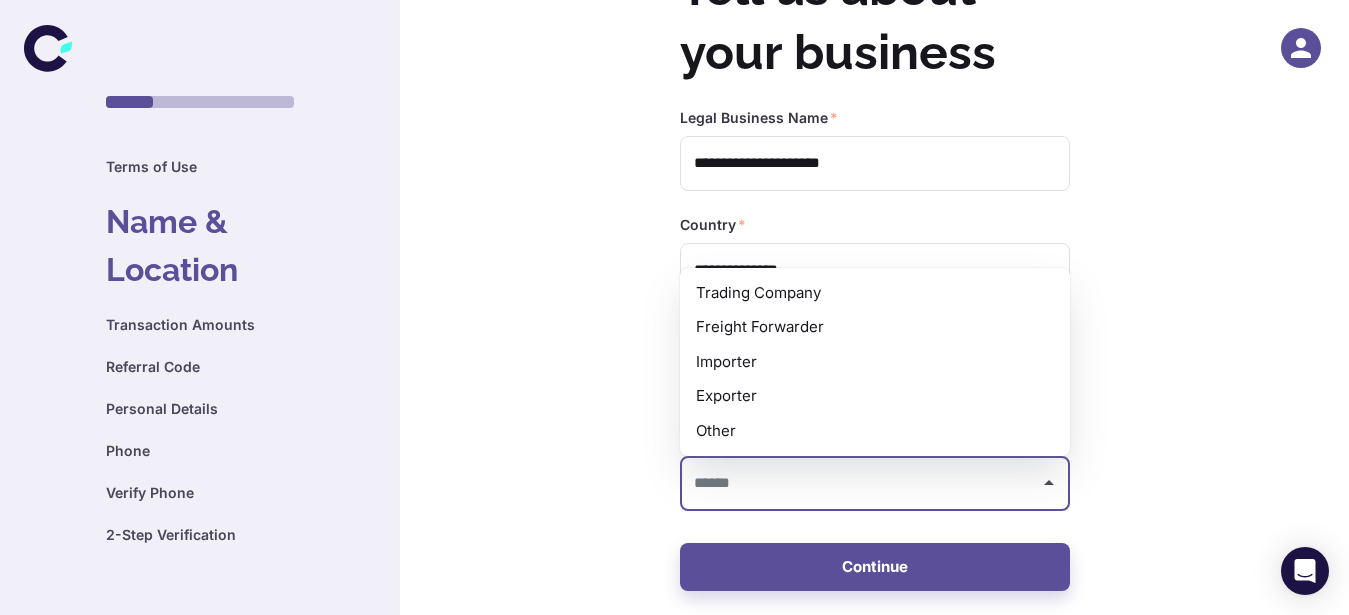 click on "Trading Company" at bounding box center (875, 293) 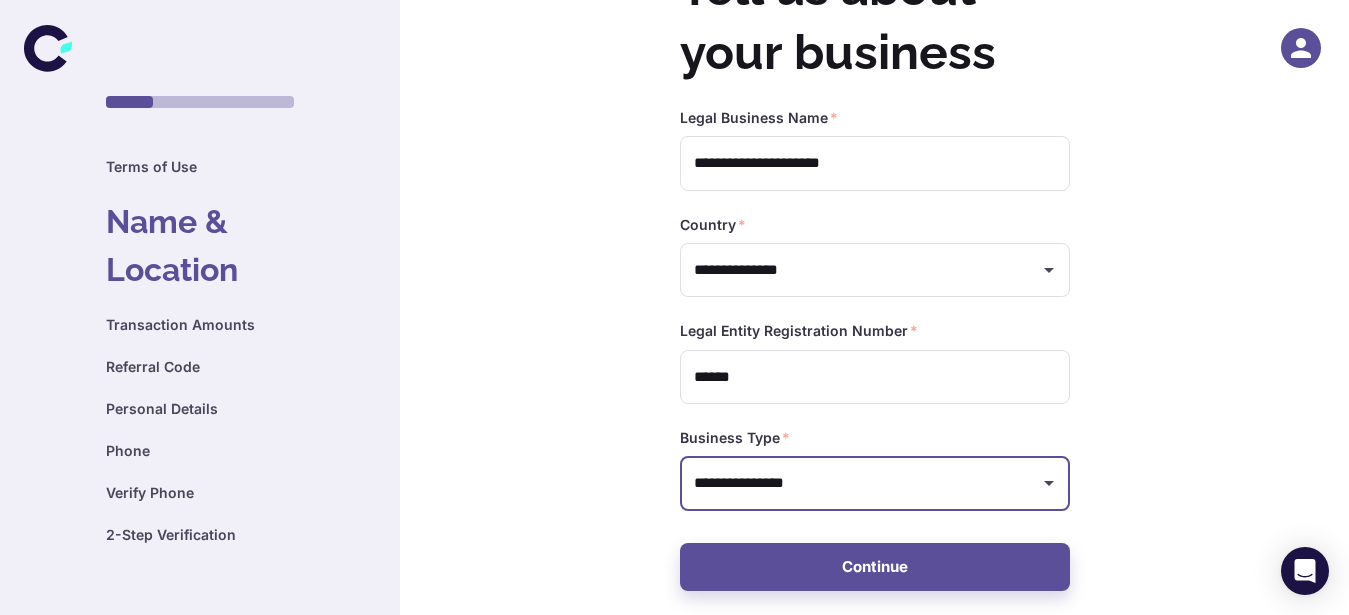 click on "**********" at bounding box center (860, 483) 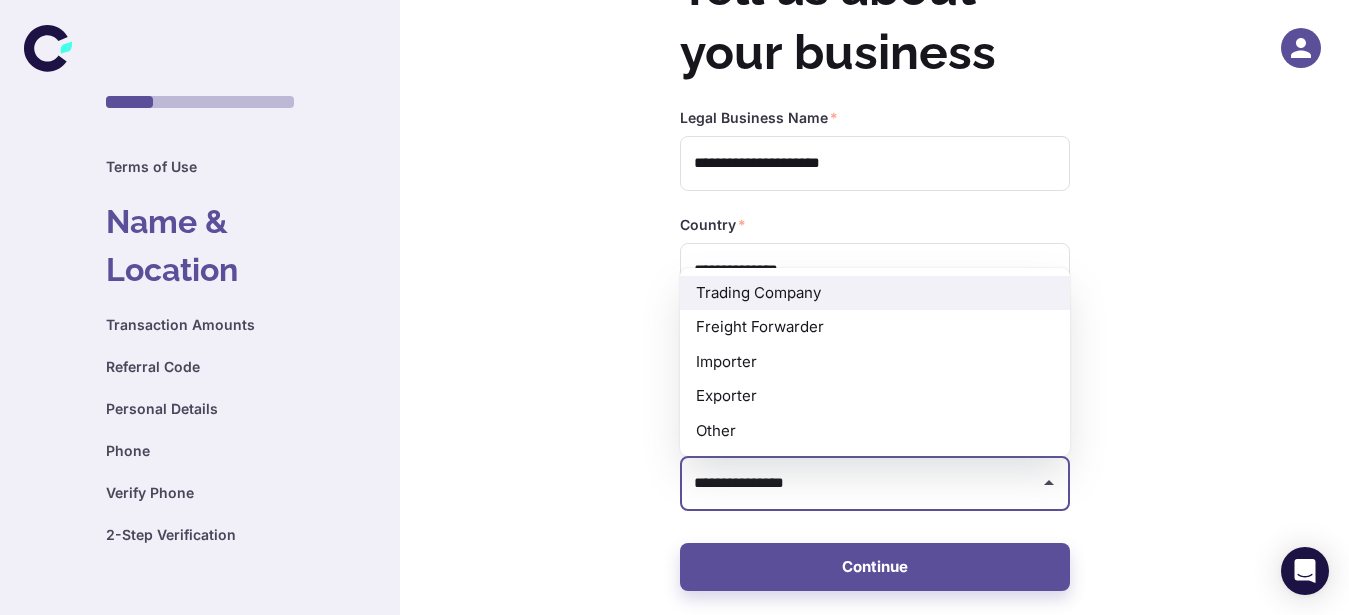 click on "Other" at bounding box center [875, 431] 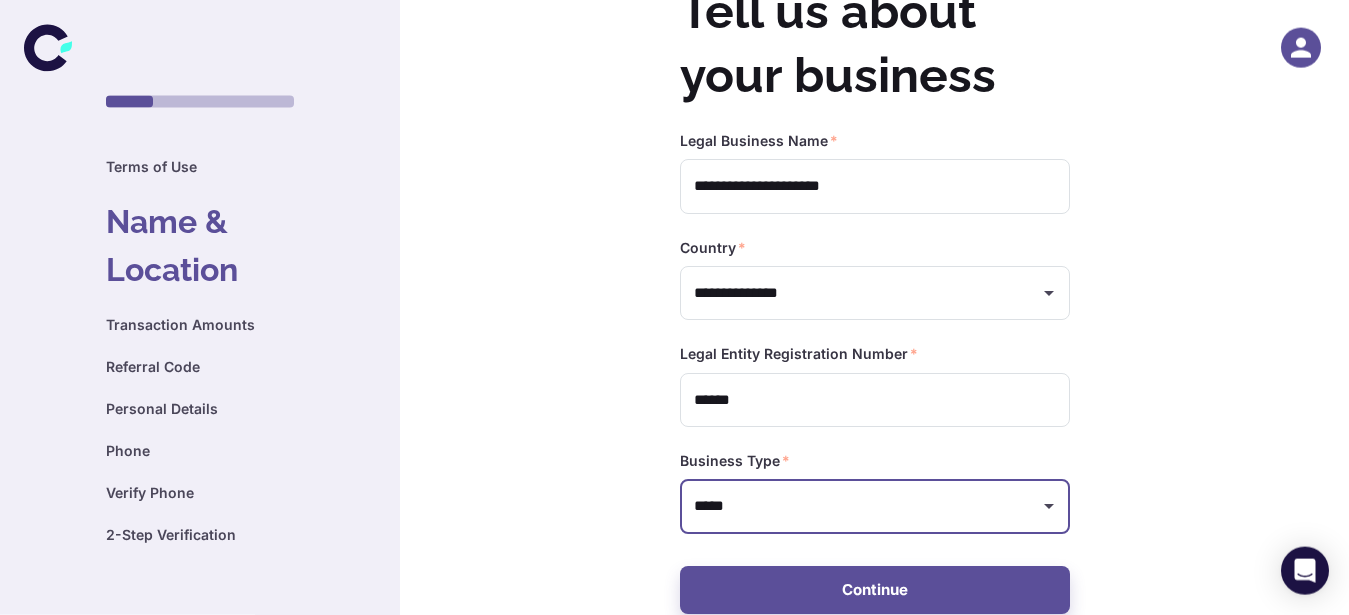 scroll, scrollTop: 68, scrollLeft: 0, axis: vertical 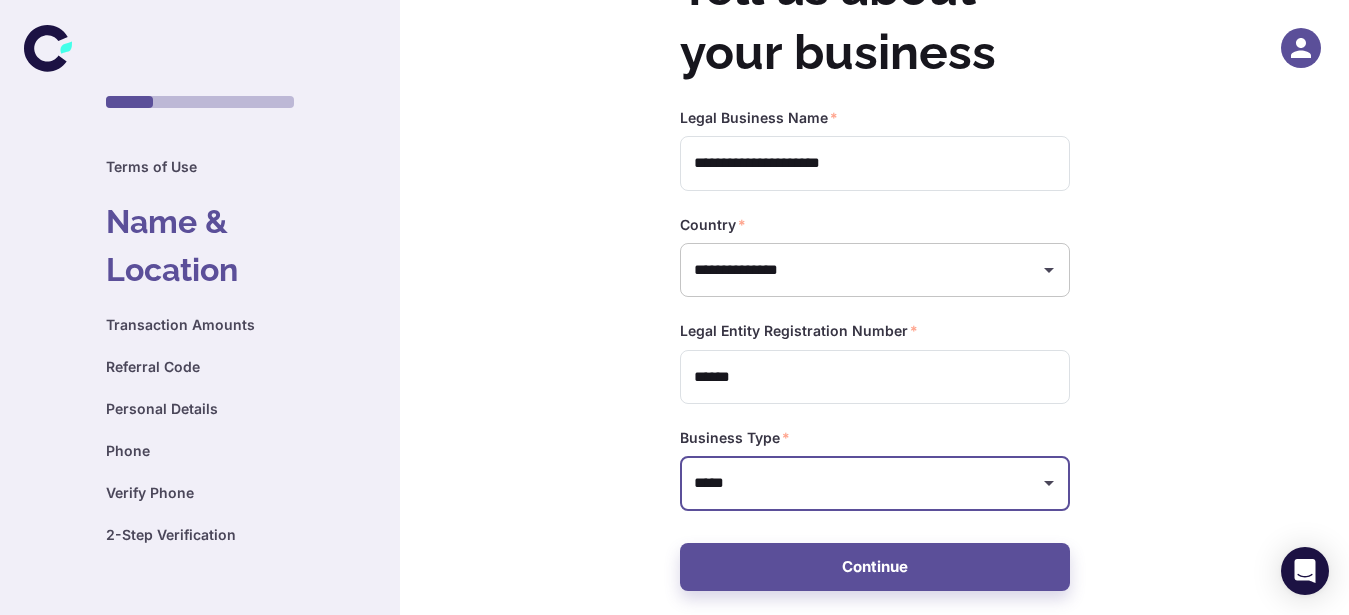 click 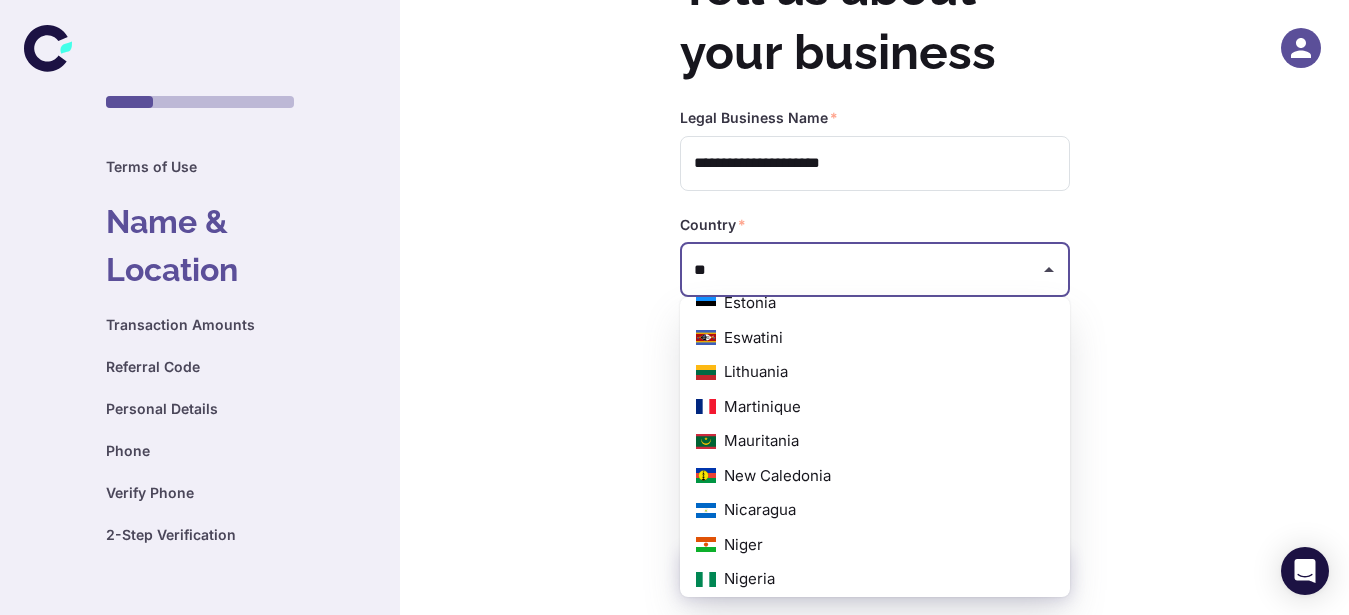 scroll, scrollTop: 340, scrollLeft: 0, axis: vertical 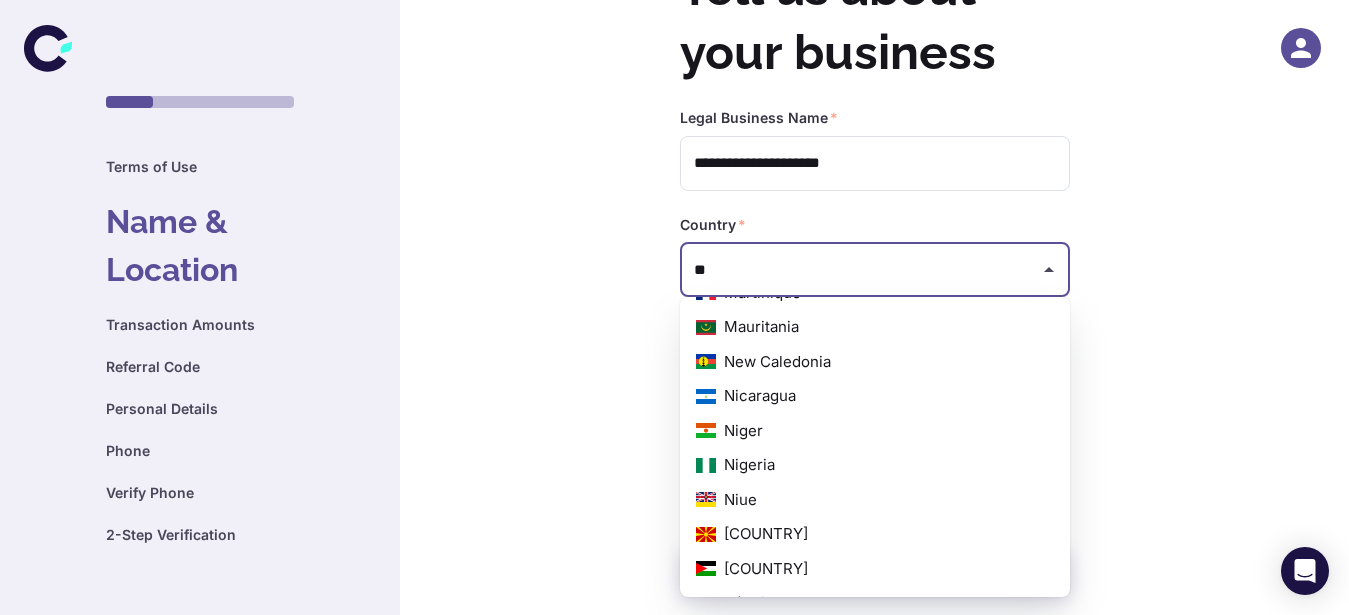 click on "Nigeria" at bounding box center [875, 465] 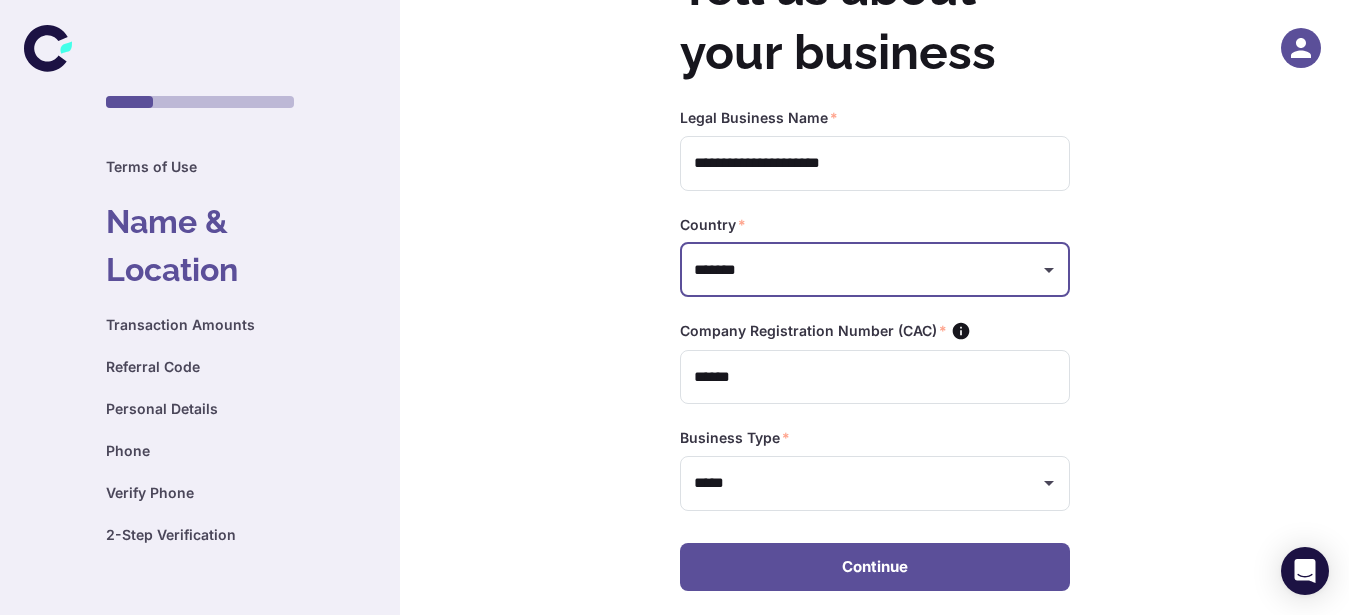 type on "*******" 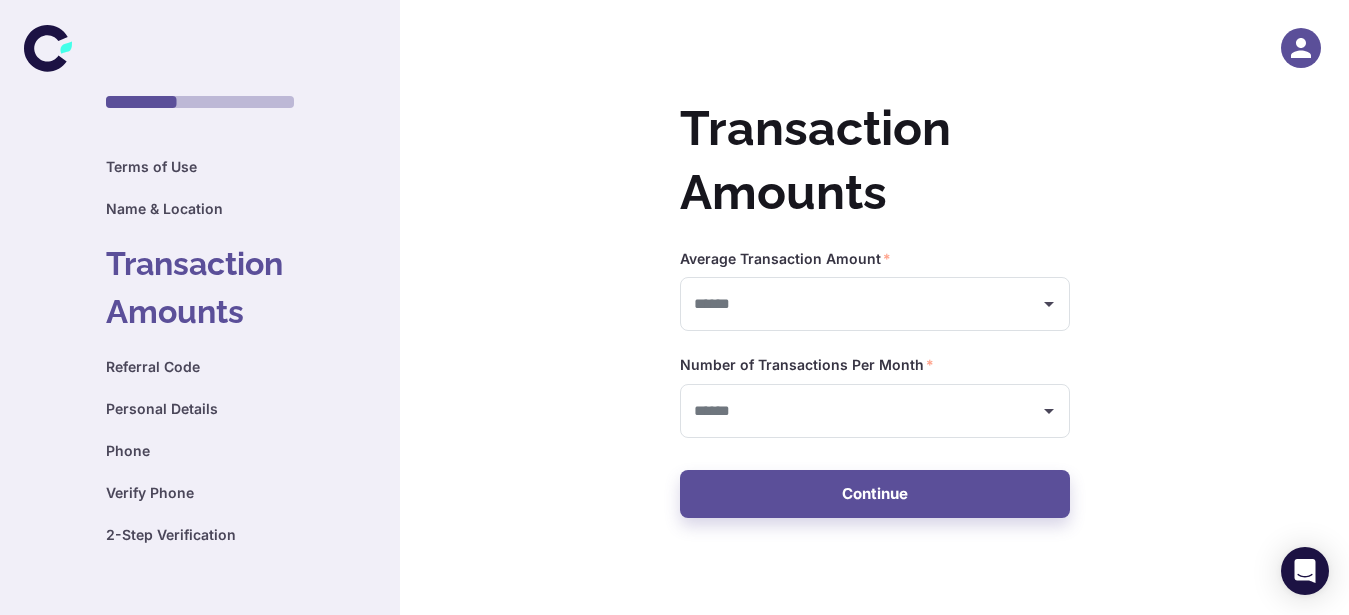 scroll, scrollTop: 0, scrollLeft: 0, axis: both 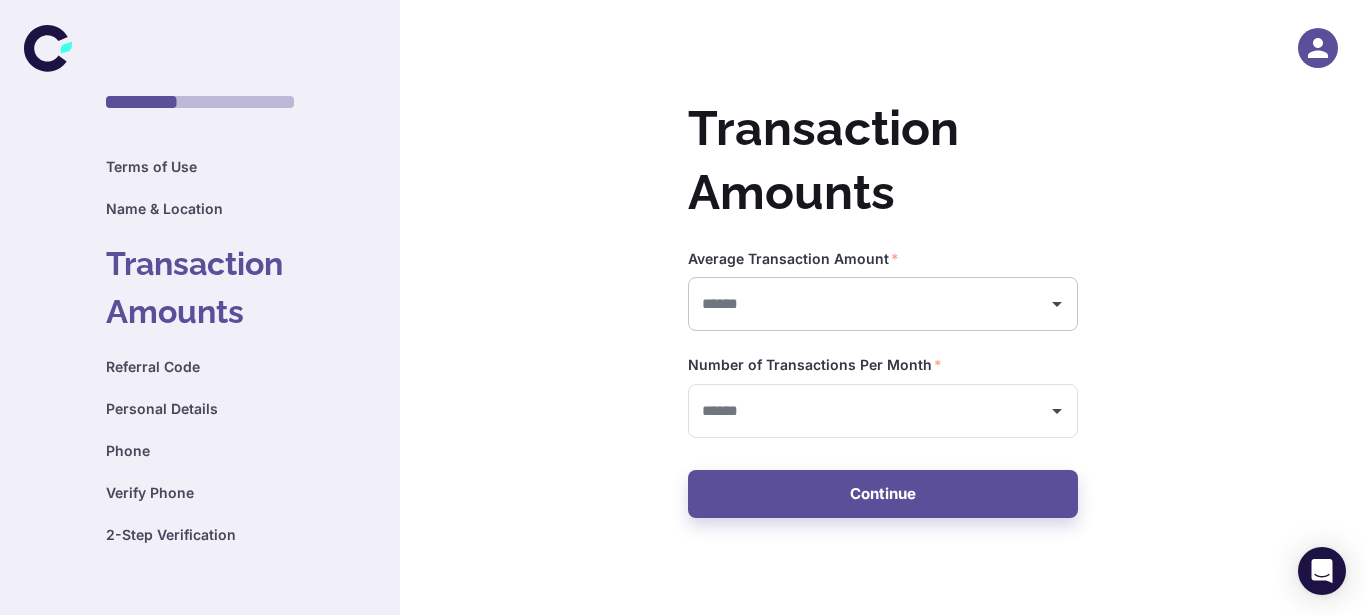click at bounding box center [868, 304] 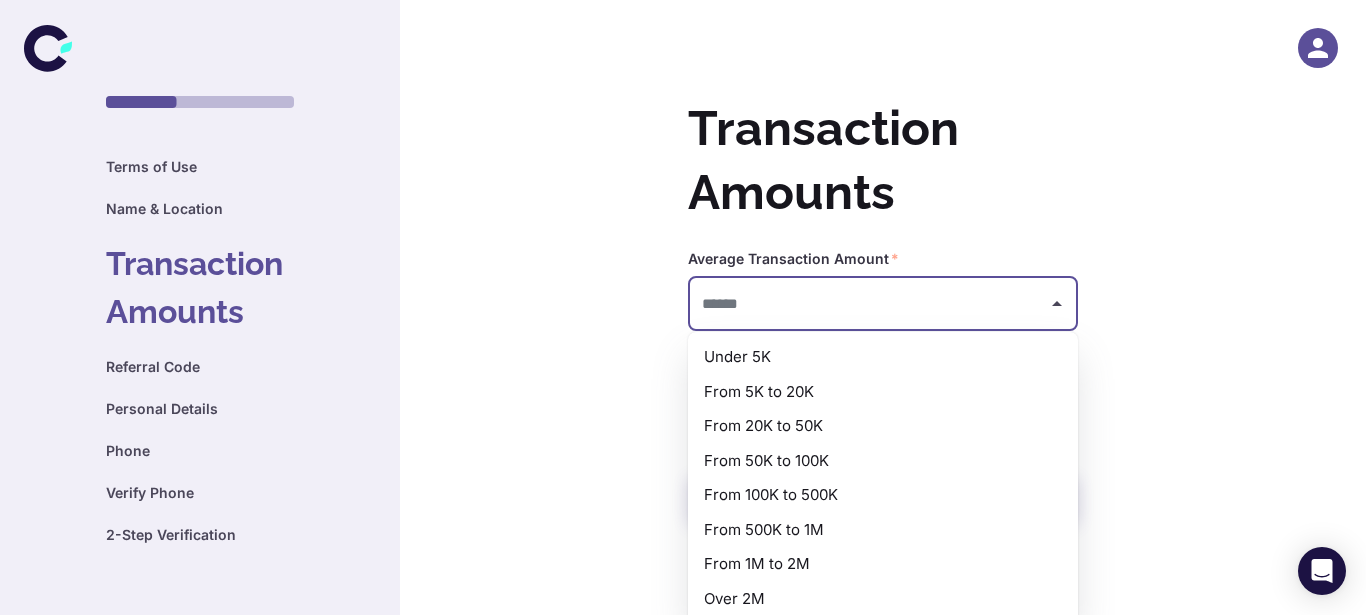 click on "Over 2M" at bounding box center [883, 599] 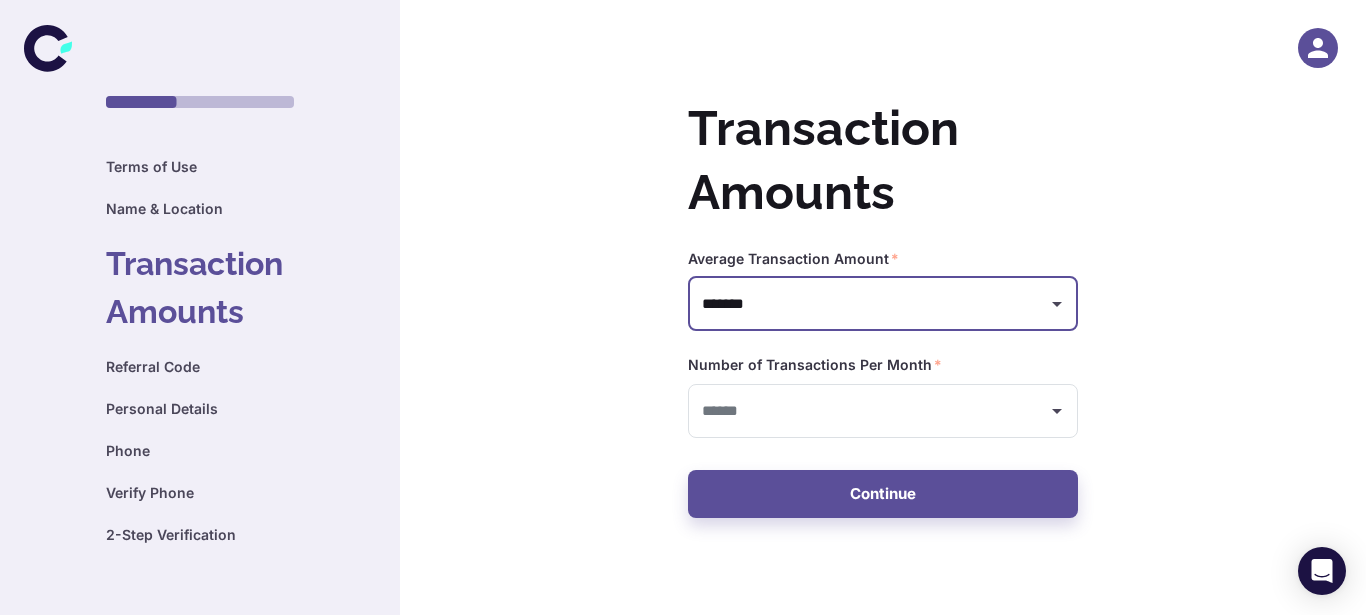 type on "*******" 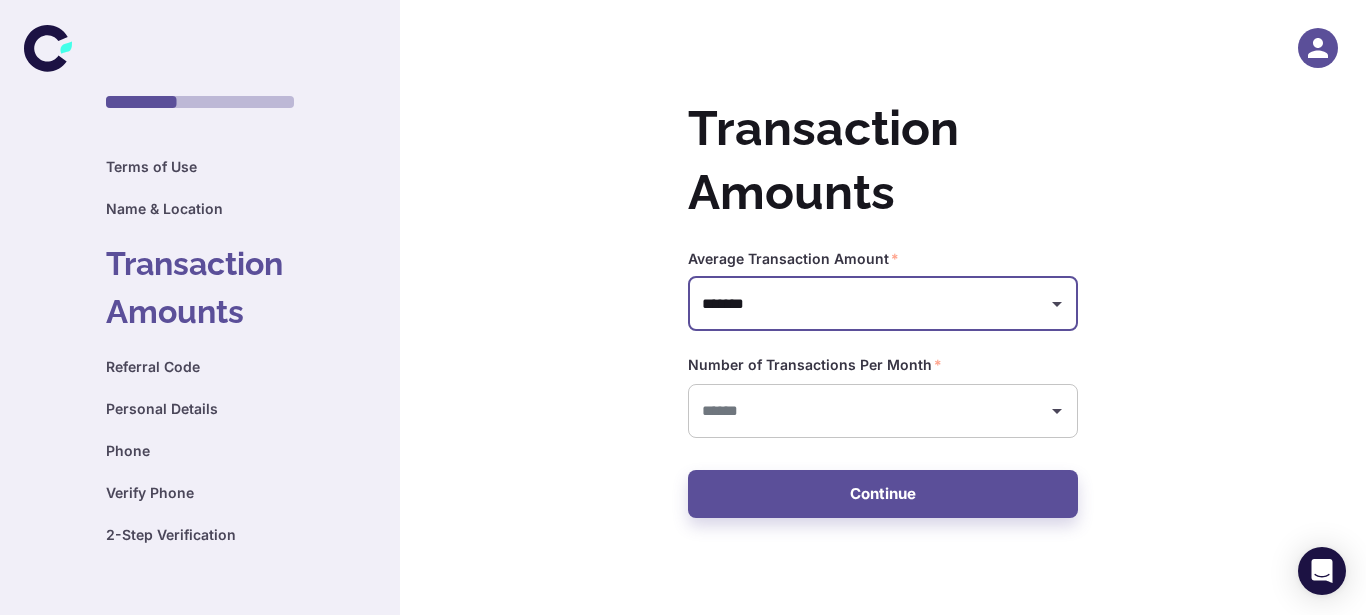 click at bounding box center (868, 411) 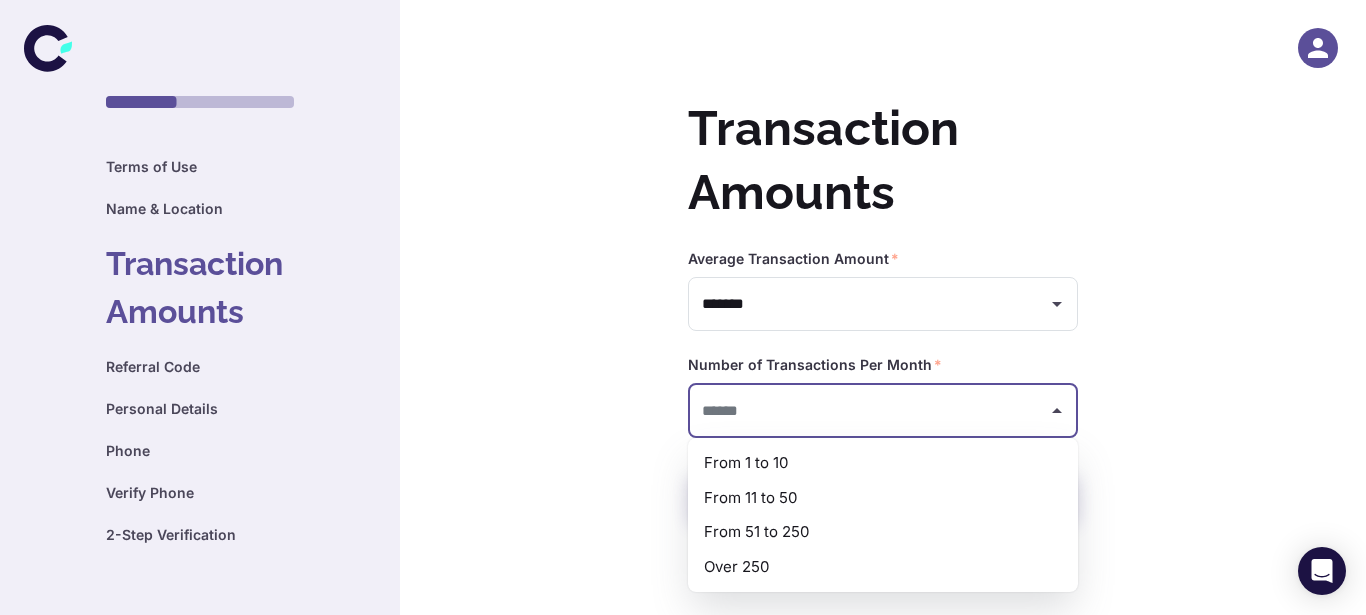 click on "From 1 to 10" at bounding box center (883, 463) 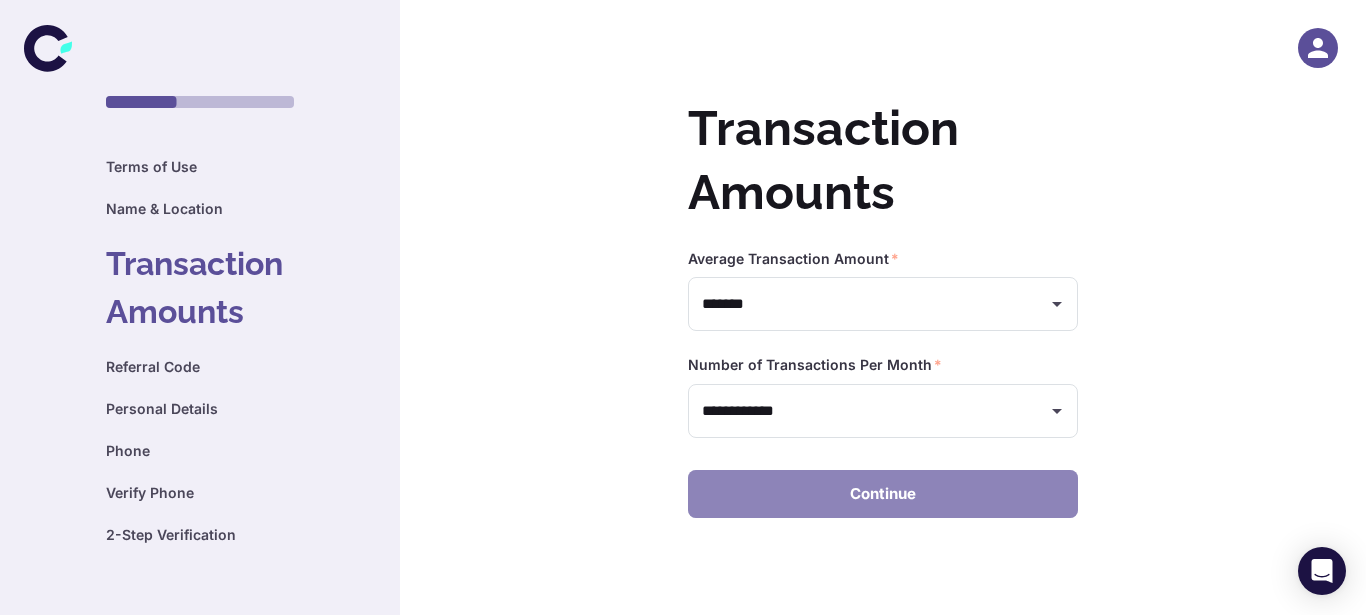 click on "Continue" at bounding box center (883, 494) 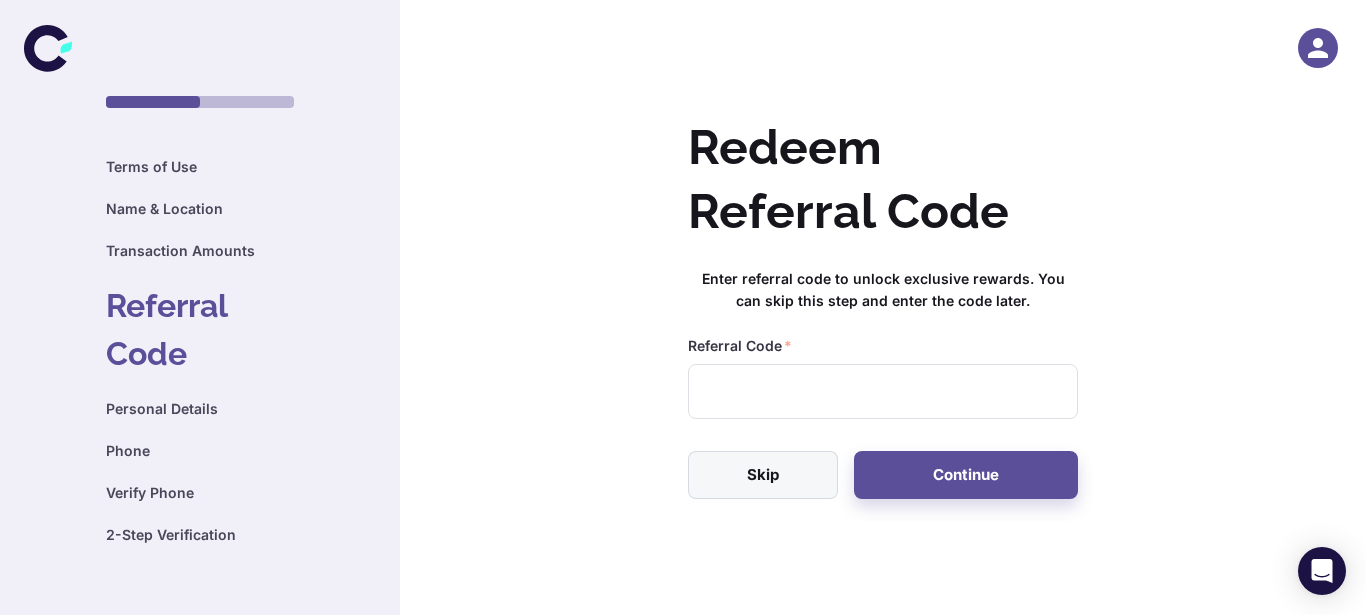 click on "Skip" at bounding box center [763, 475] 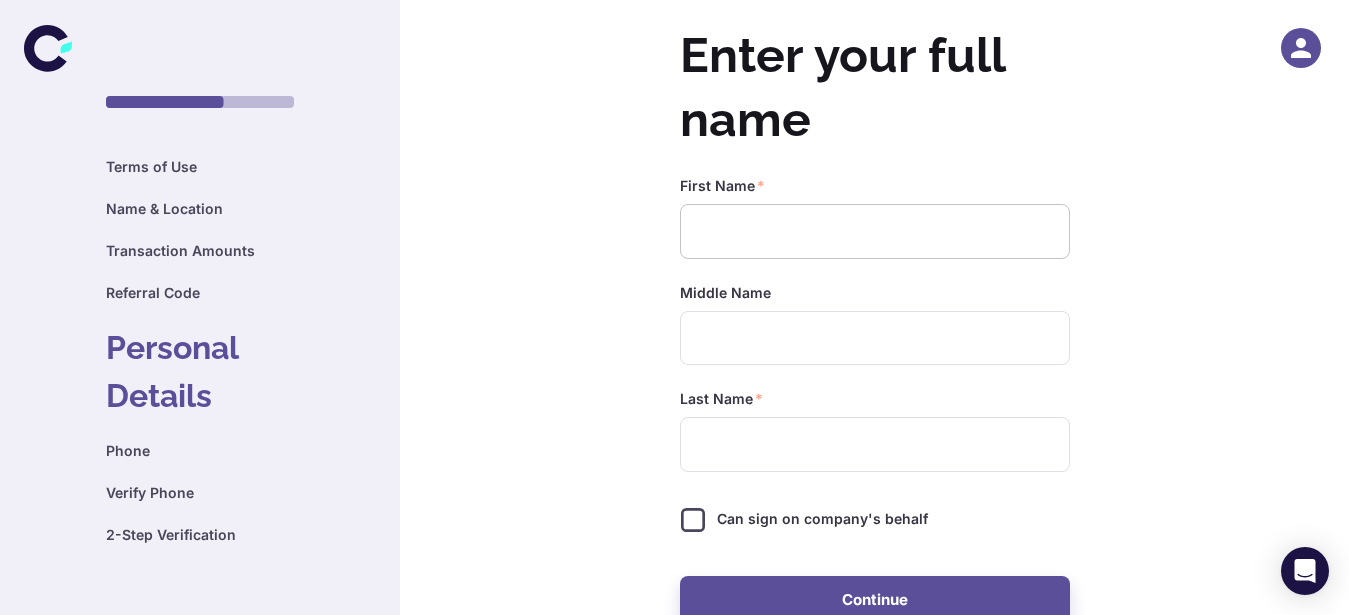 click at bounding box center (875, 231) 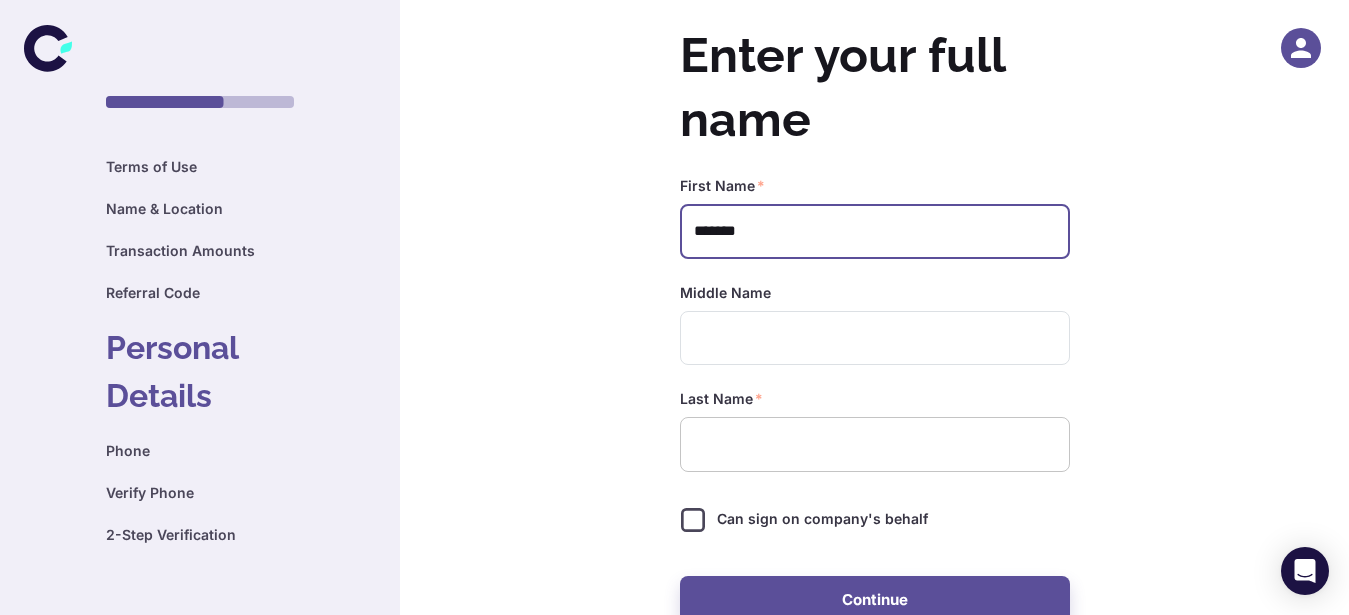 type on "*******" 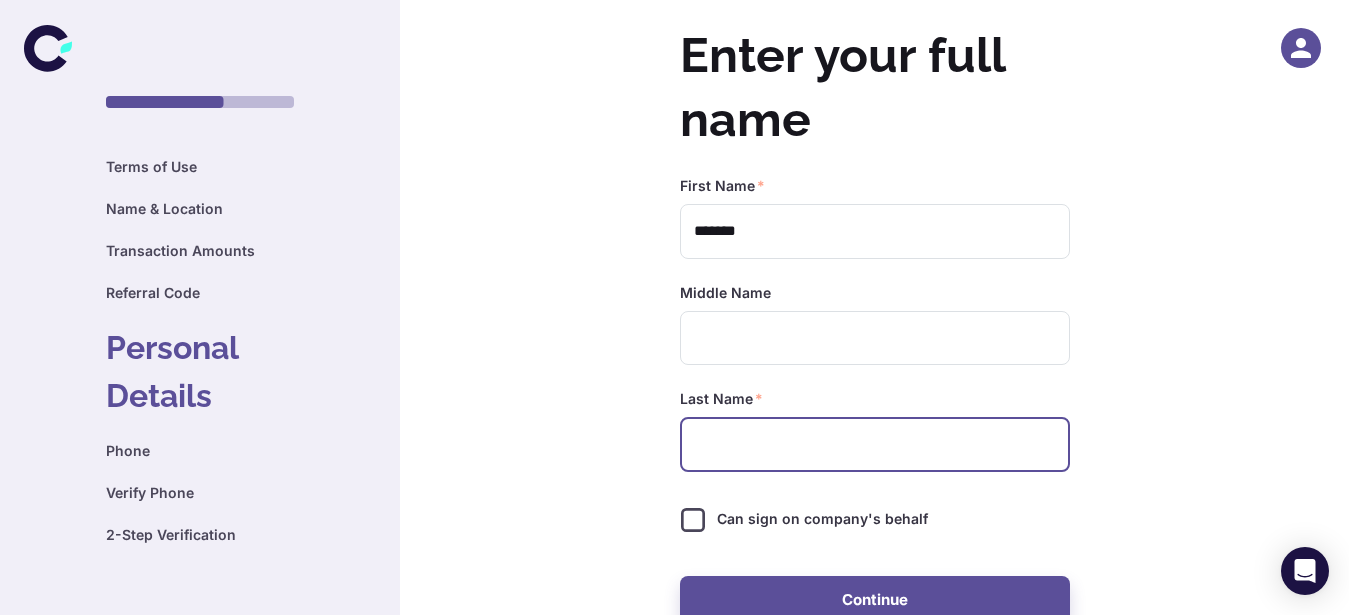 click at bounding box center [875, 444] 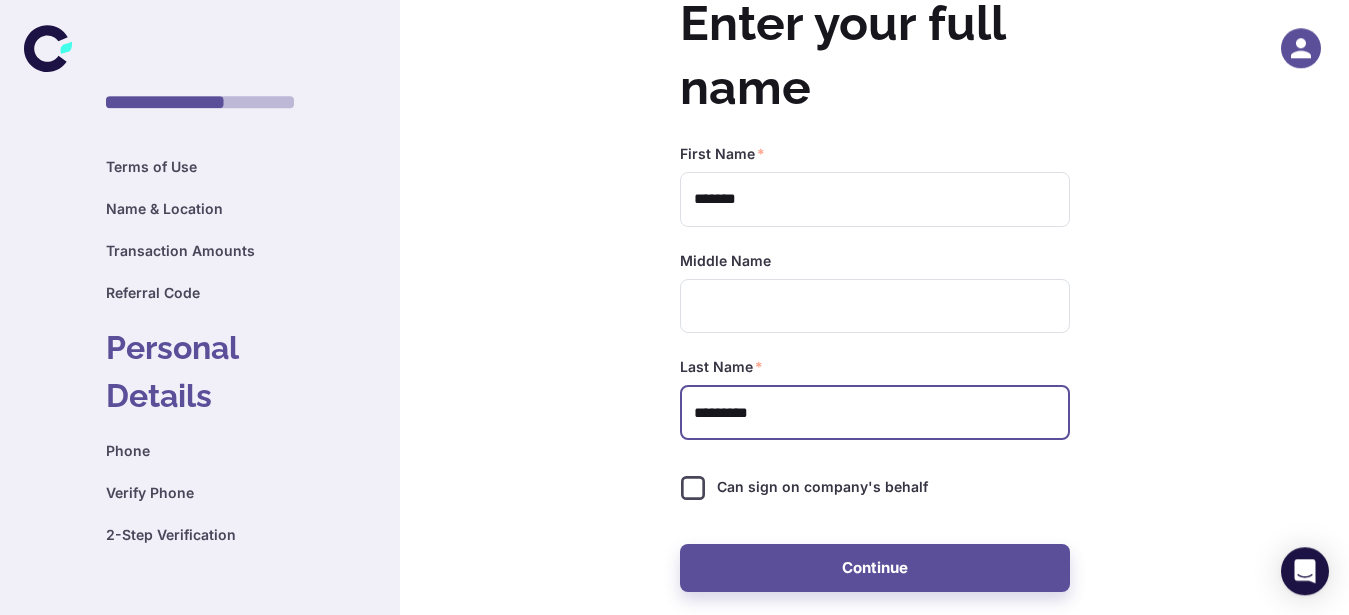 scroll, scrollTop: 33, scrollLeft: 0, axis: vertical 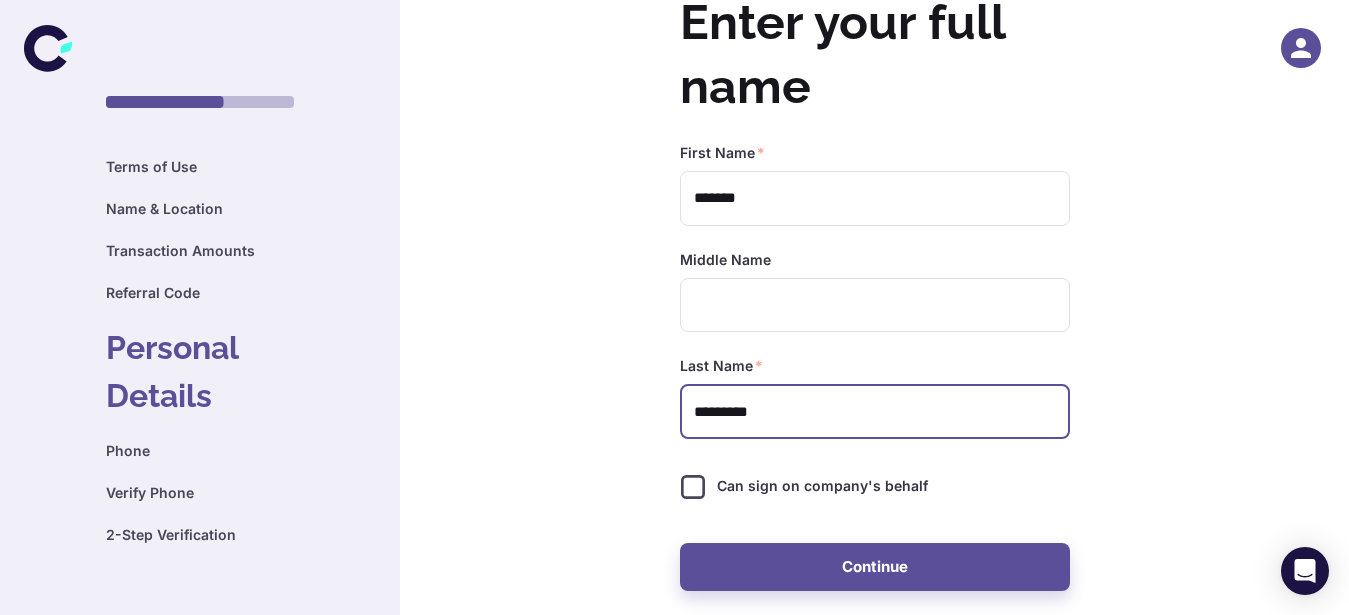 type on "*********" 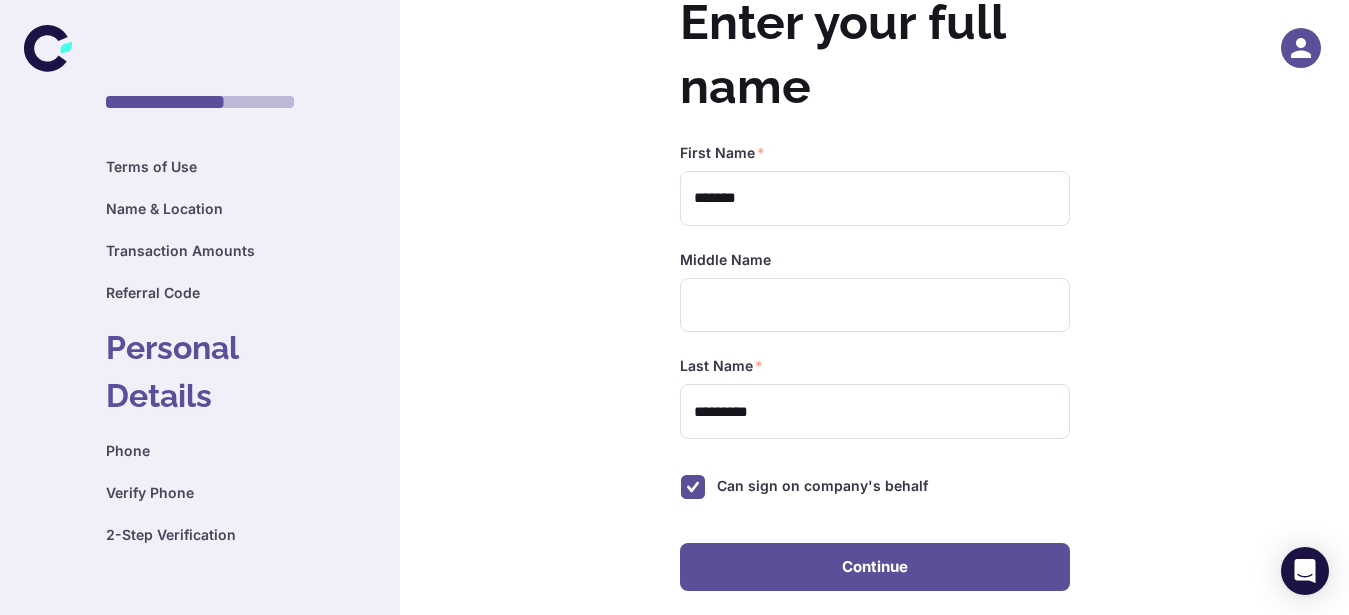 click on "Continue" at bounding box center [875, 567] 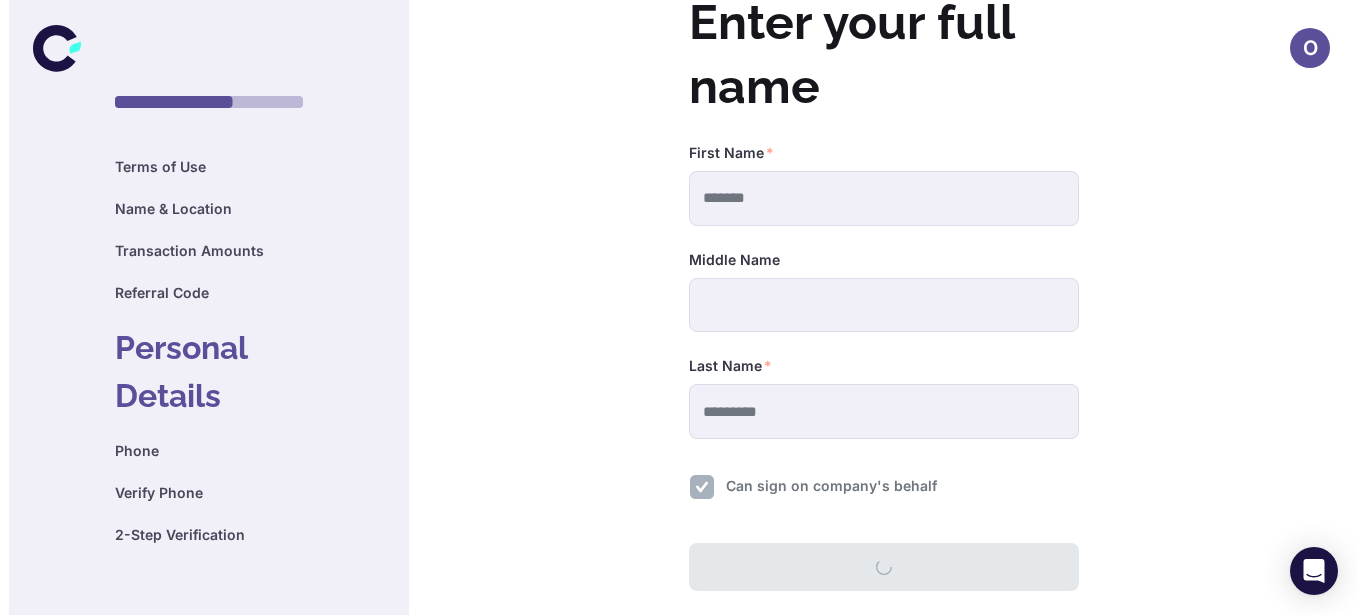 scroll, scrollTop: 0, scrollLeft: 0, axis: both 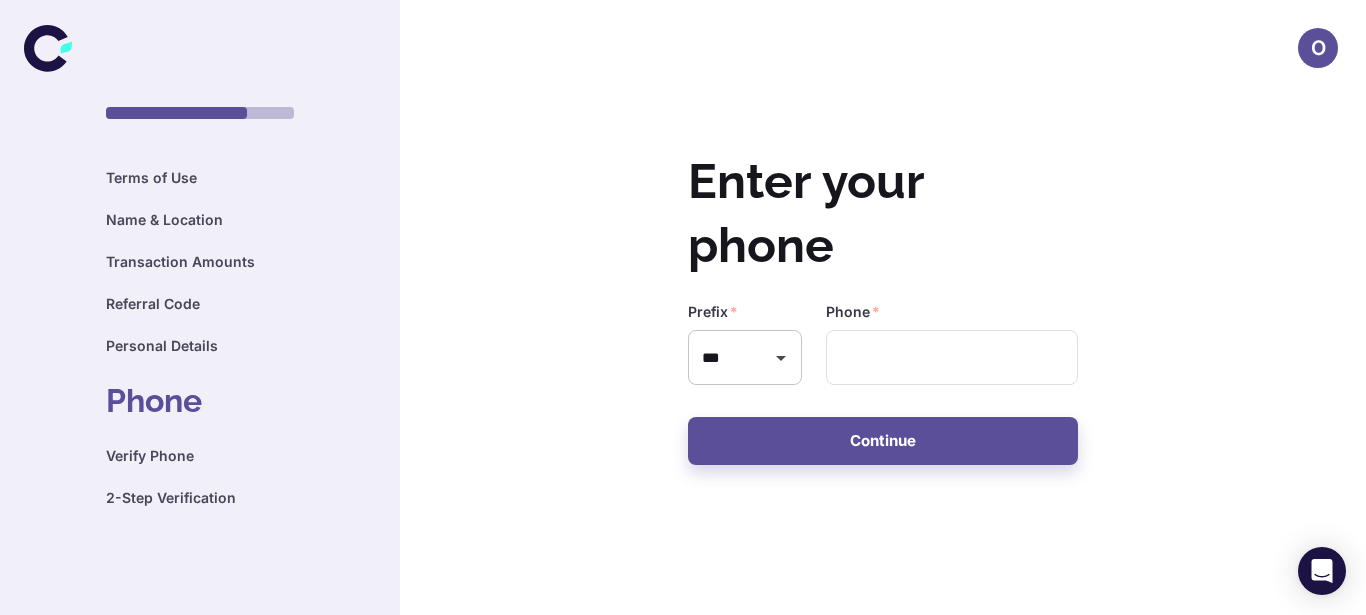 click 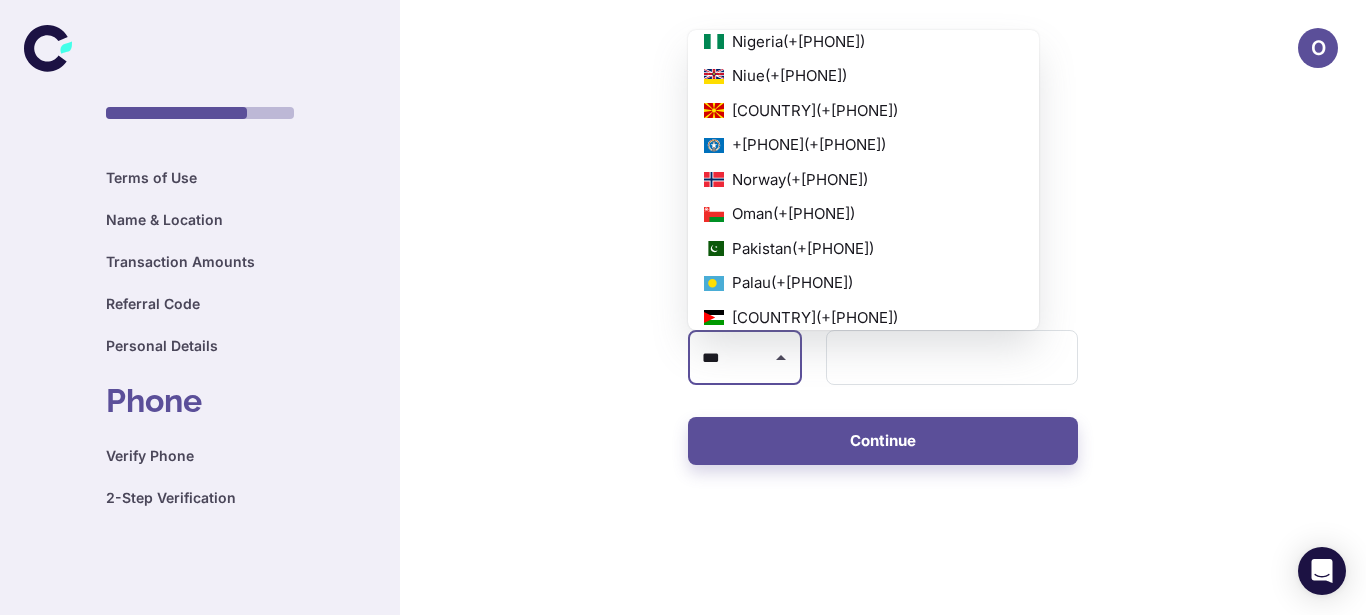 scroll, scrollTop: 4719, scrollLeft: 0, axis: vertical 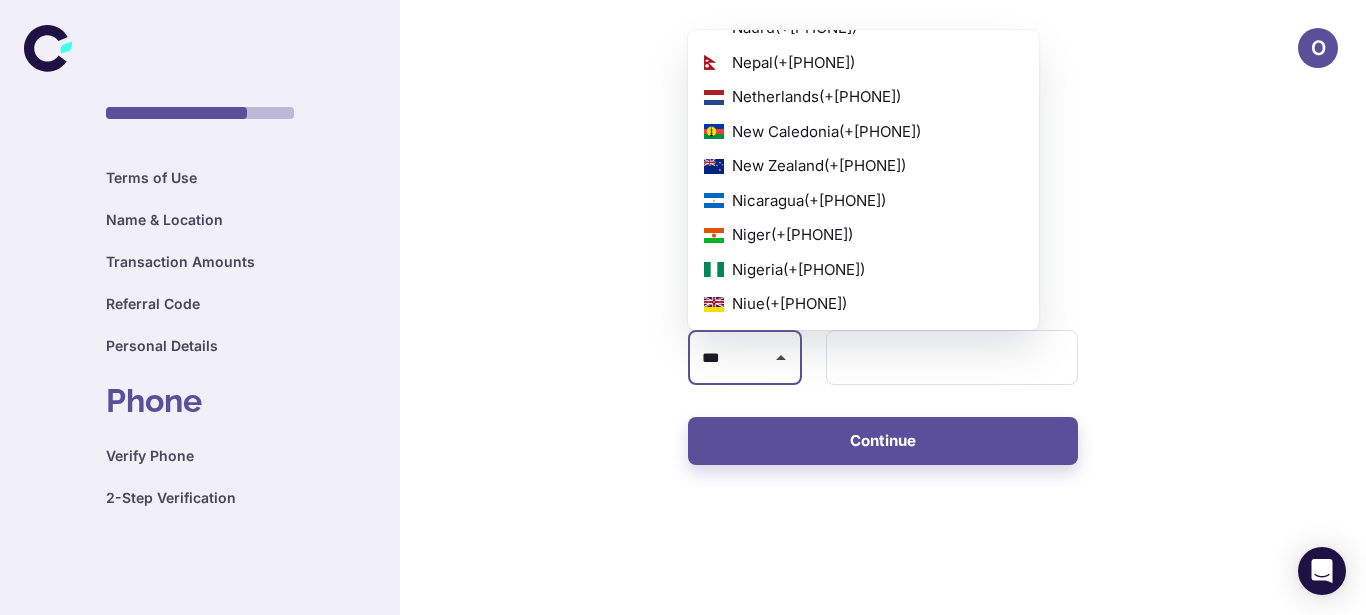 click on "[COUNTRY]  ( +[PHONE] )" at bounding box center (863, 270) 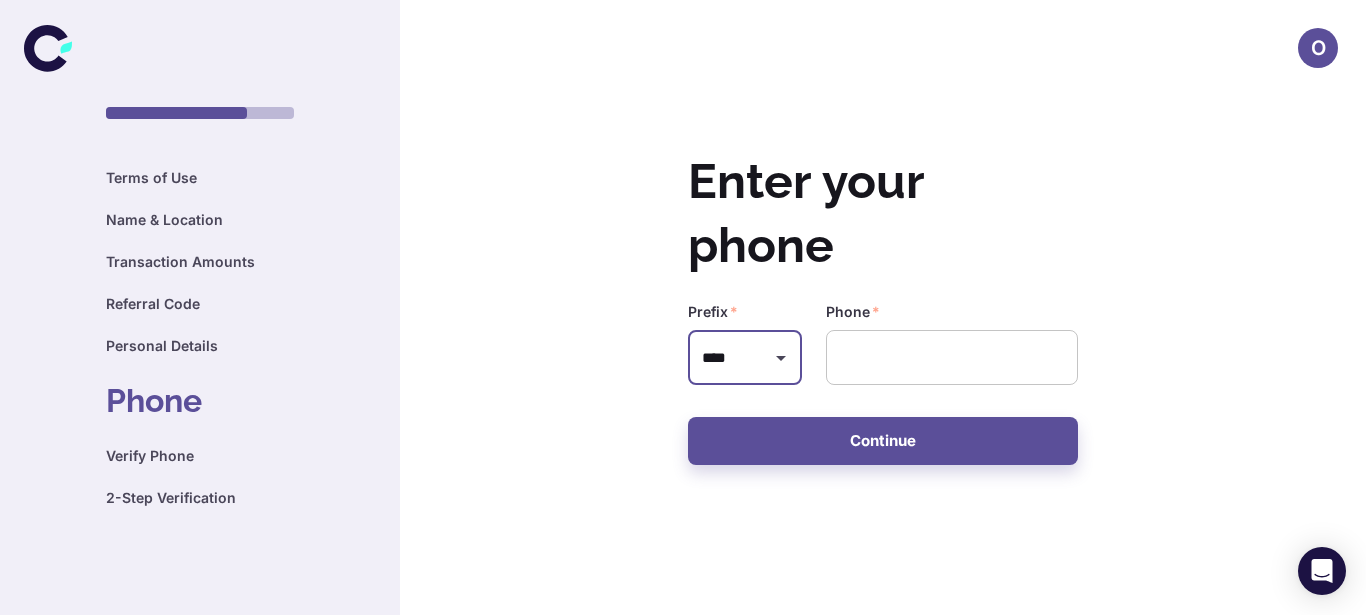 click at bounding box center (952, 357) 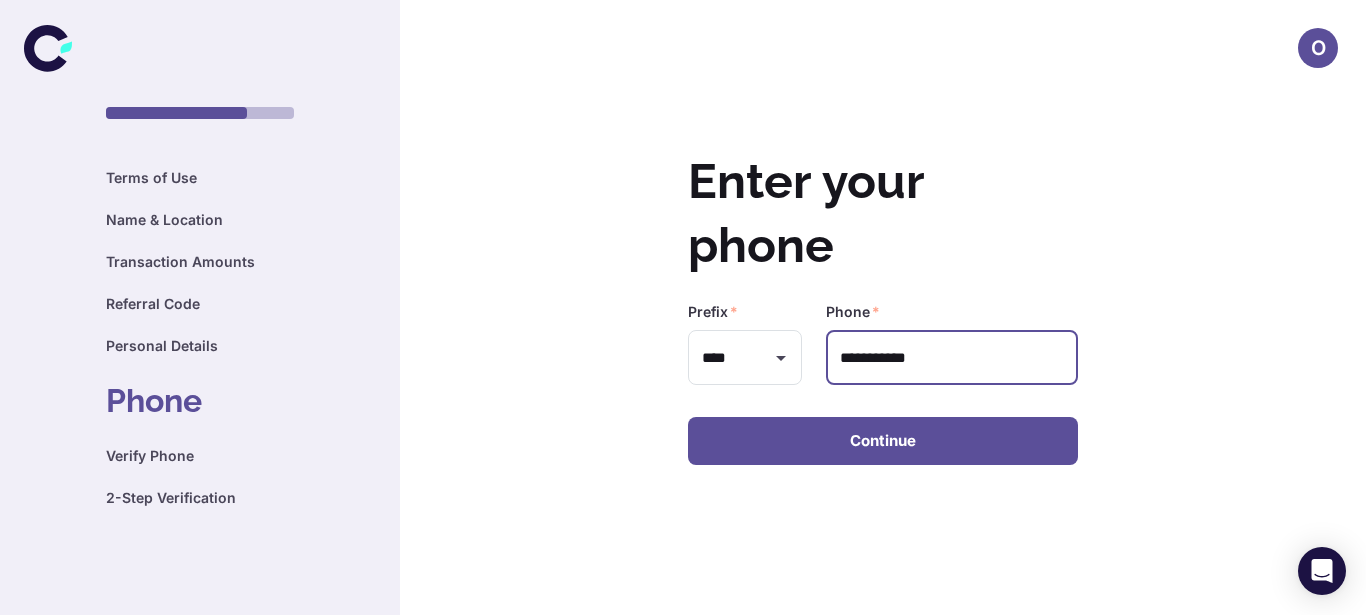 type on "**********" 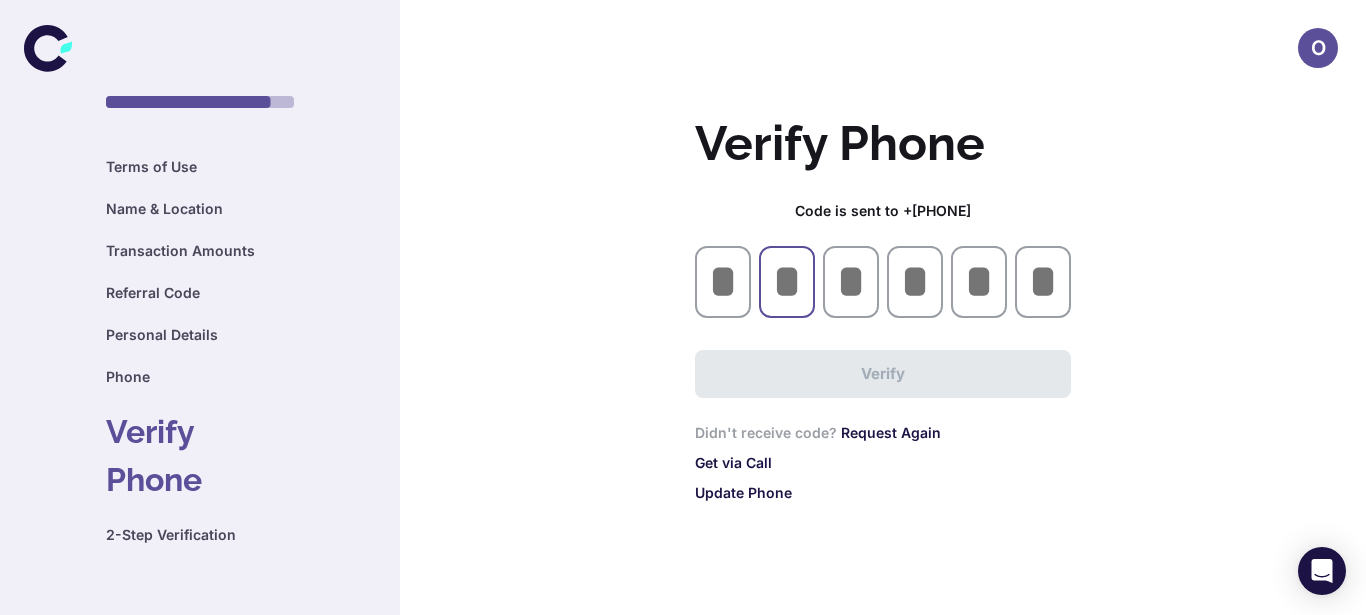 type on "*" 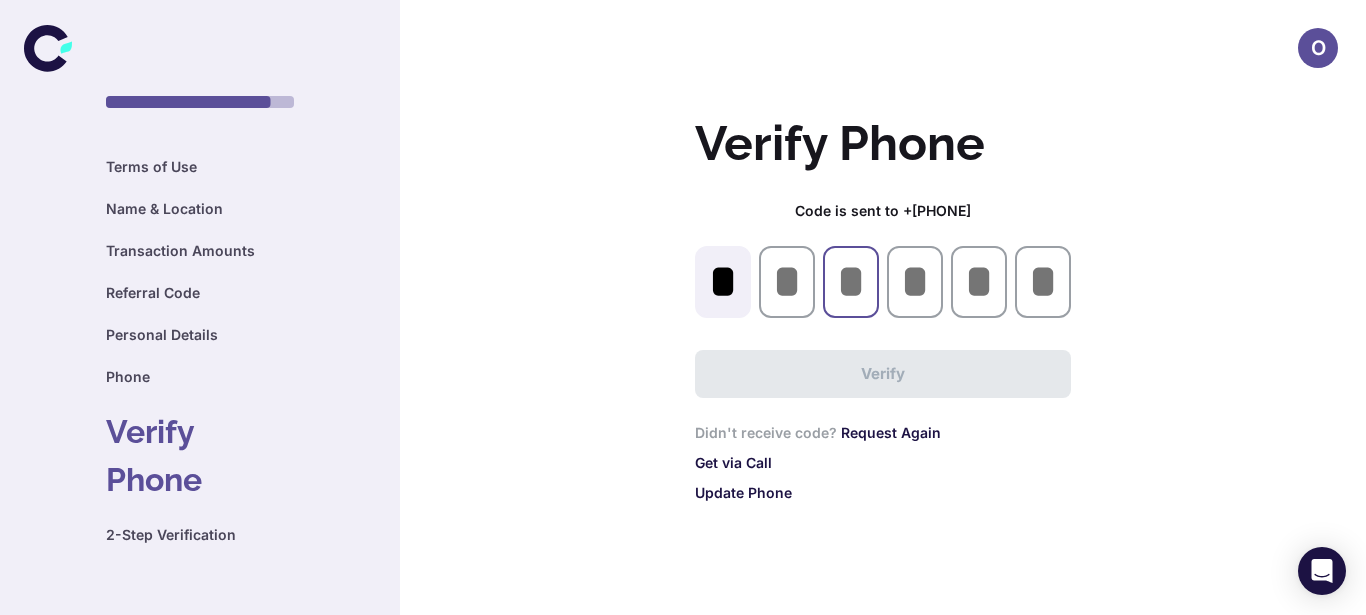 type on "*" 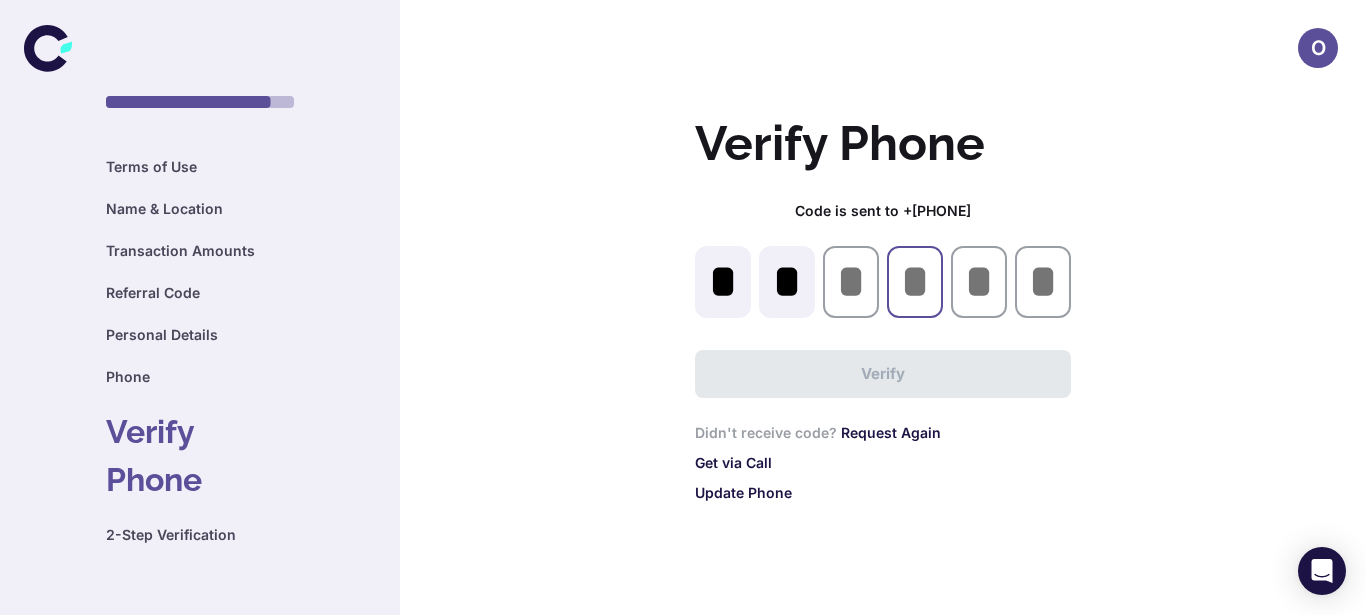 type on "*" 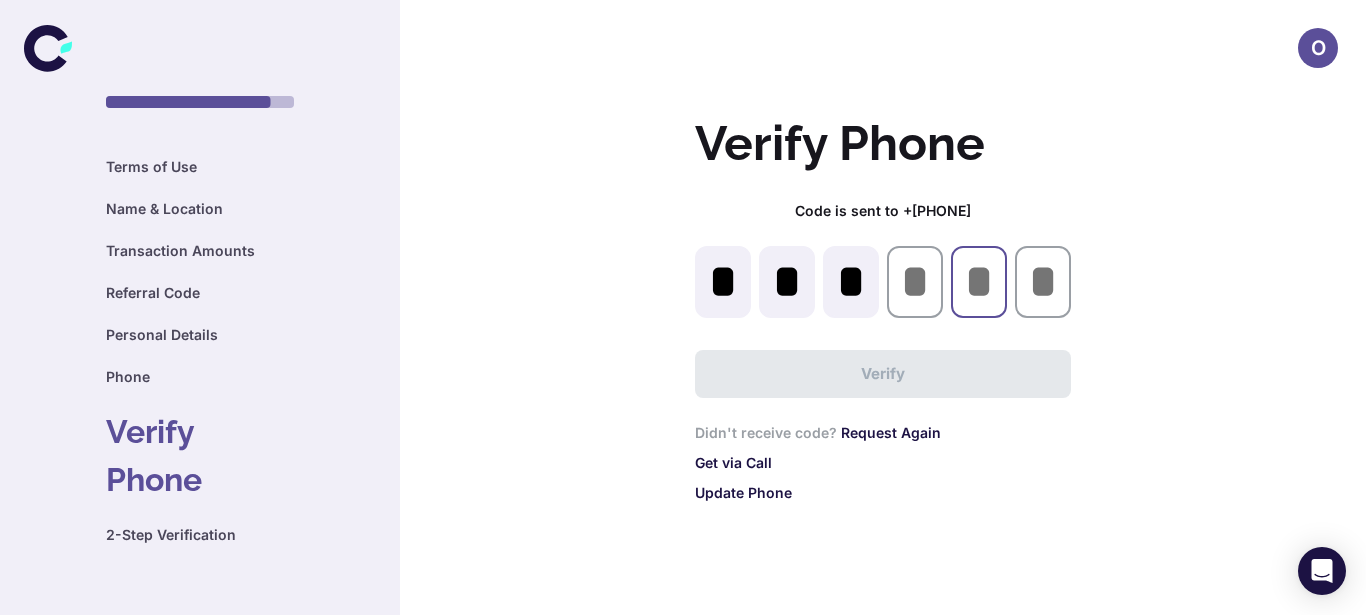 type on "*" 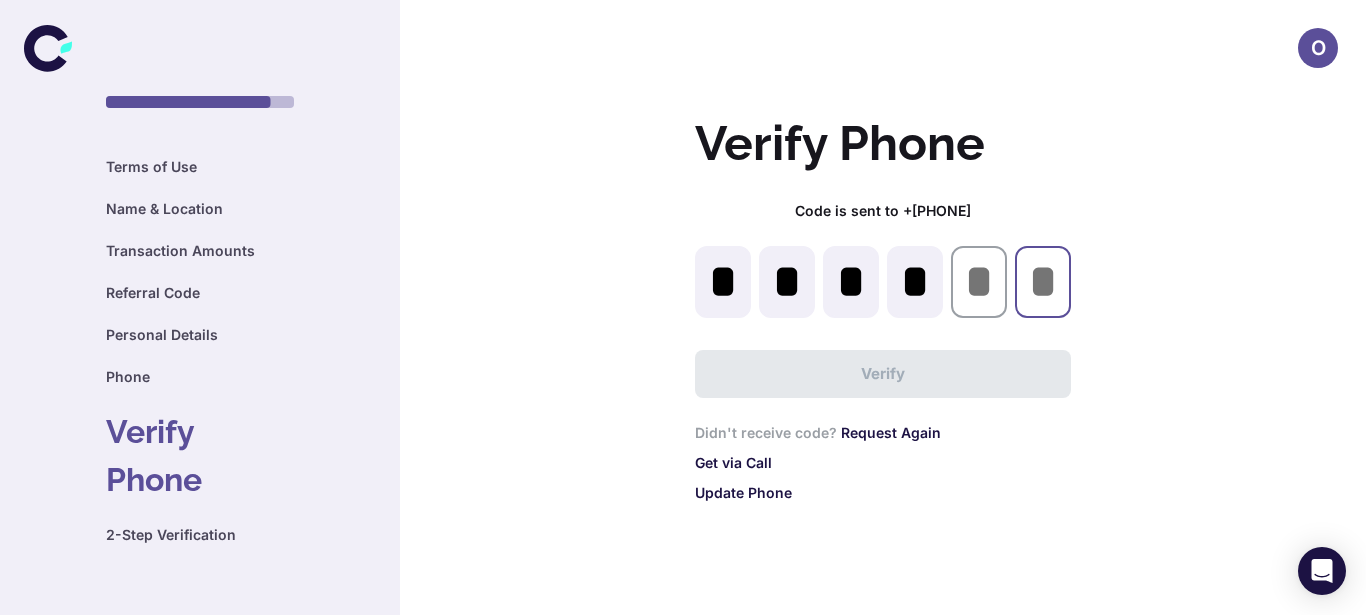 type on "*" 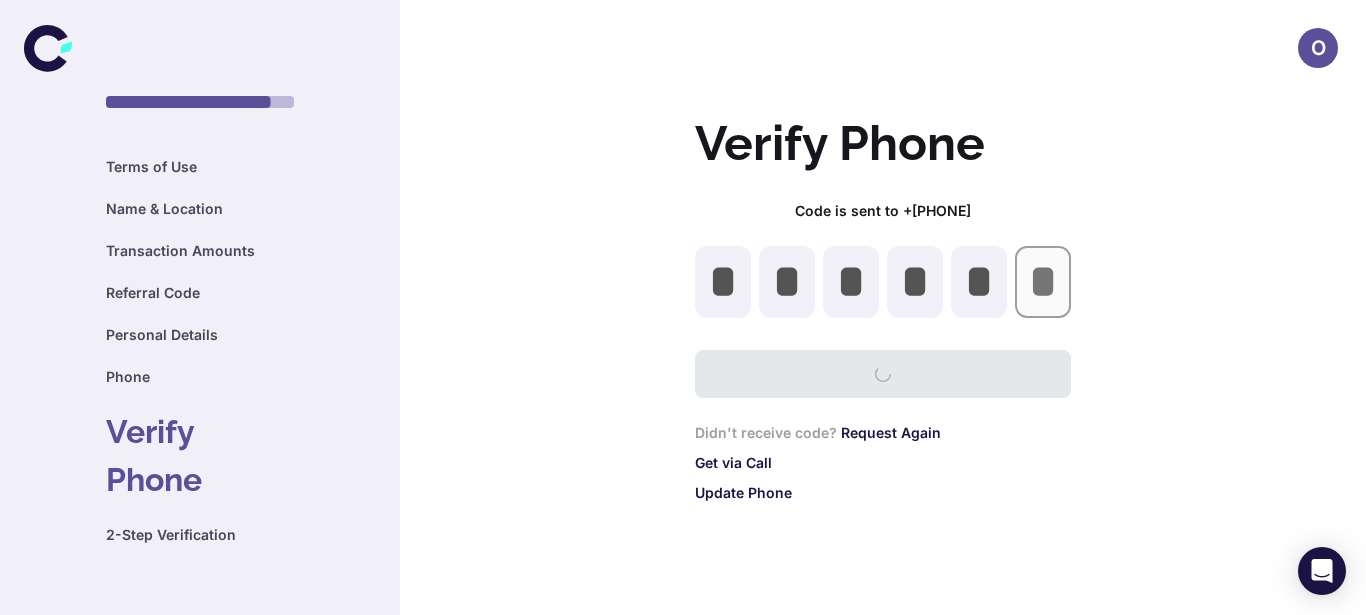 type on "*" 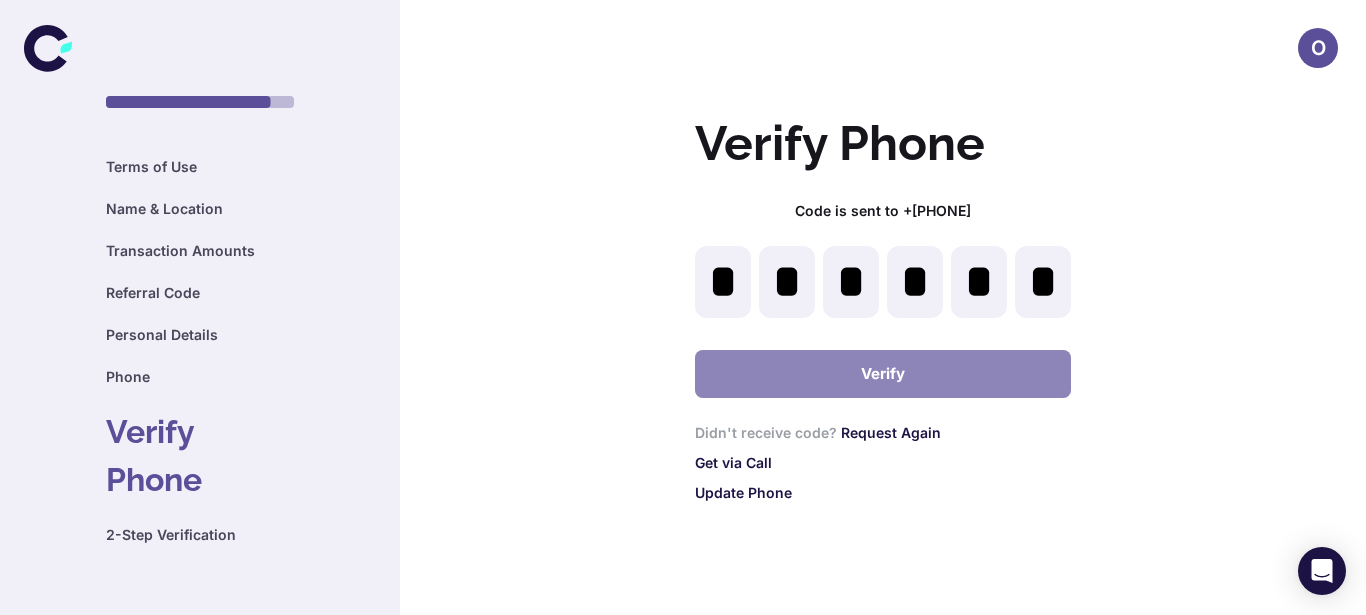 click on "Verify" at bounding box center (883, 374) 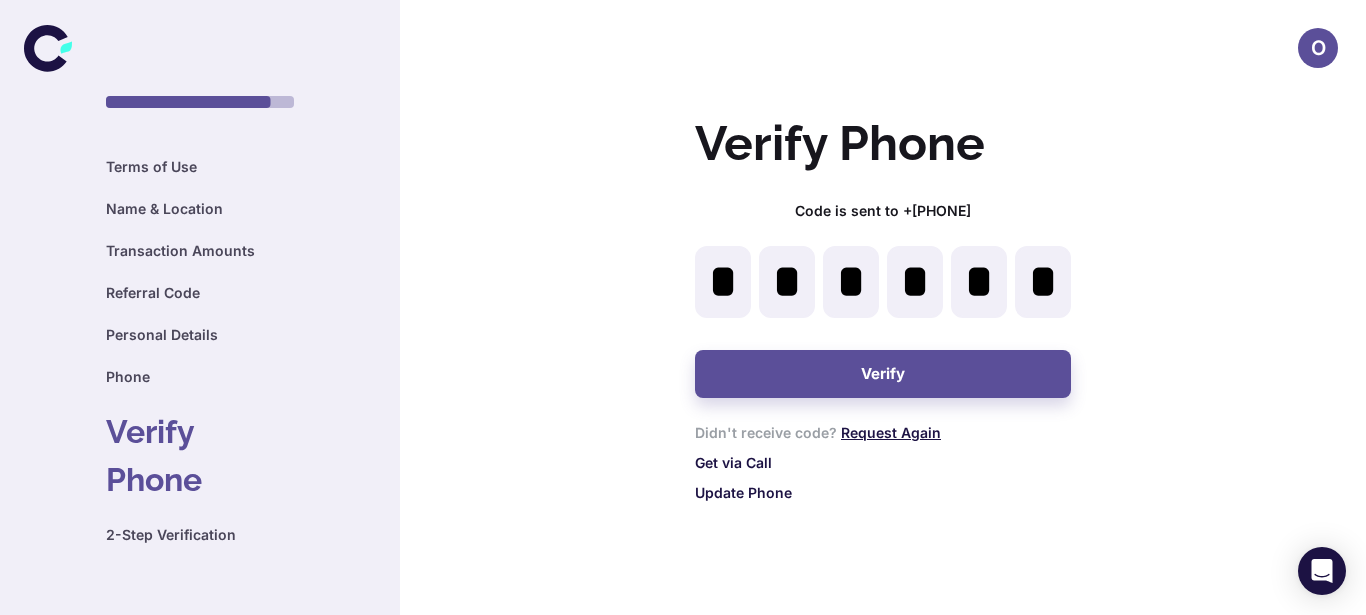 click on "Request Again" at bounding box center (891, 432) 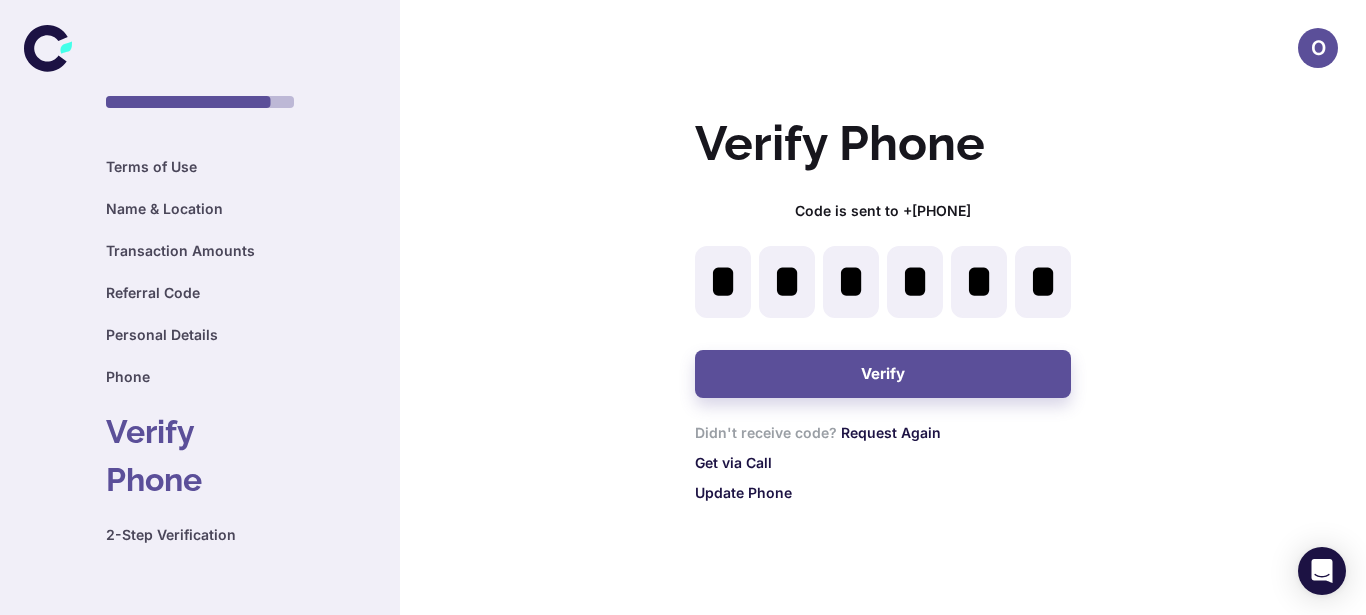 click on "*" at bounding box center [1043, 282] 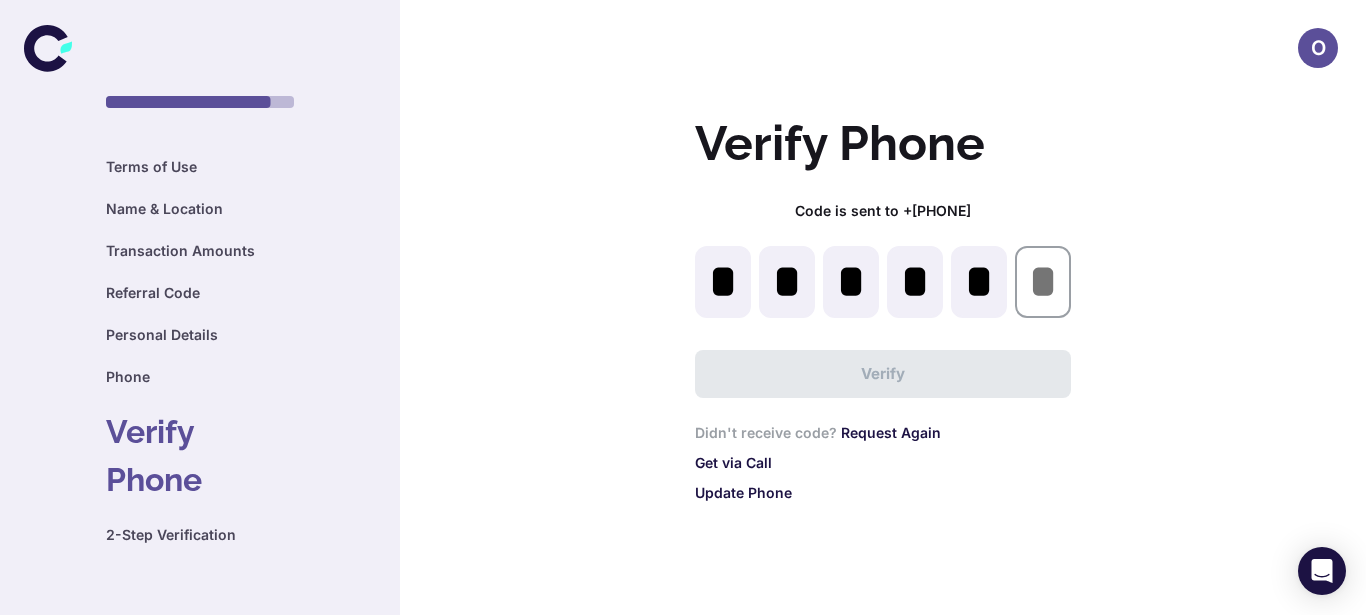 type 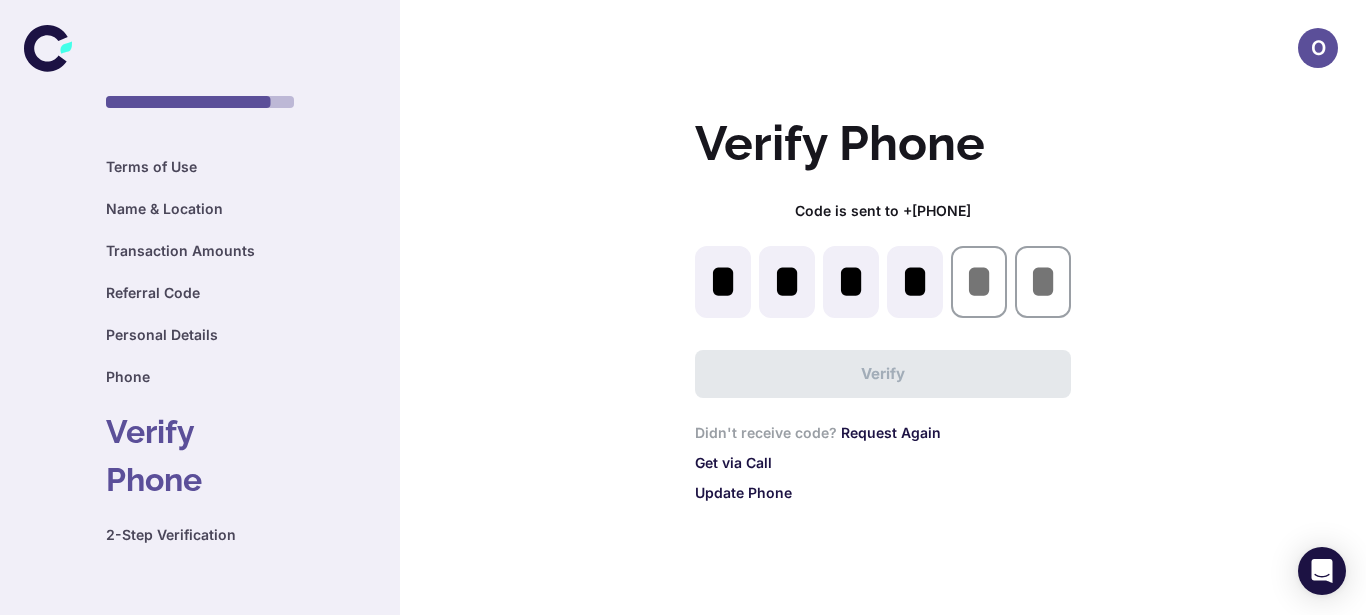 type 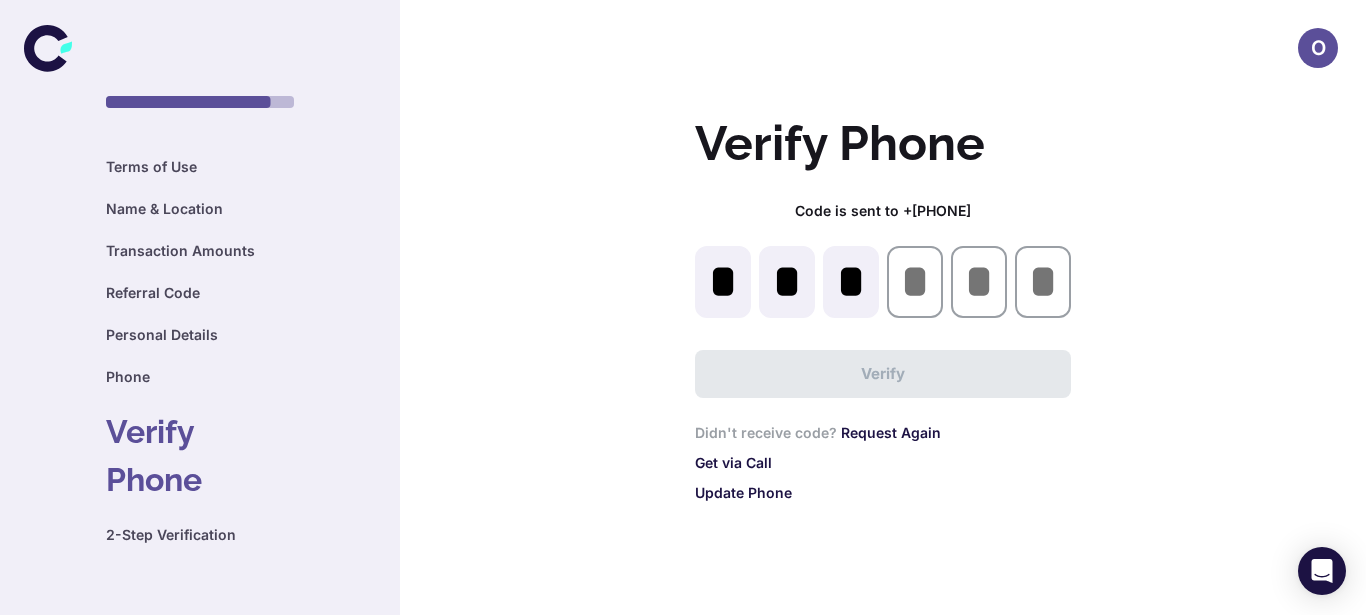 type 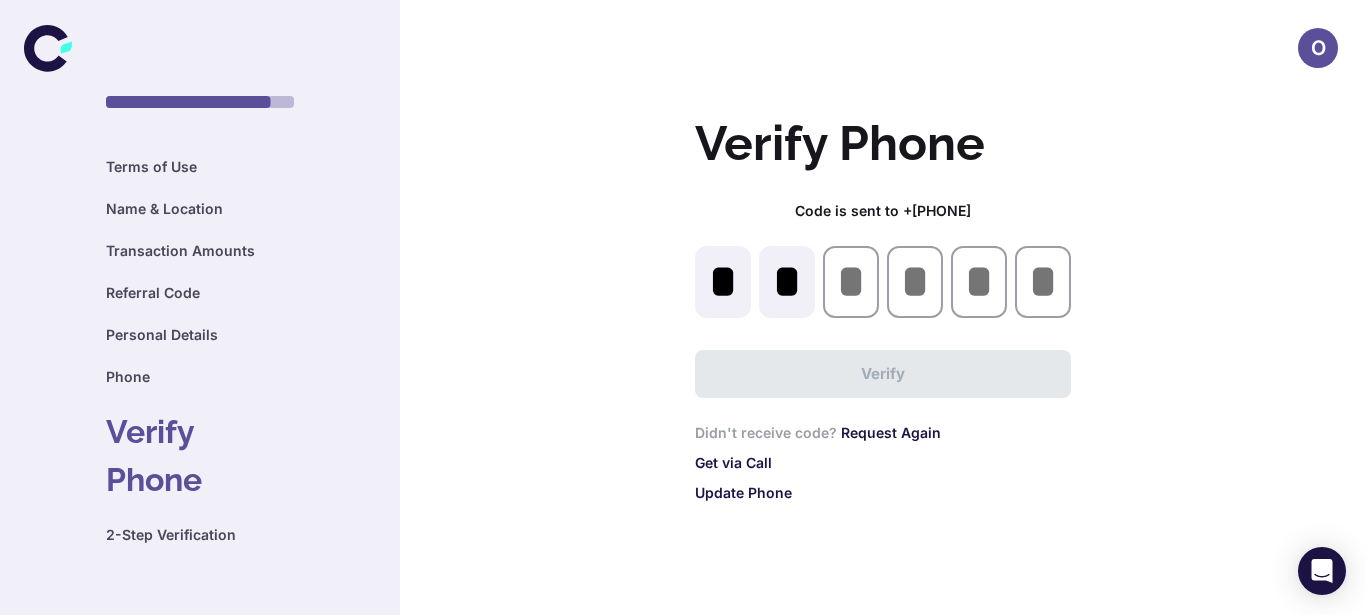 type 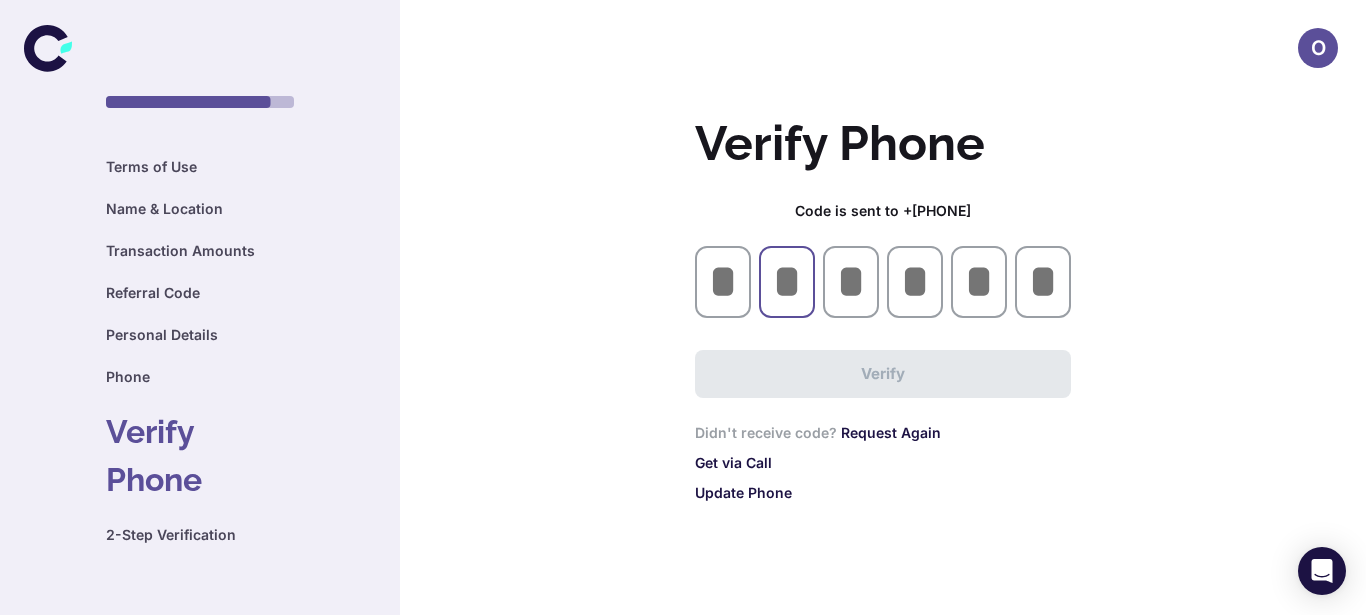 type on "*" 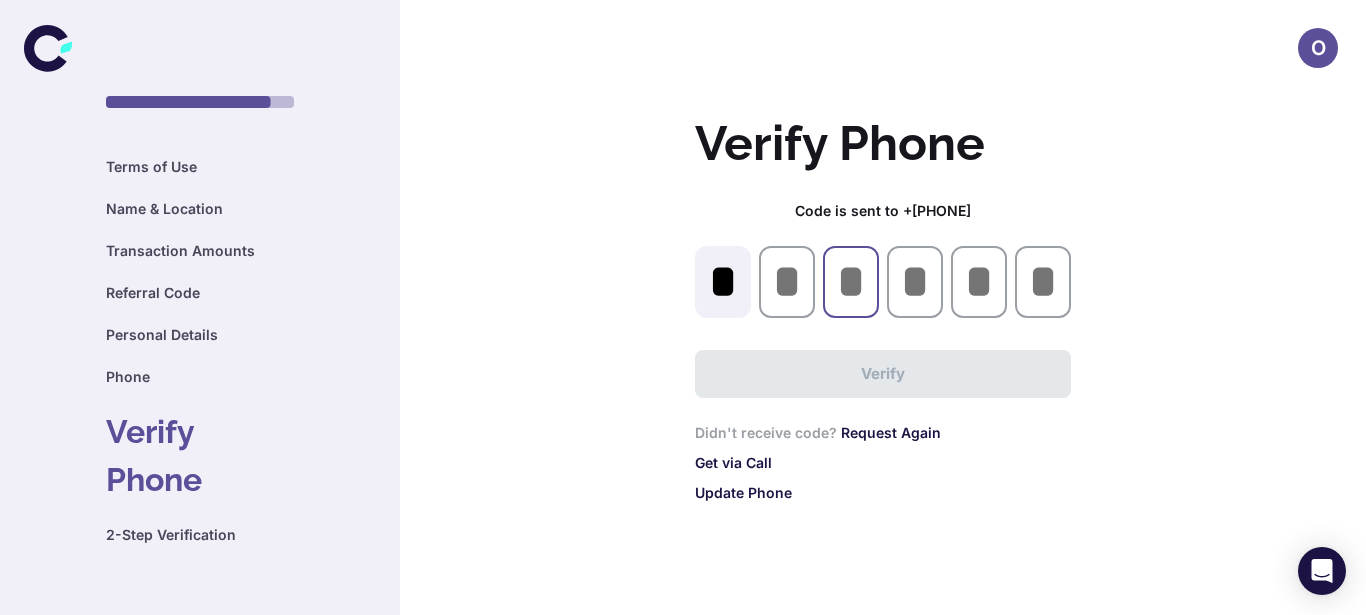 type on "*" 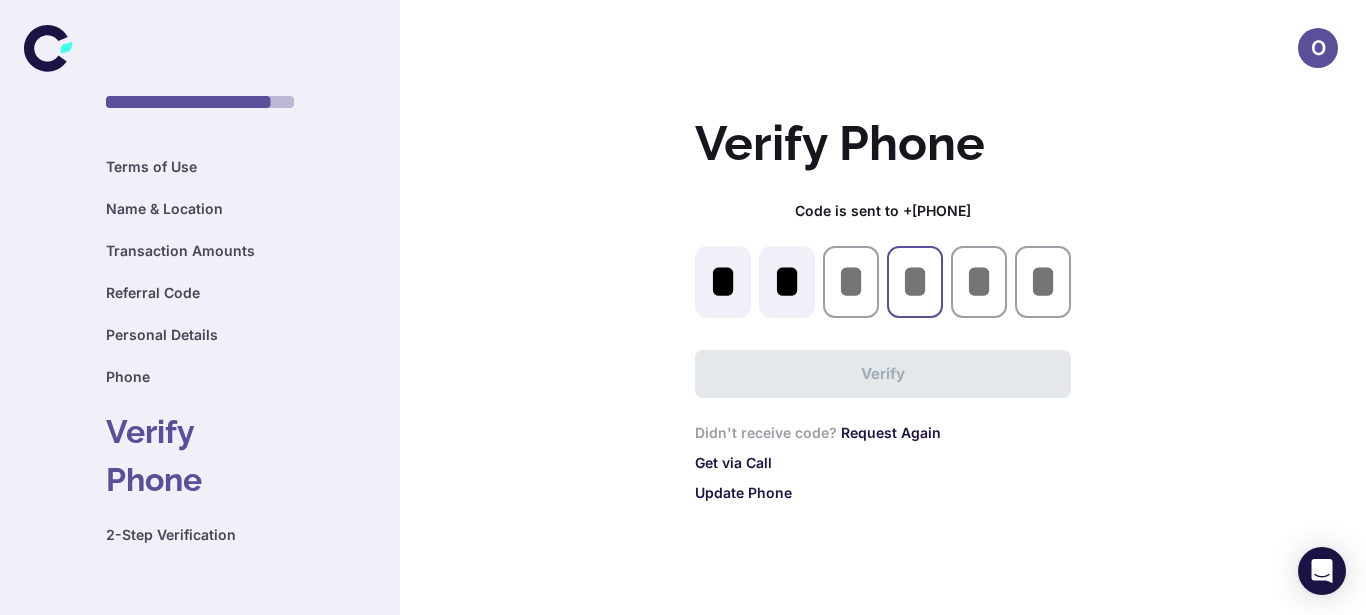 type on "*" 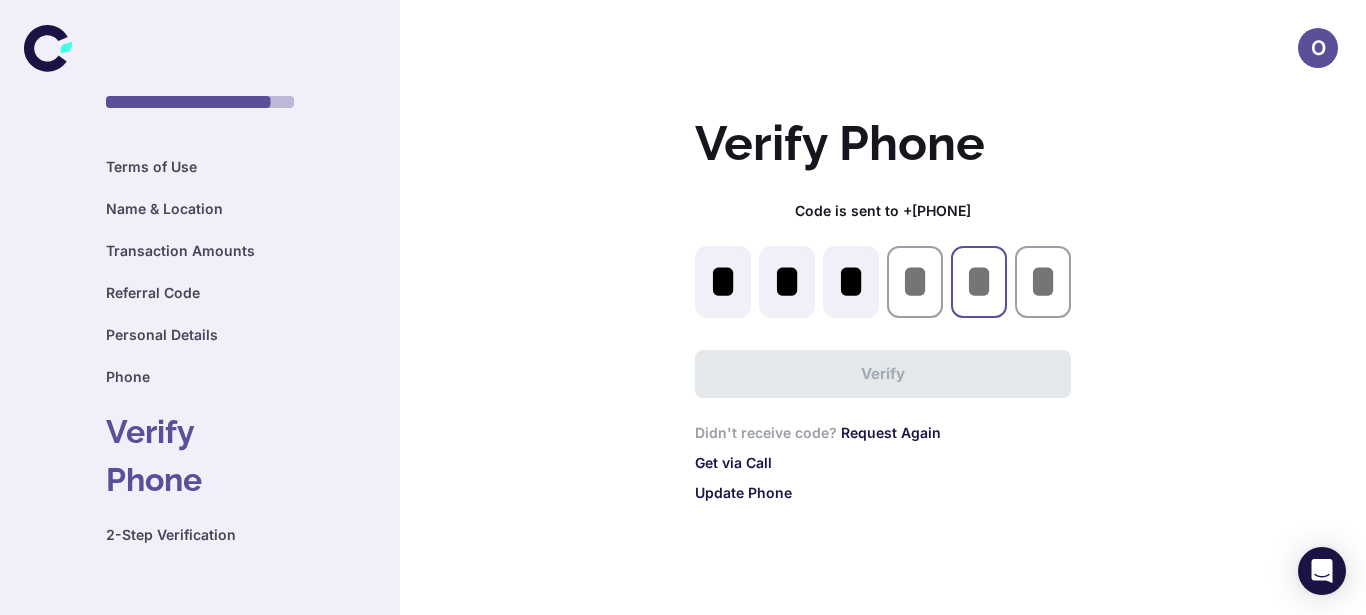 type on "*" 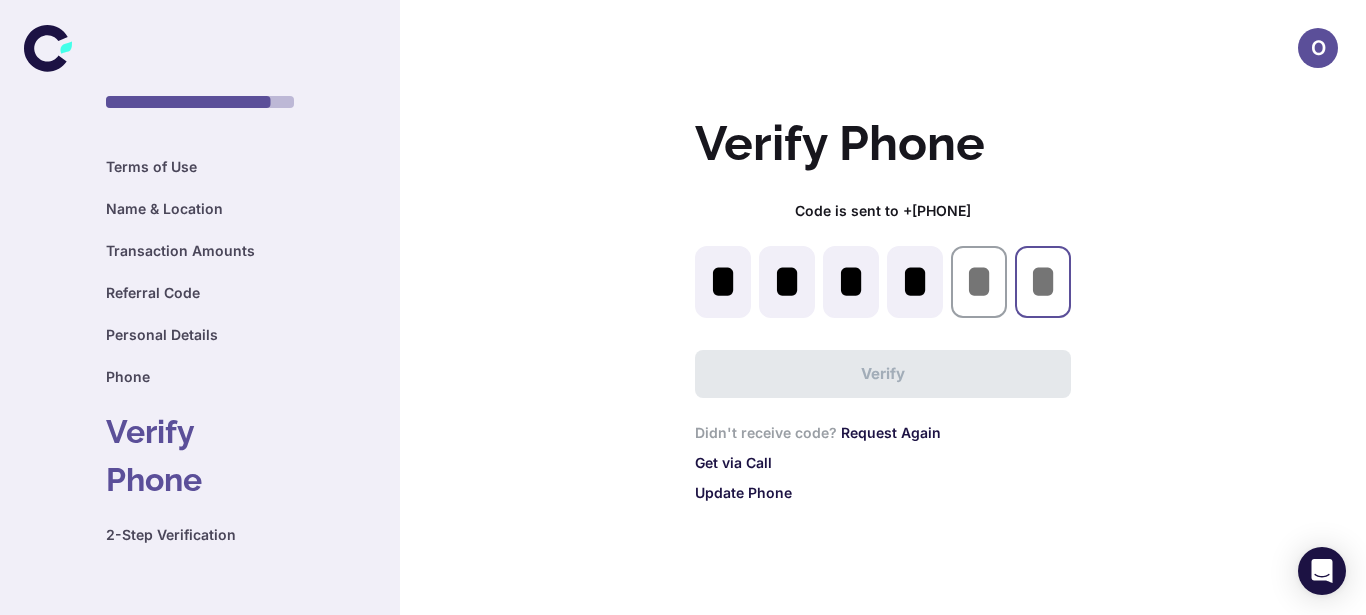 type on "*" 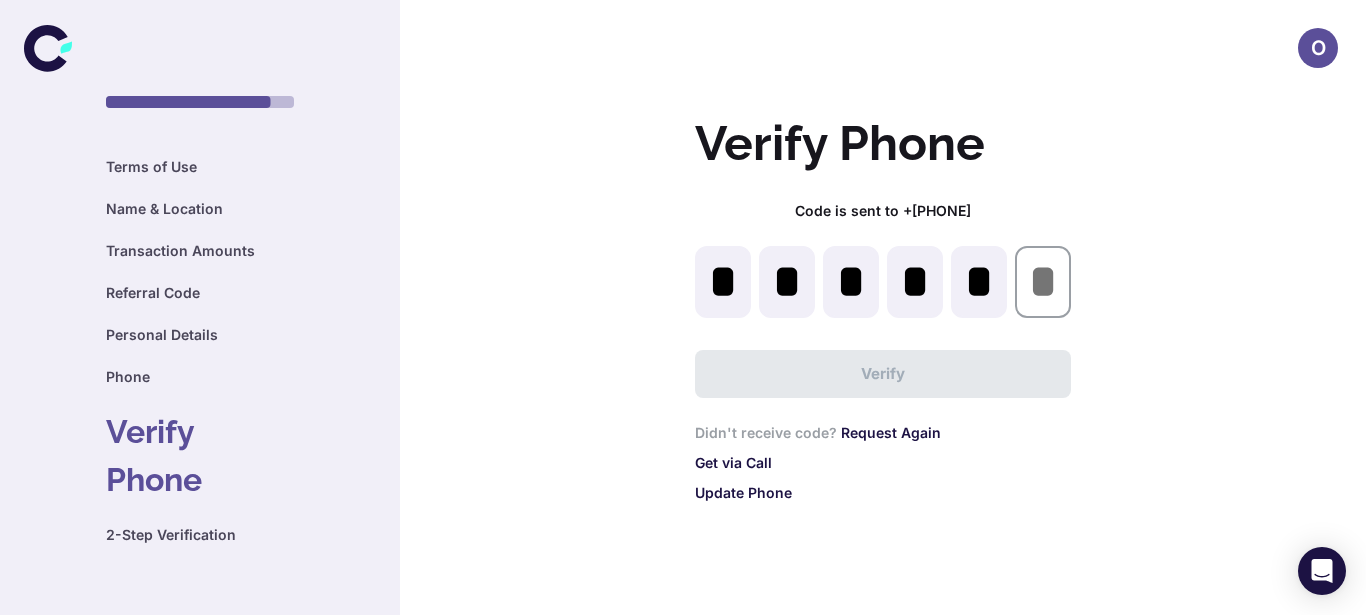 type on "*" 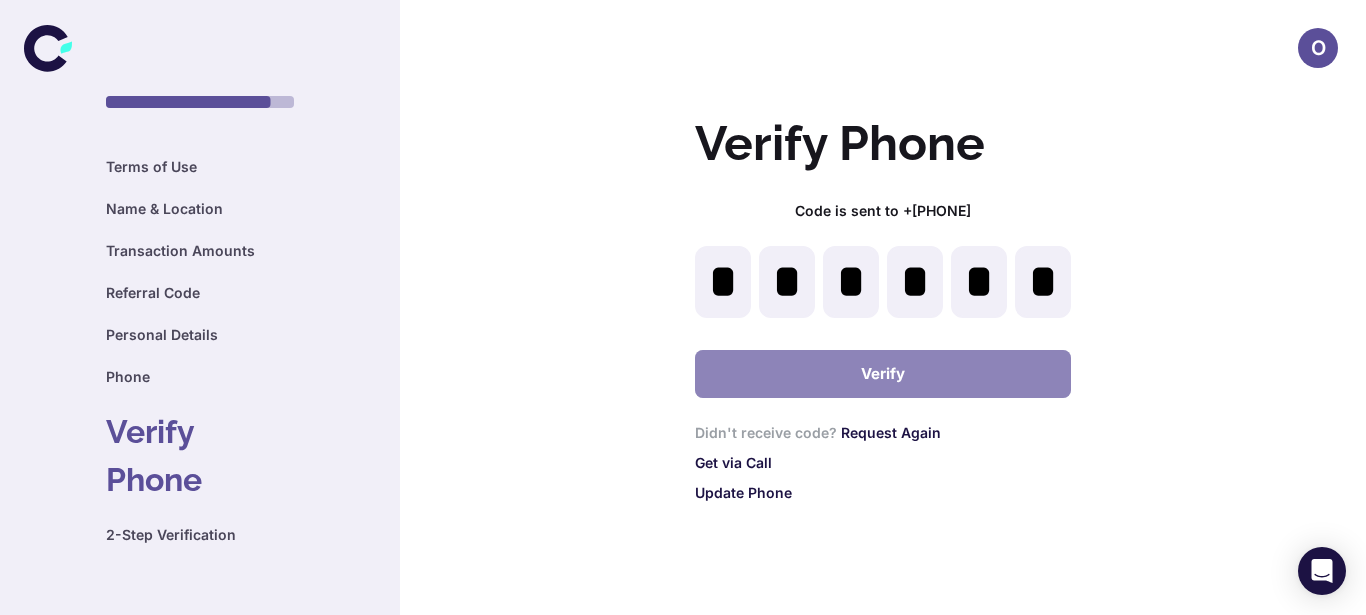 click on "Verify" at bounding box center (883, 374) 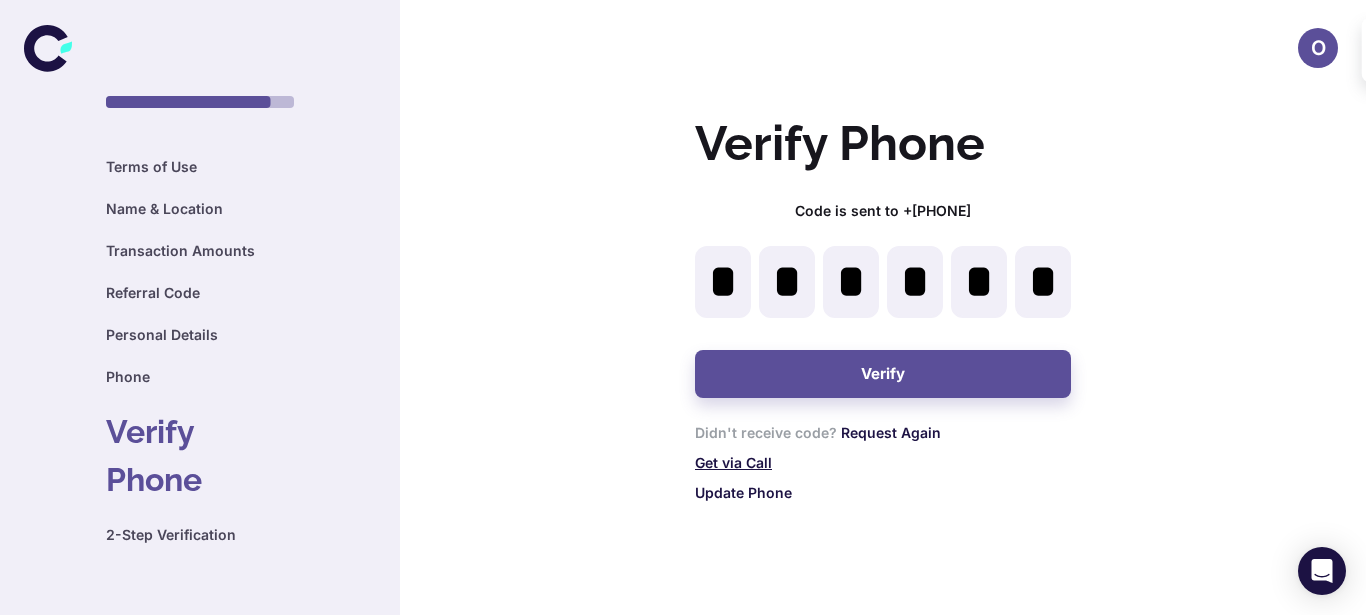 click on "Get via Call" at bounding box center [733, 462] 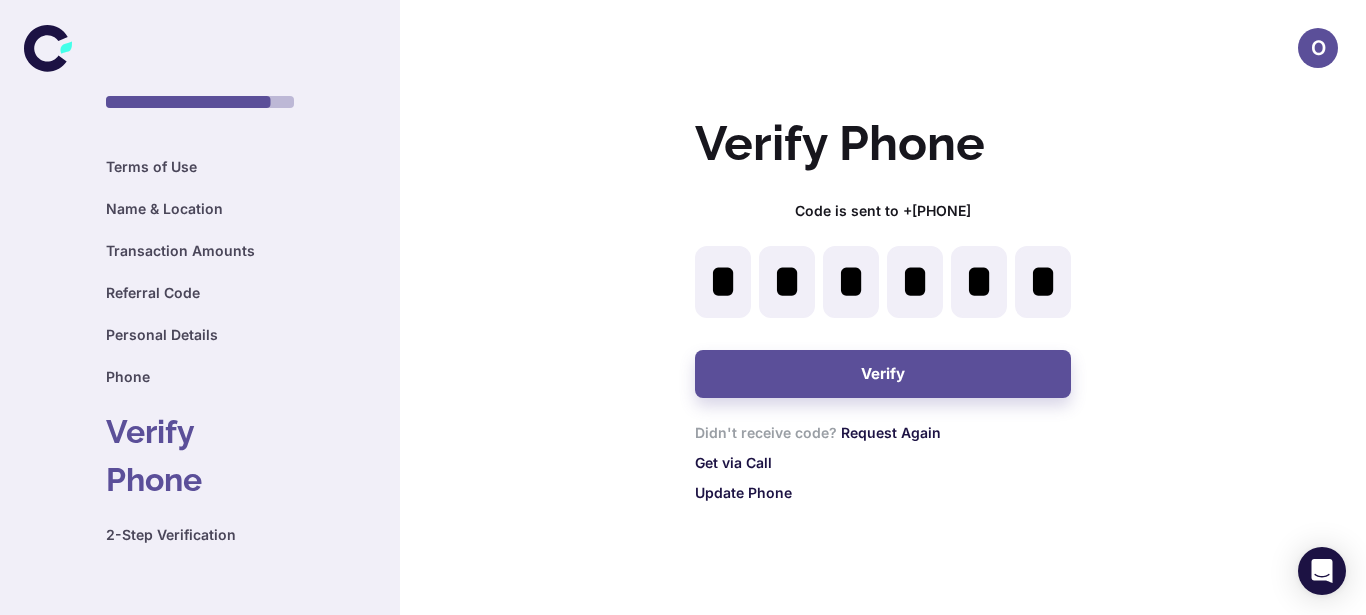 click on "*" at bounding box center [1043, 282] 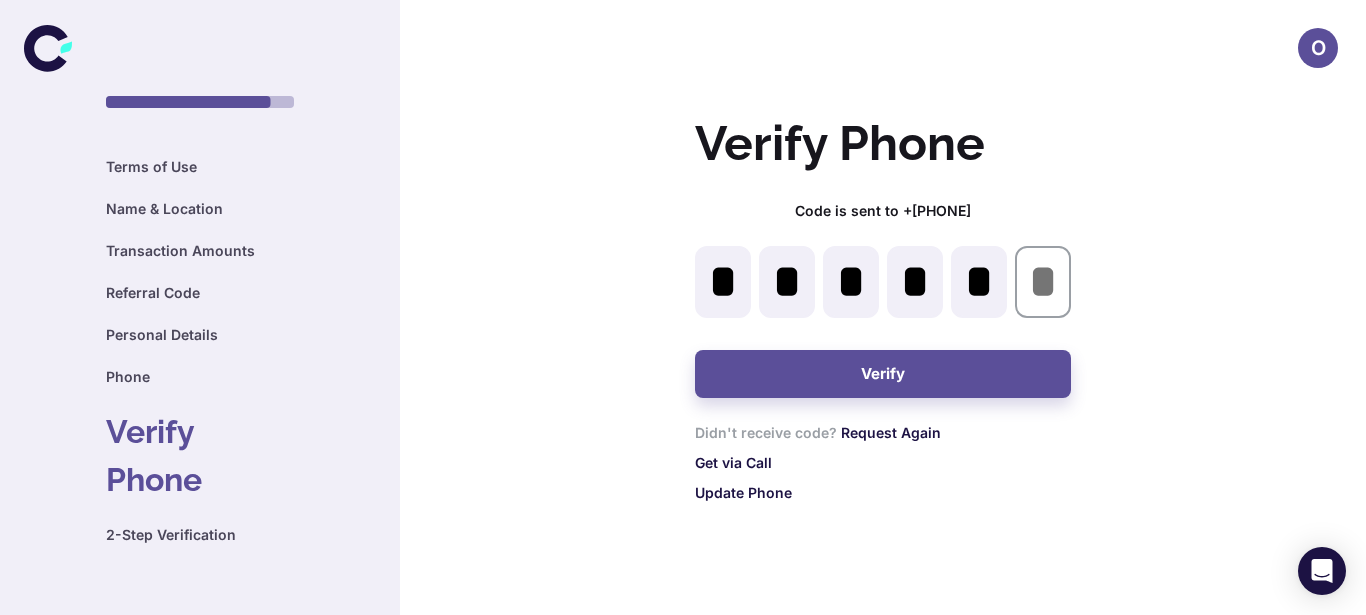 type 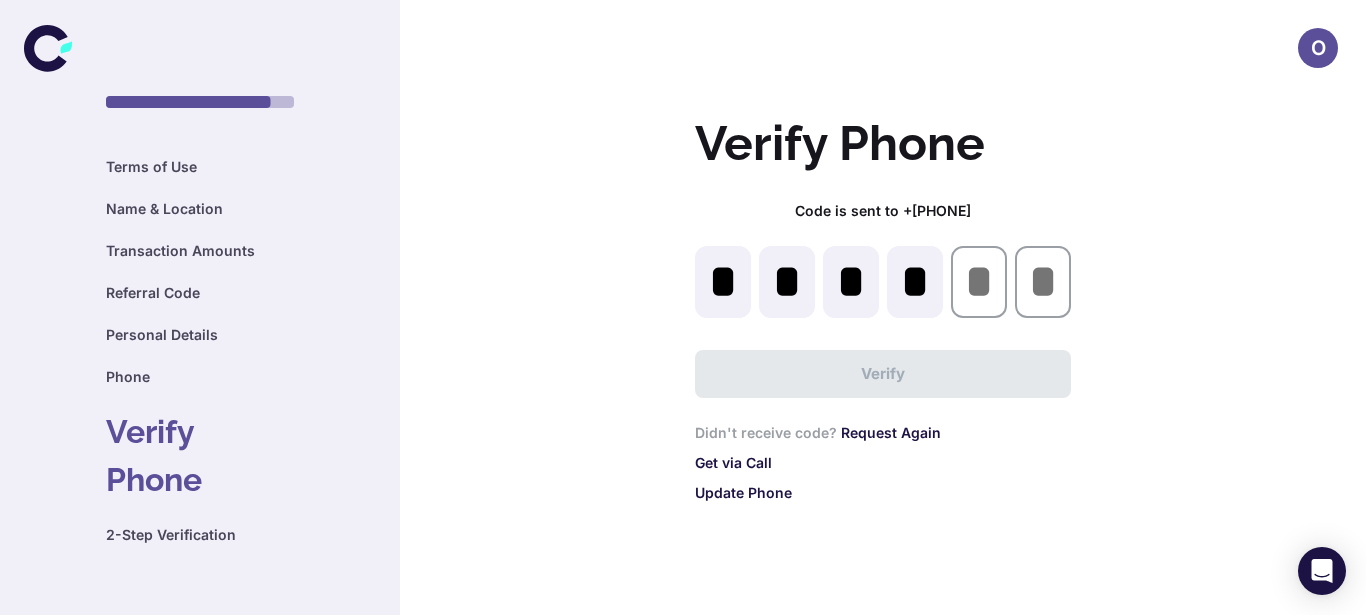 type 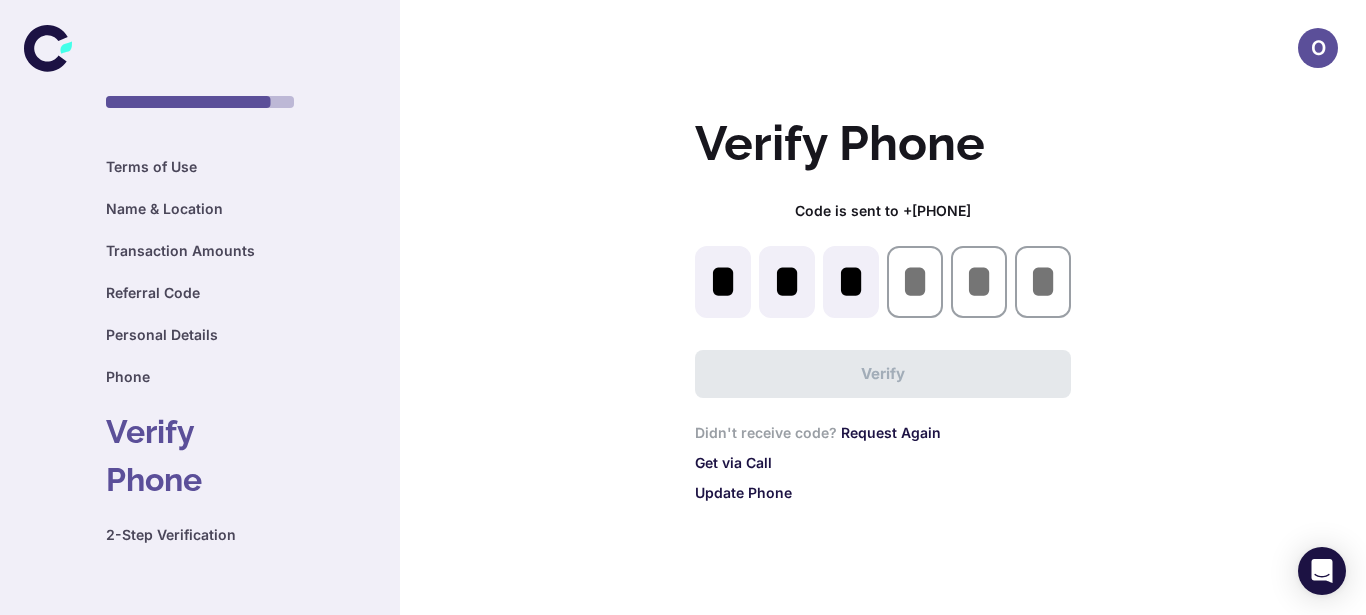 type 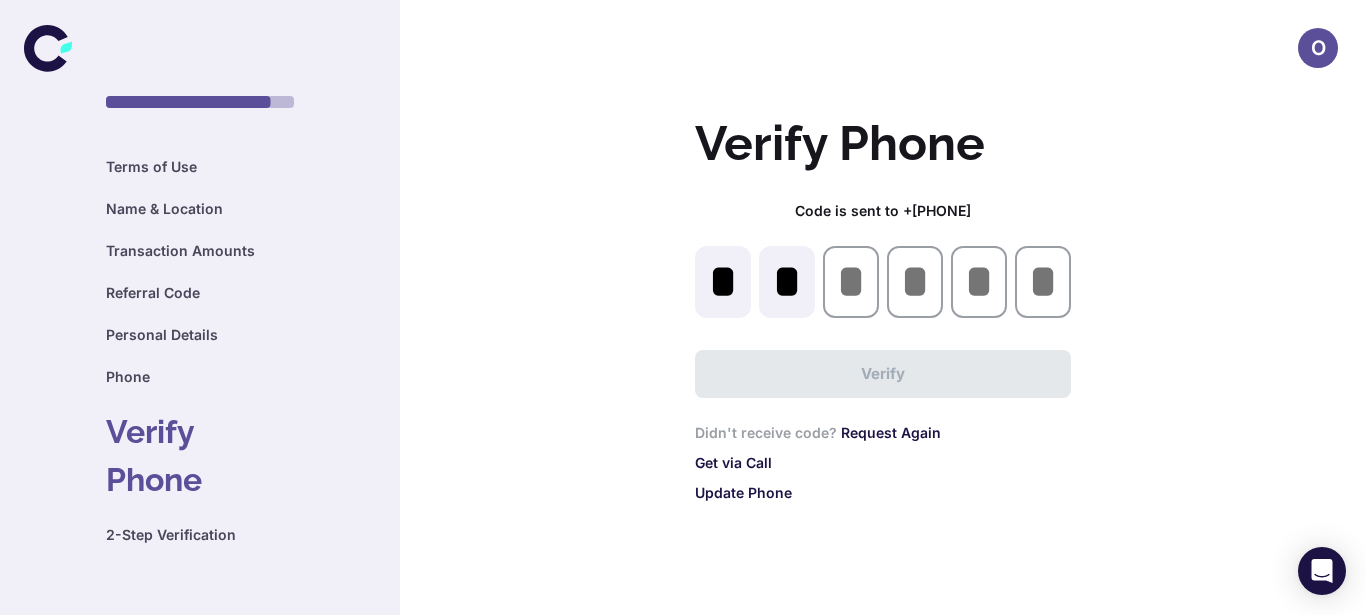 type 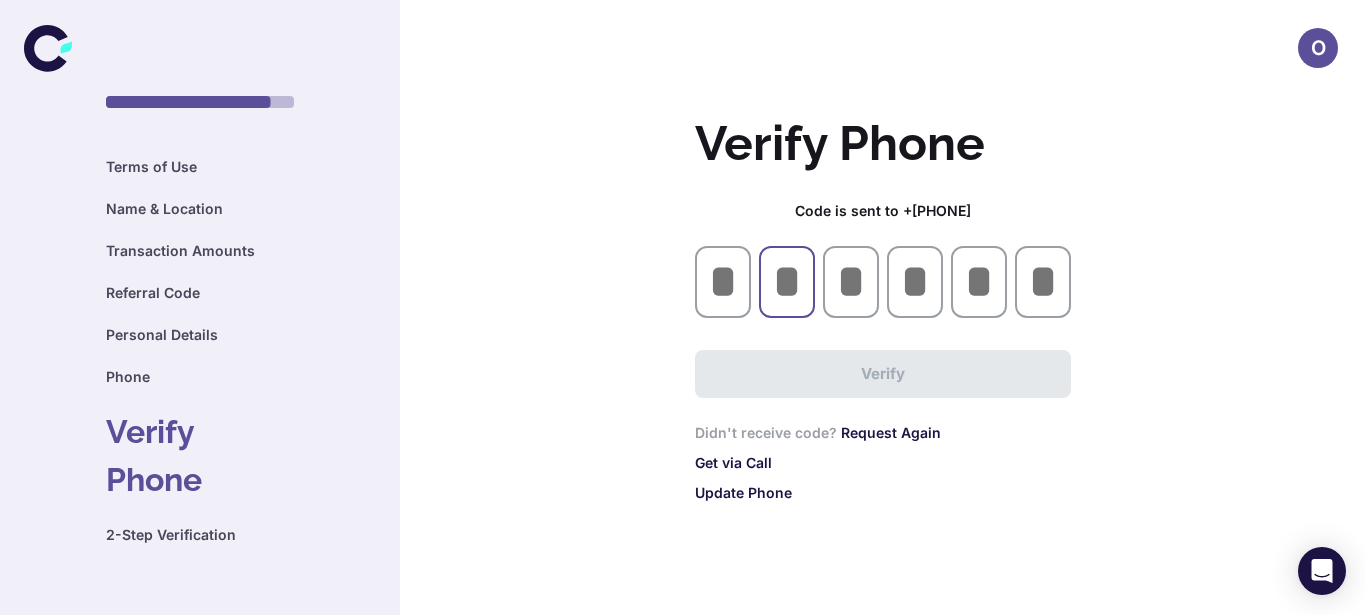 type on "*" 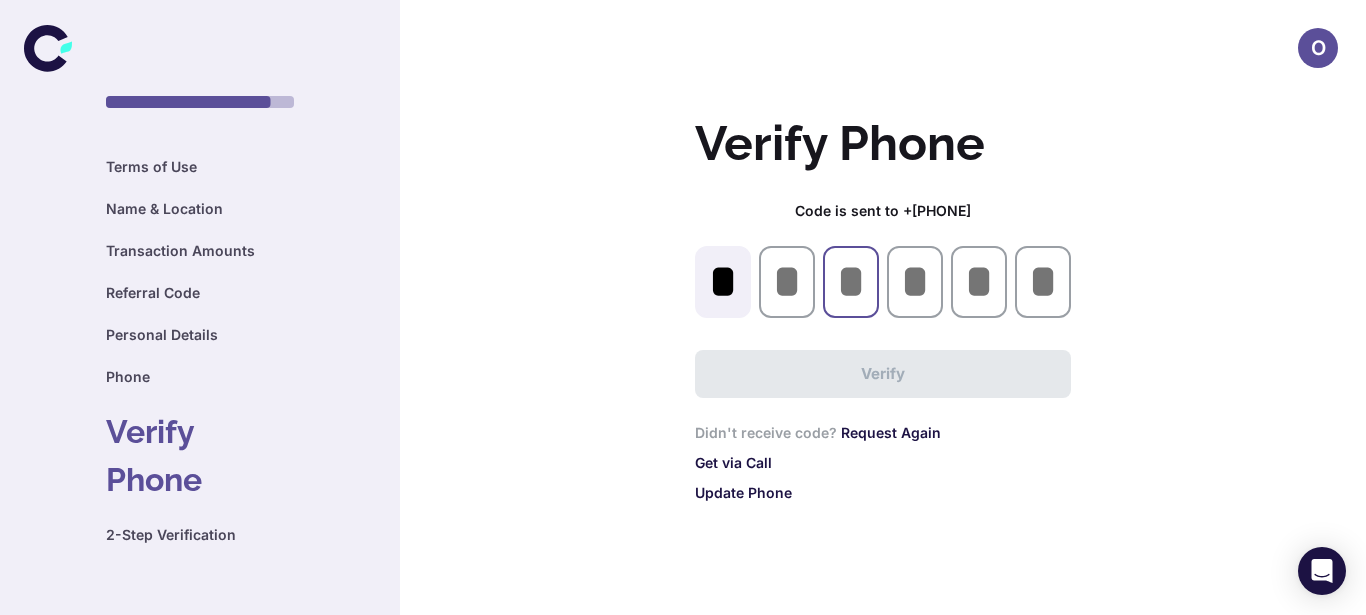 type on "*" 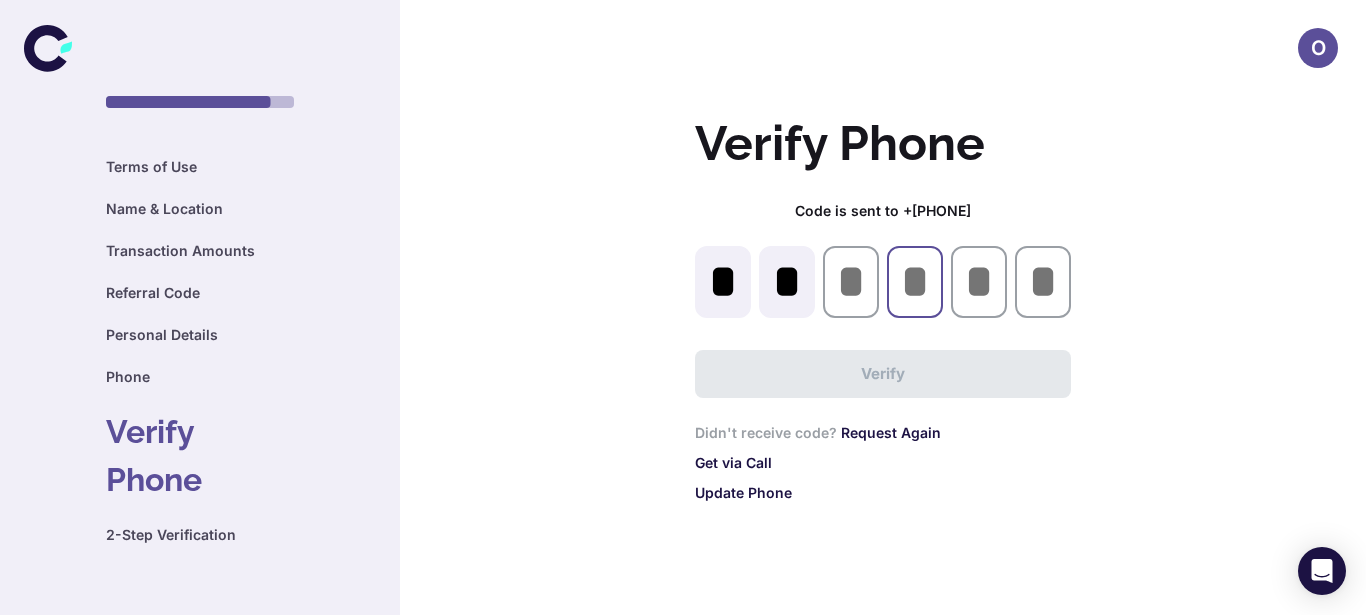 type on "*" 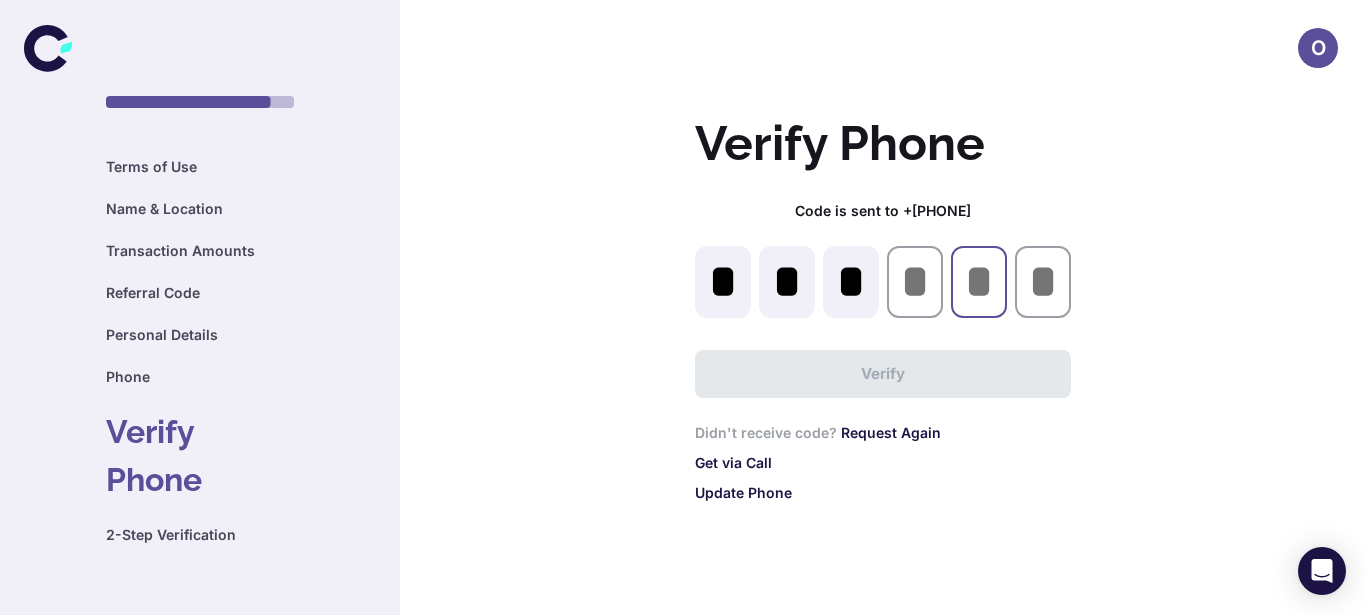 type on "*" 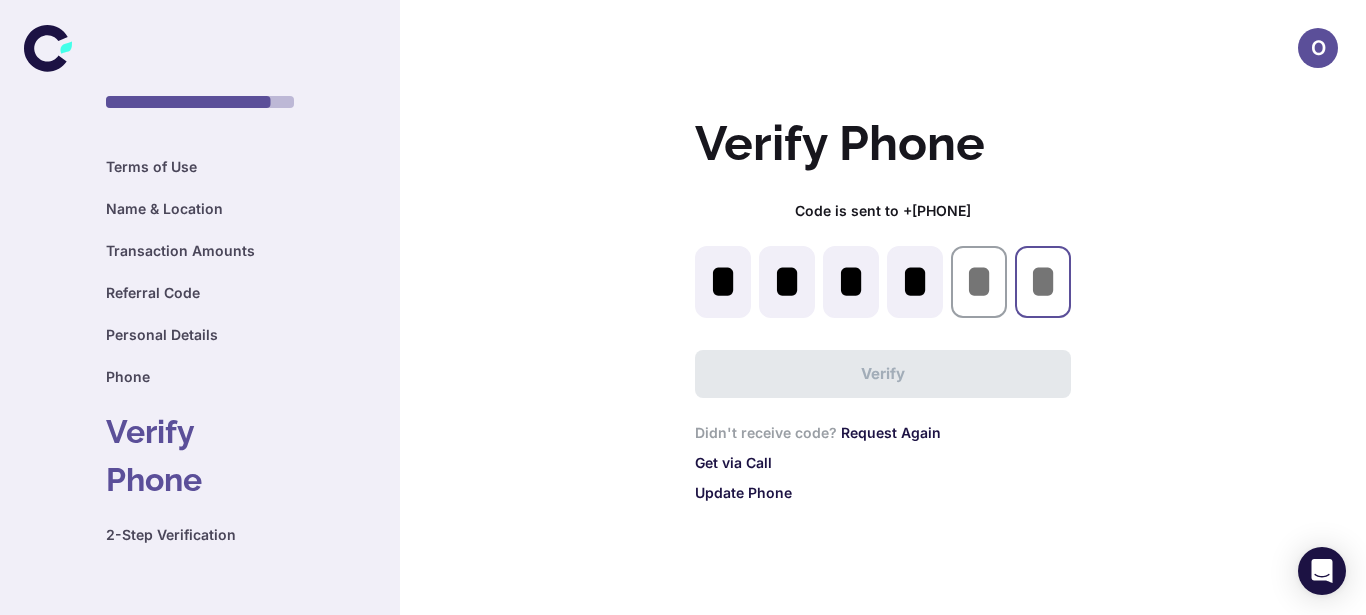 type on "*" 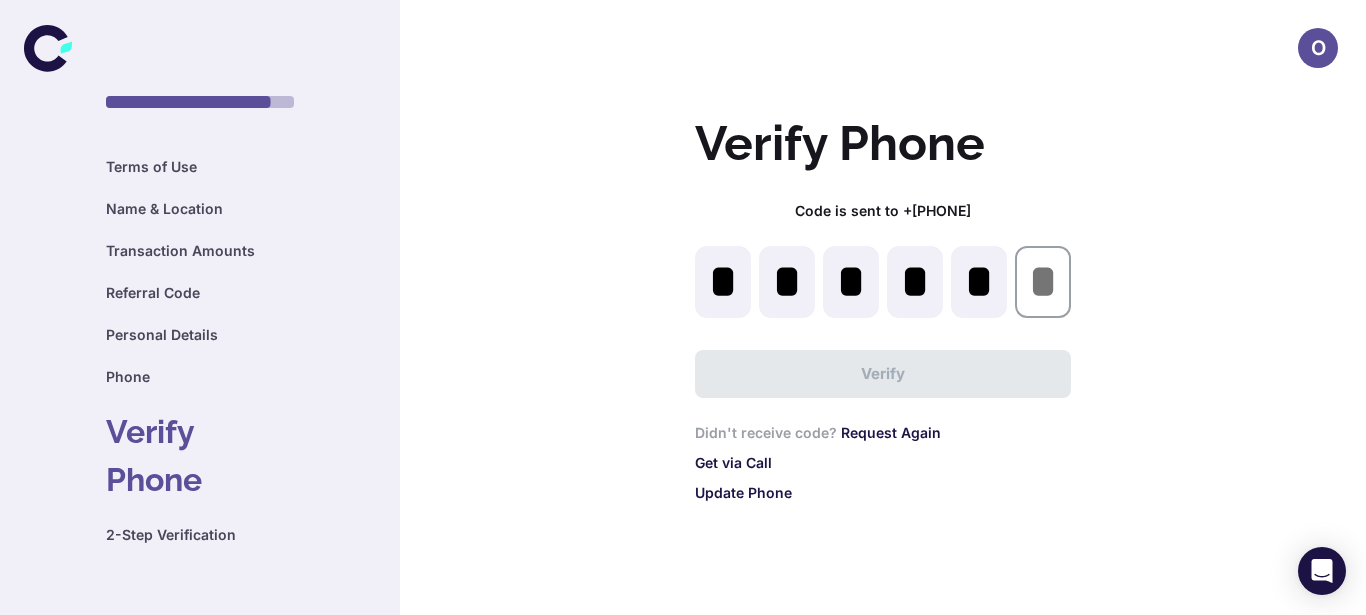 type 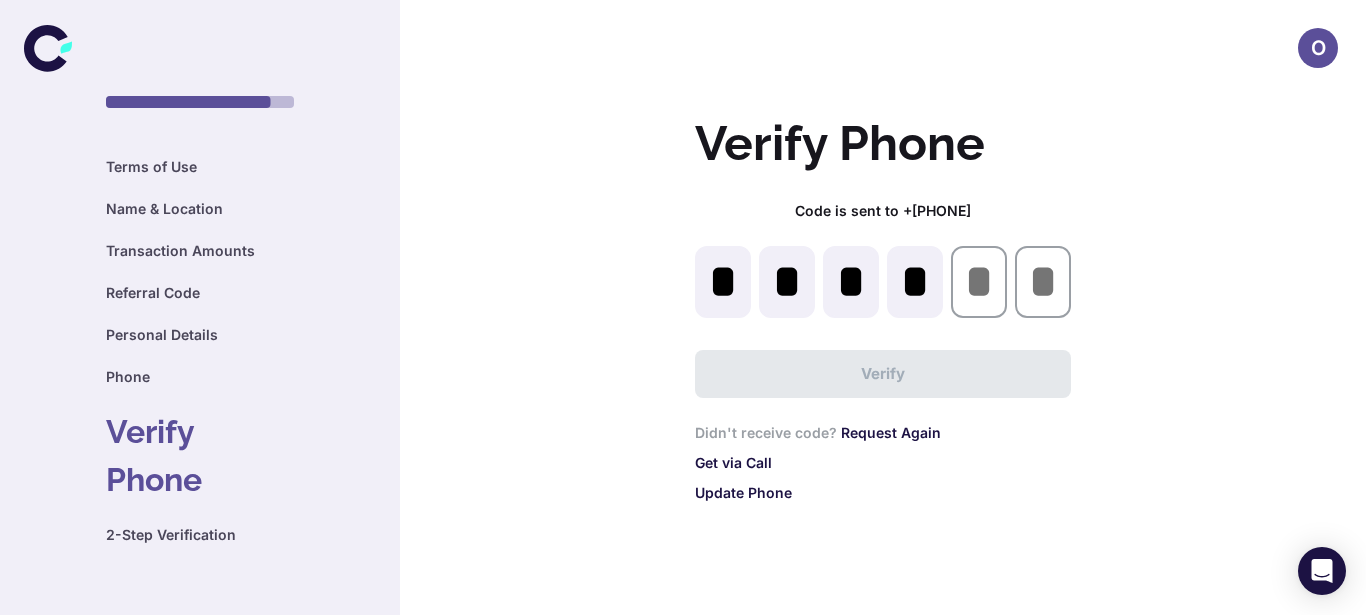 type 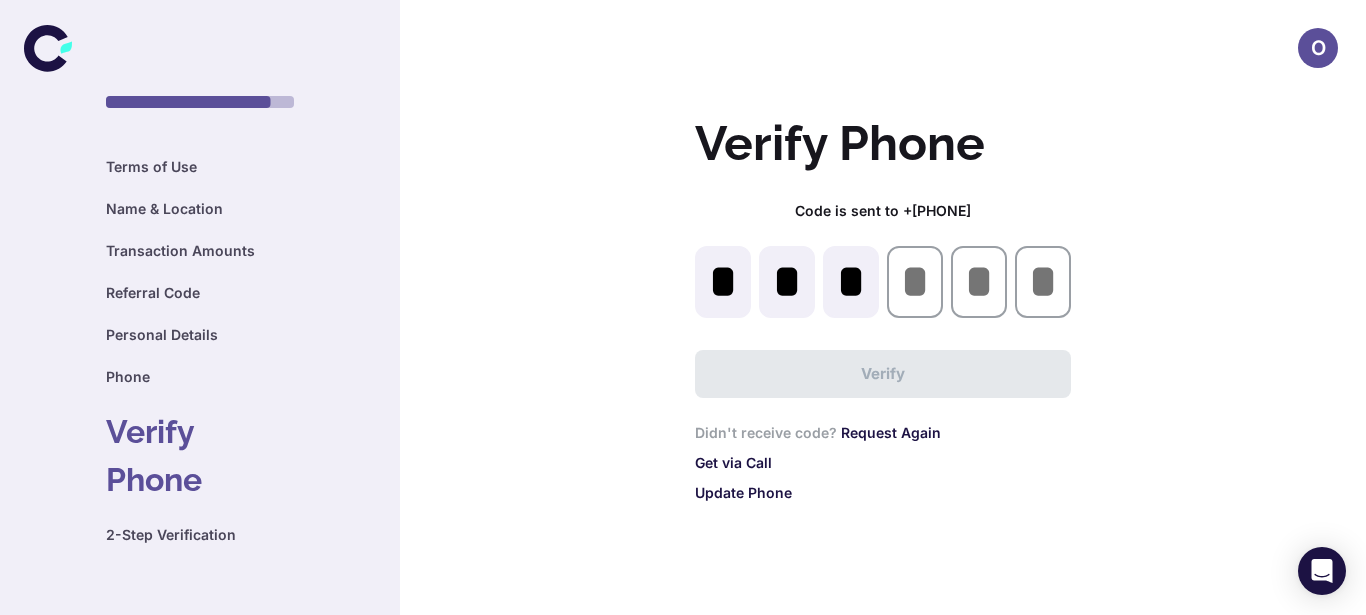 type 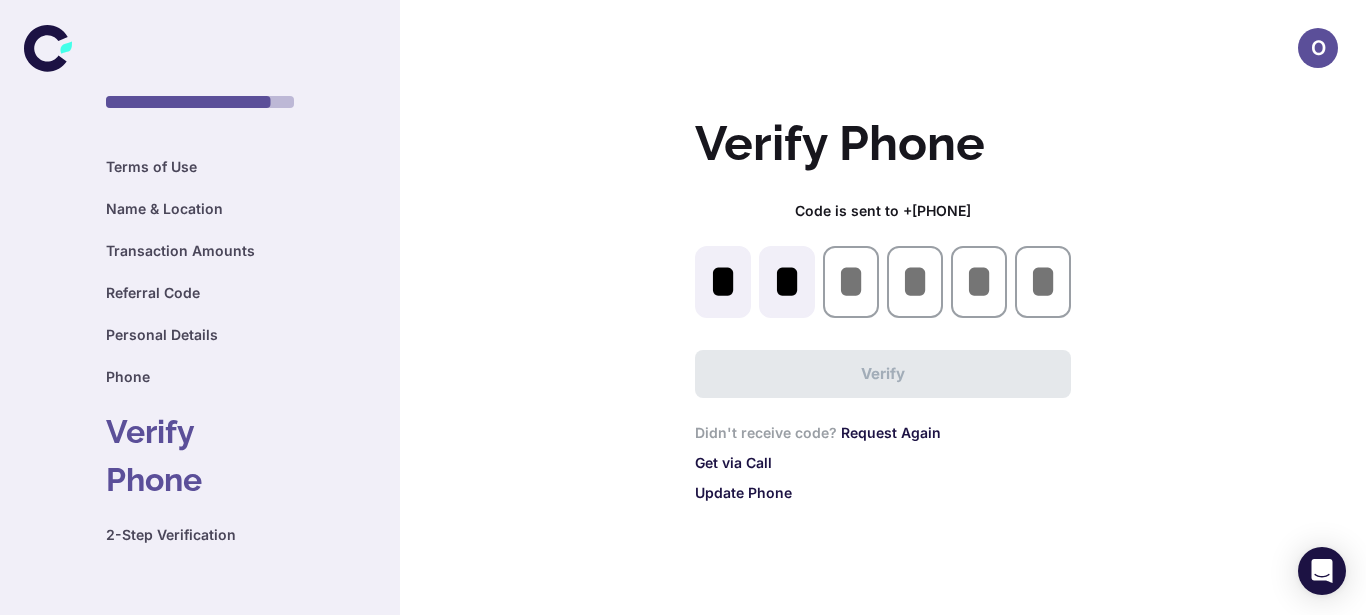 type 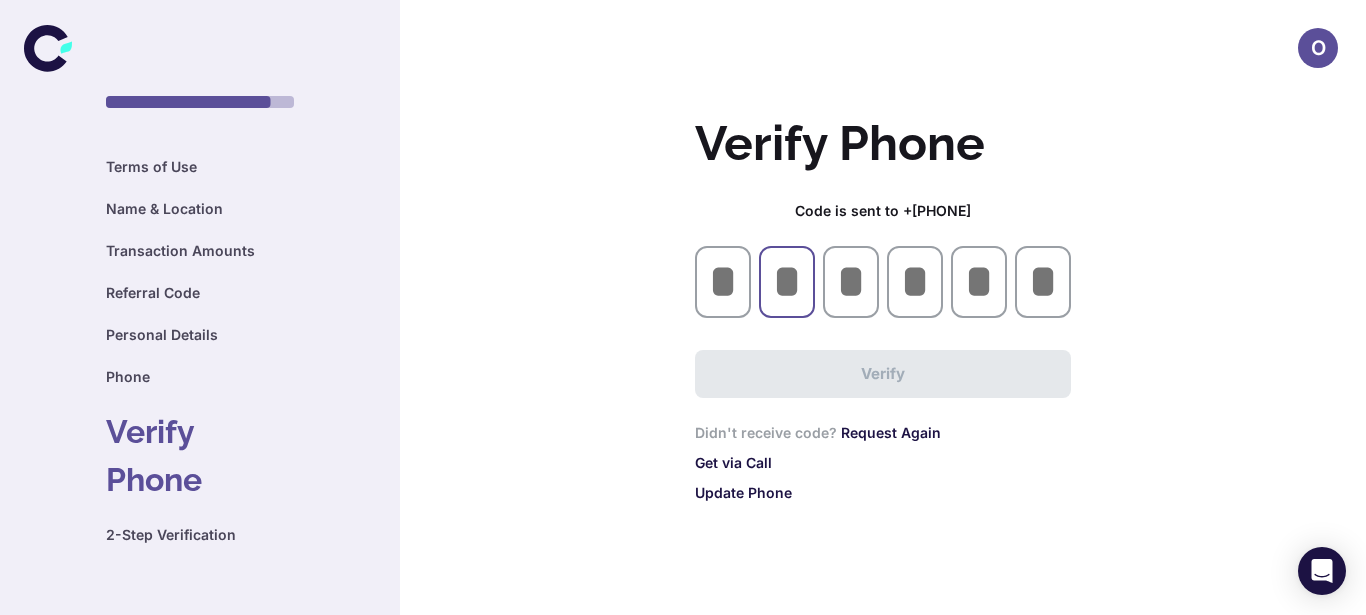 type on "*" 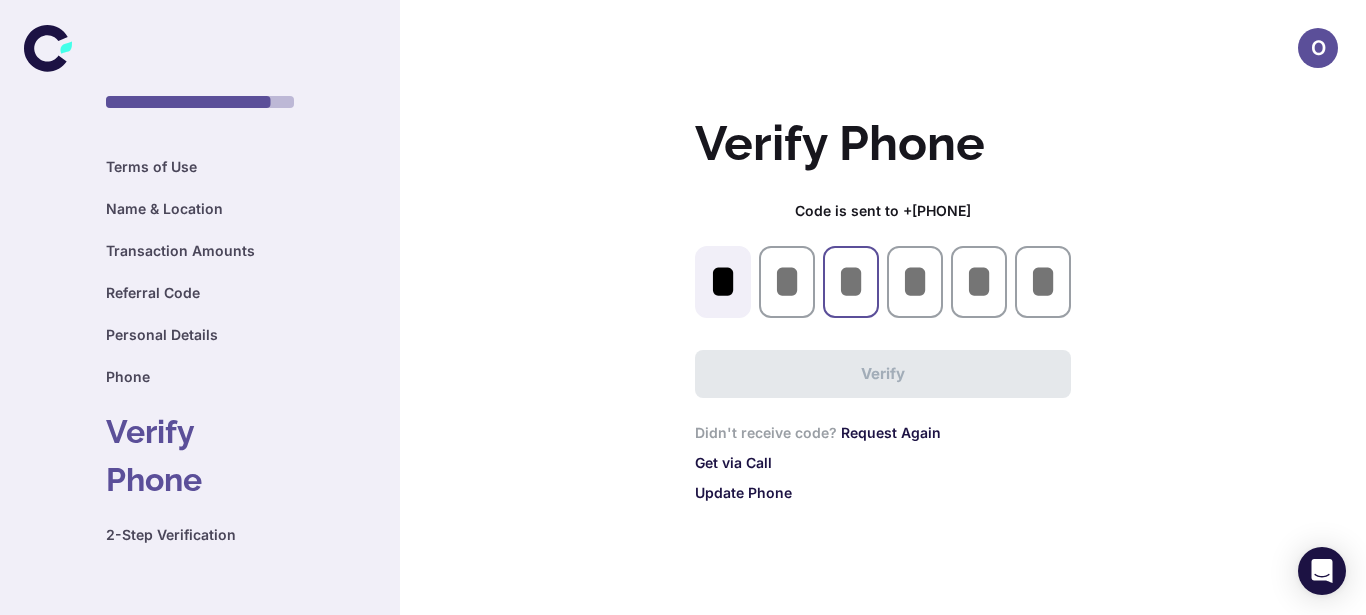 type on "*" 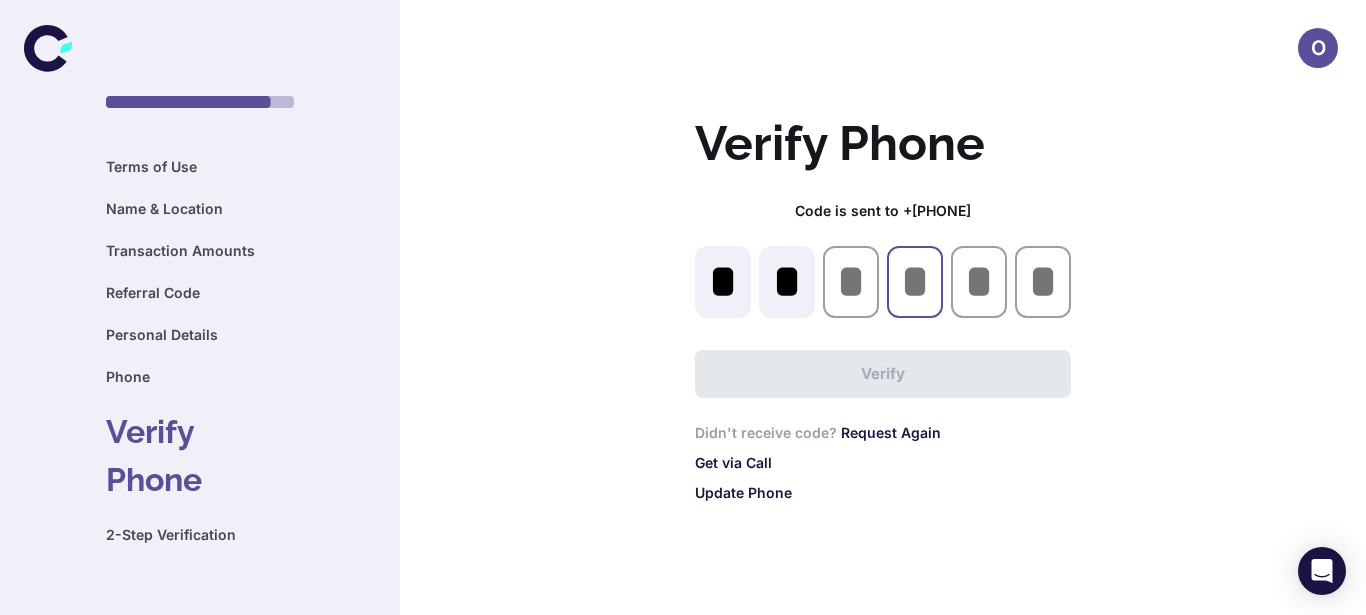 type on "*" 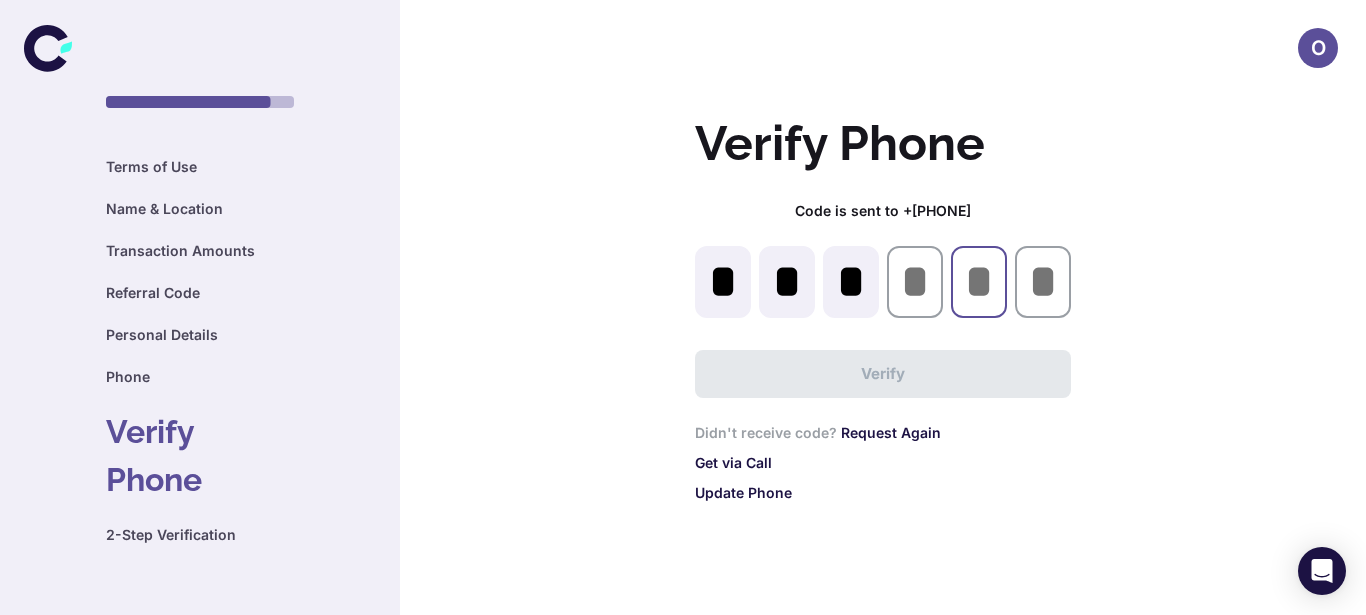 type on "*" 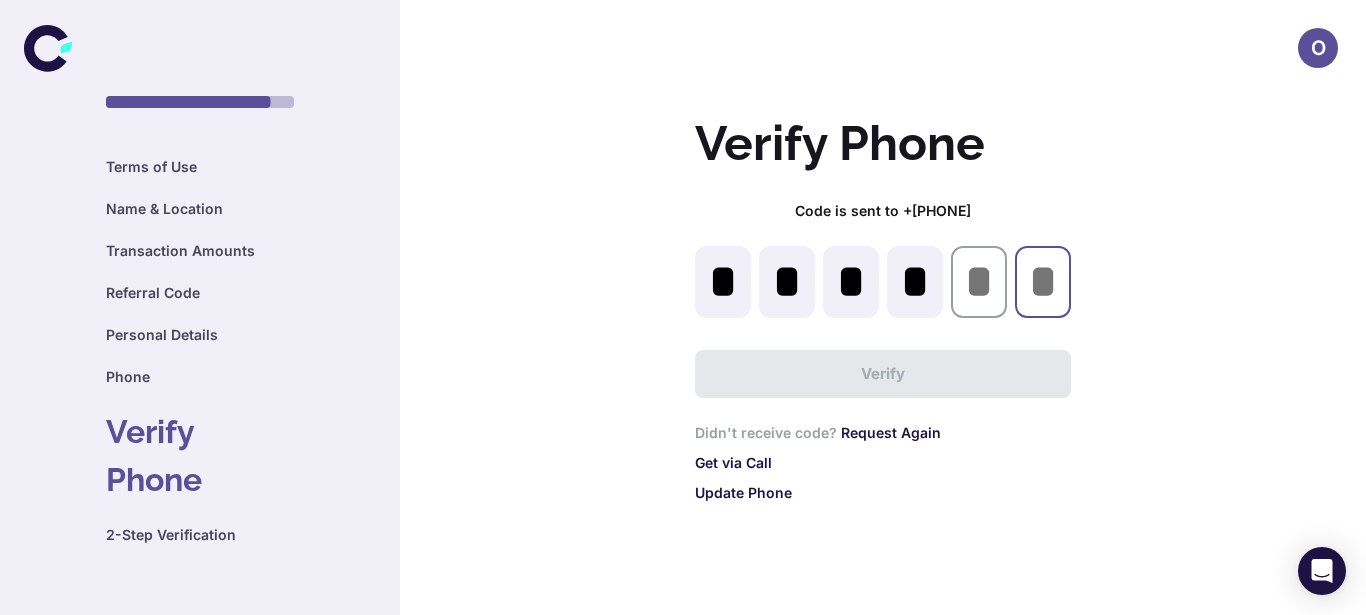 type on "*" 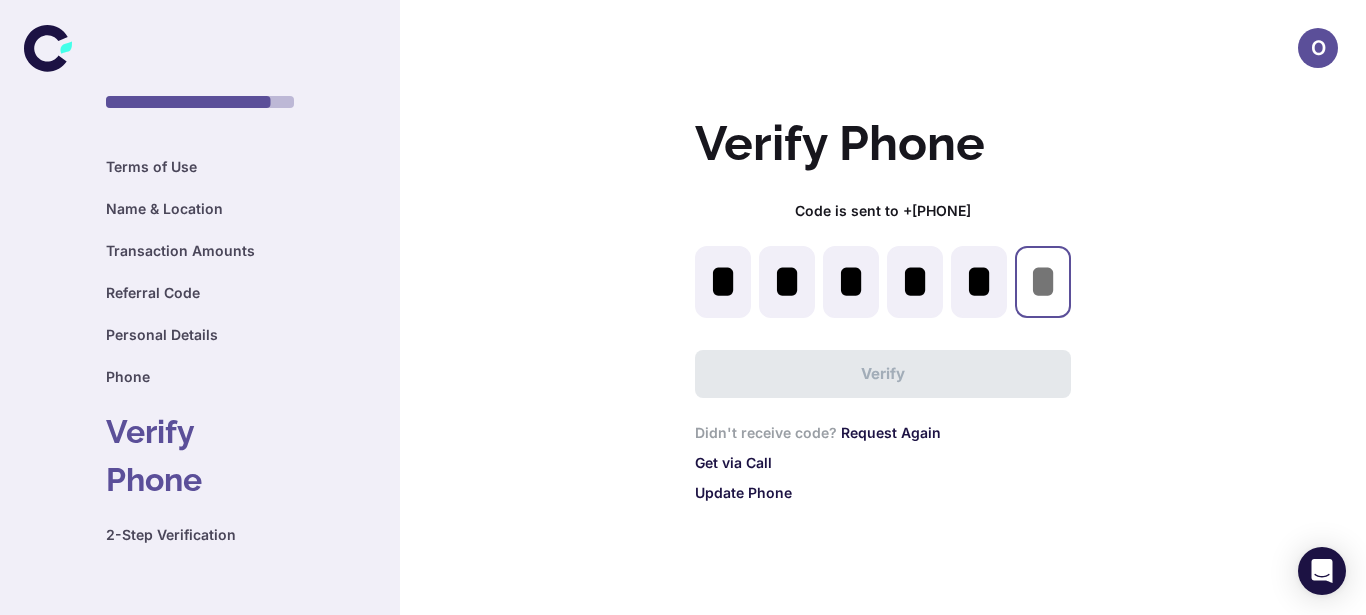 type on "*" 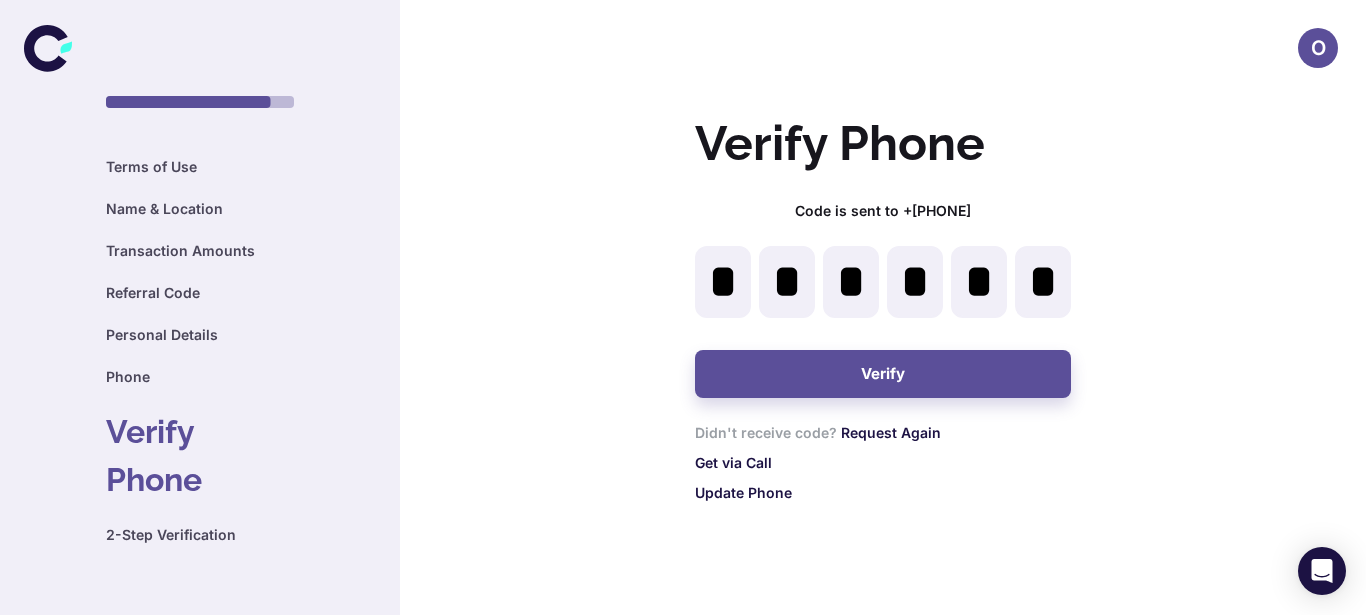 click on "*" 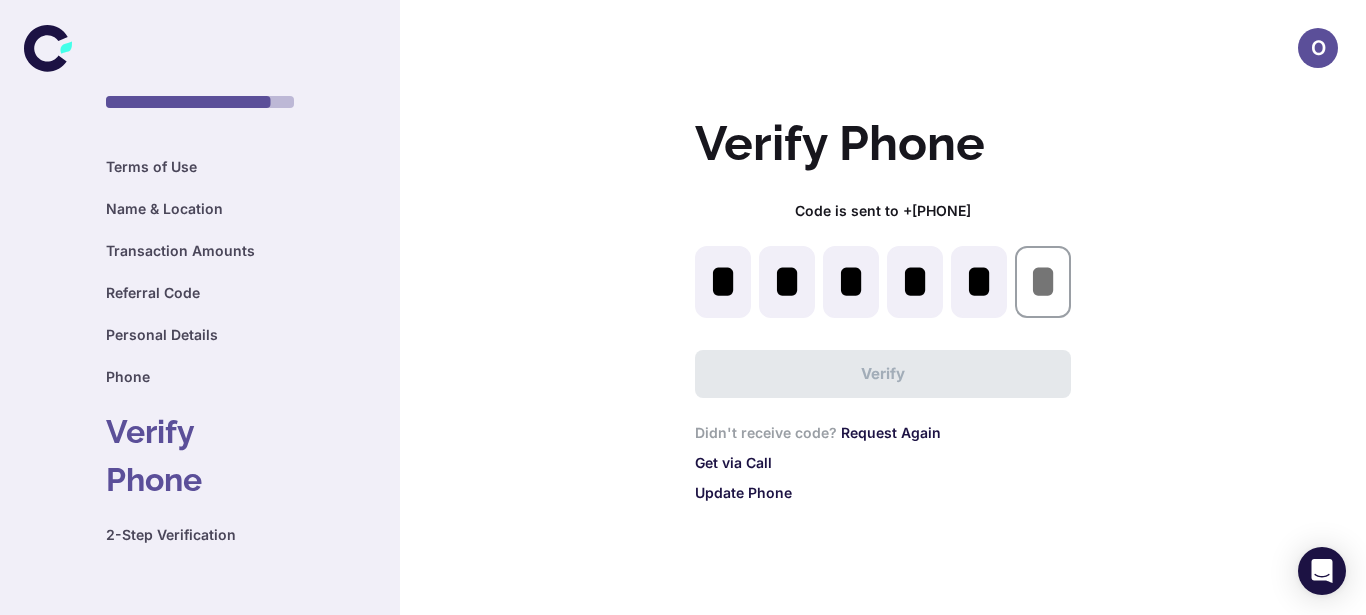 type 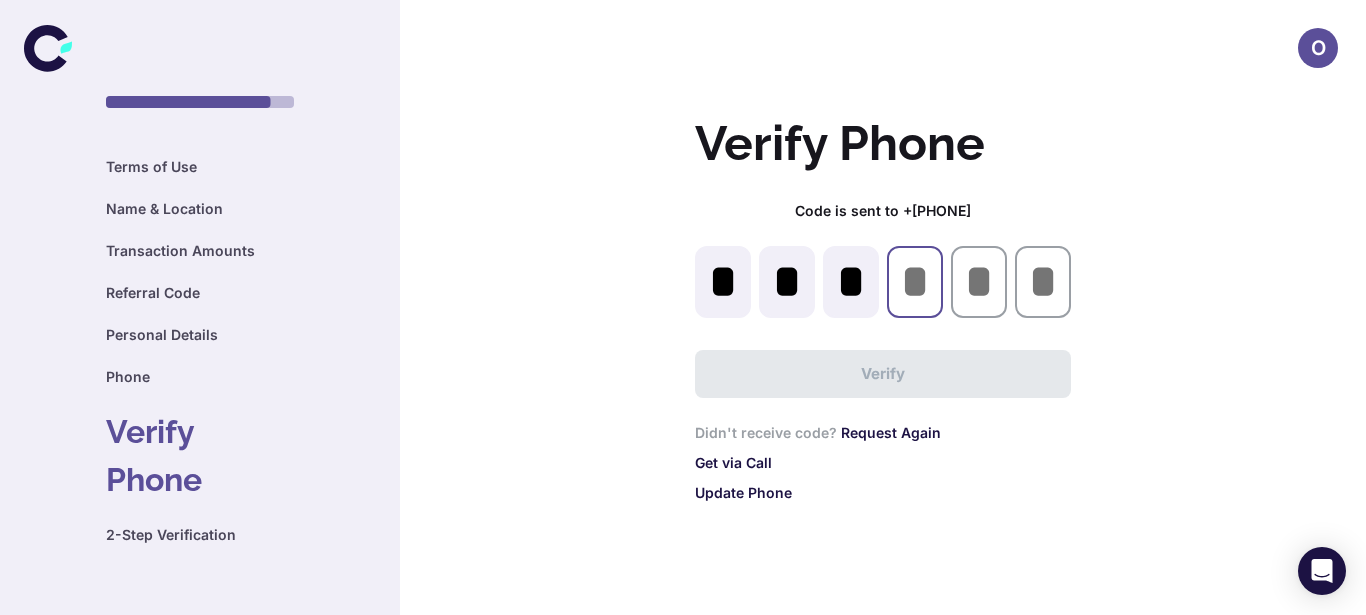 type on "*" 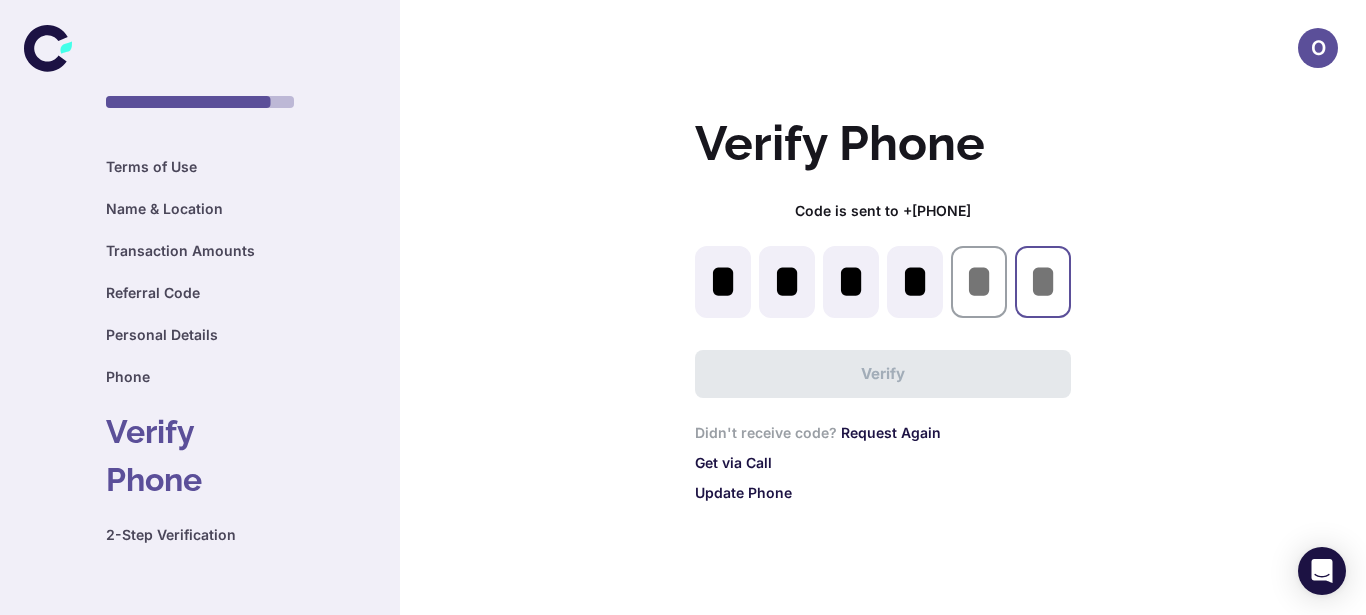 type on "*" 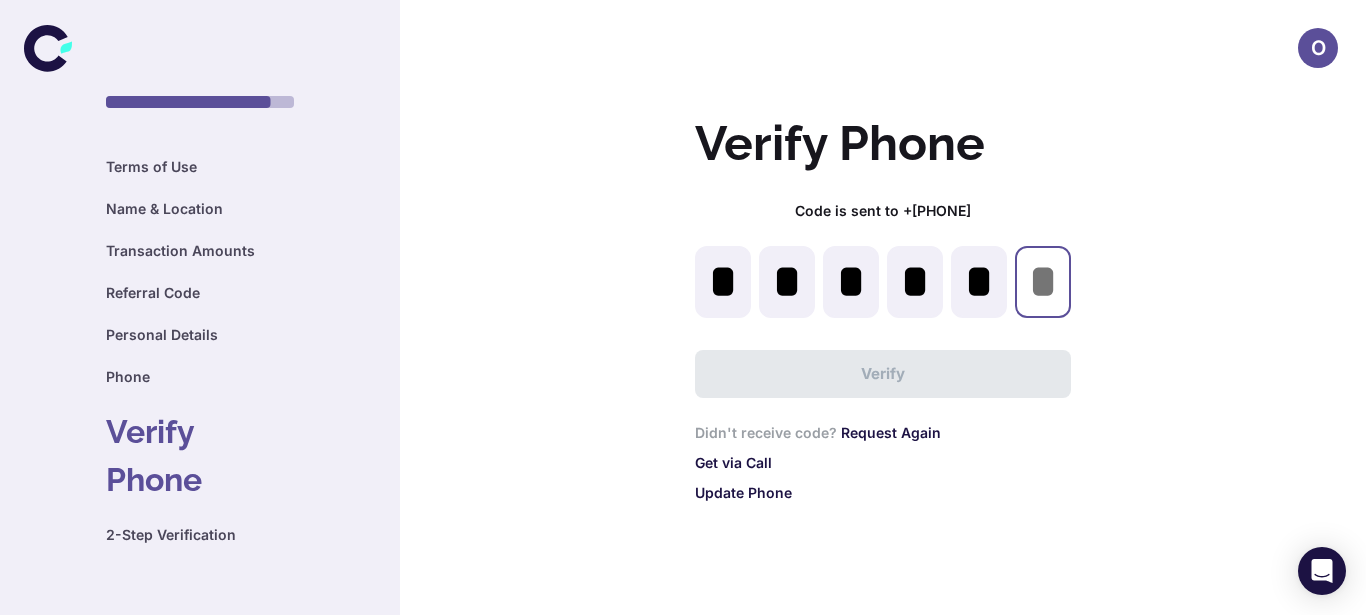type on "*" 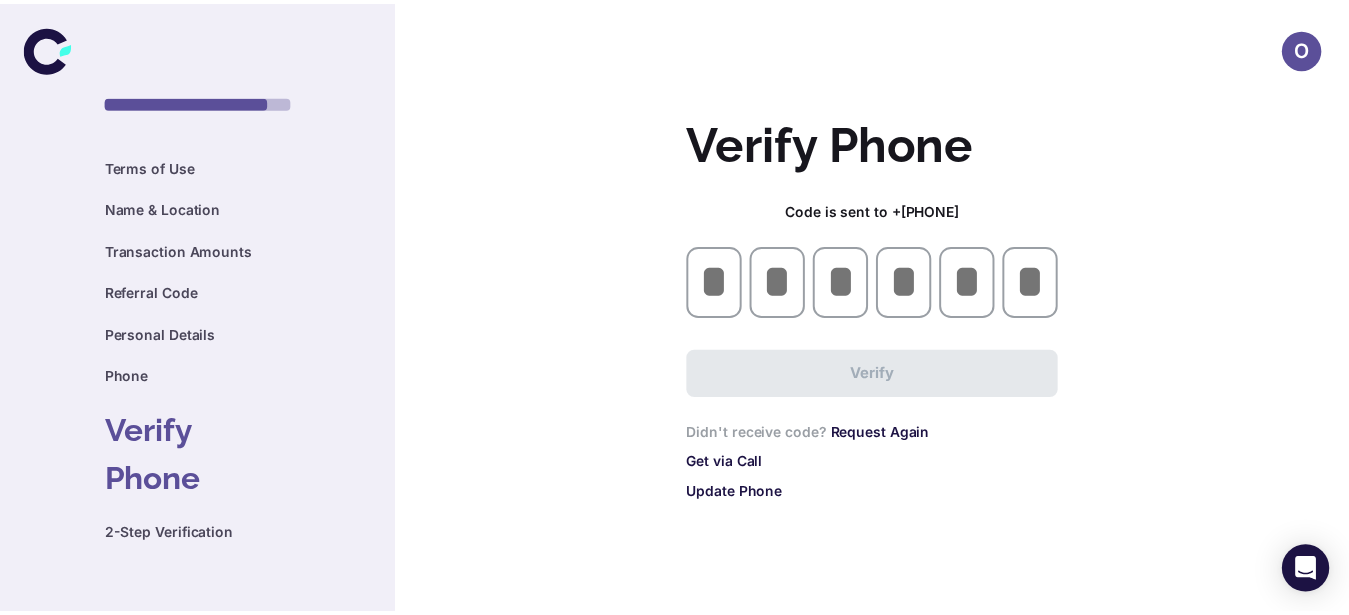 scroll, scrollTop: 0, scrollLeft: 0, axis: both 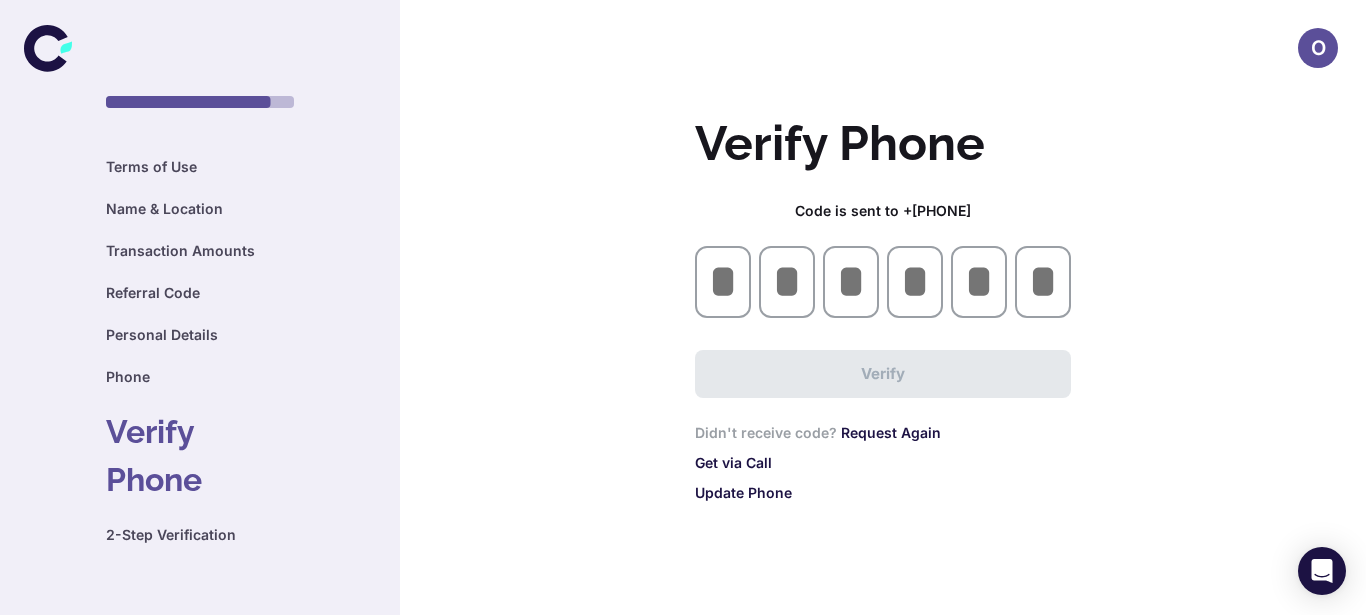 click at bounding box center (723, 282) 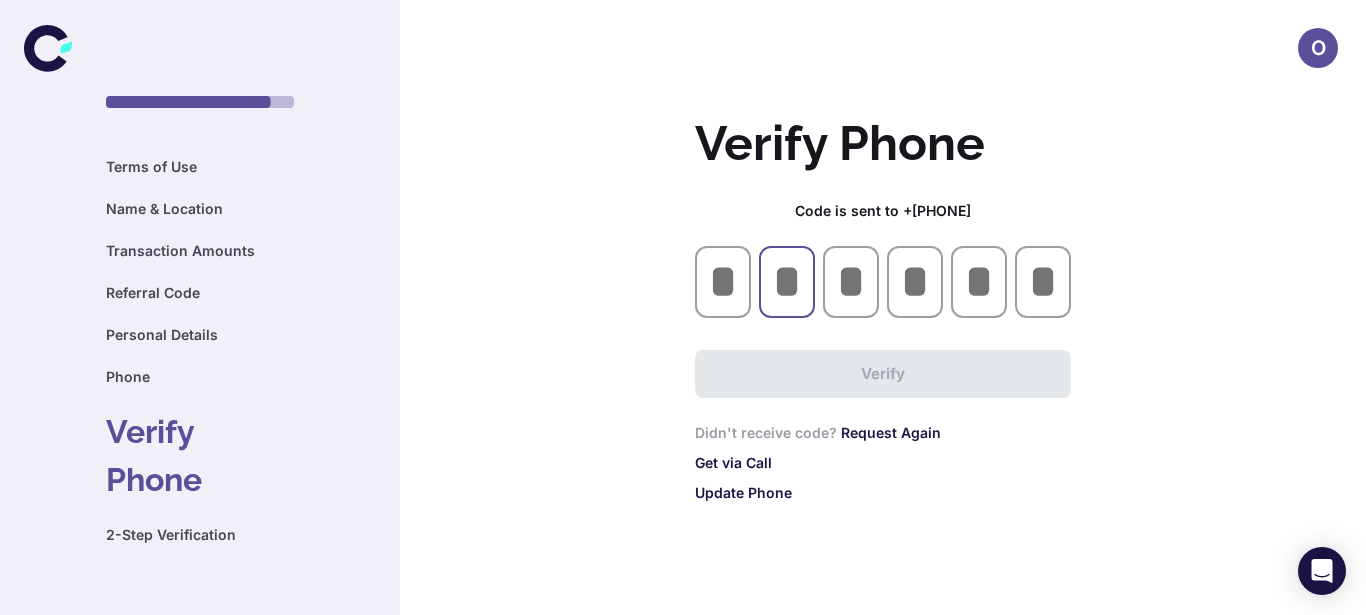 type on "*" 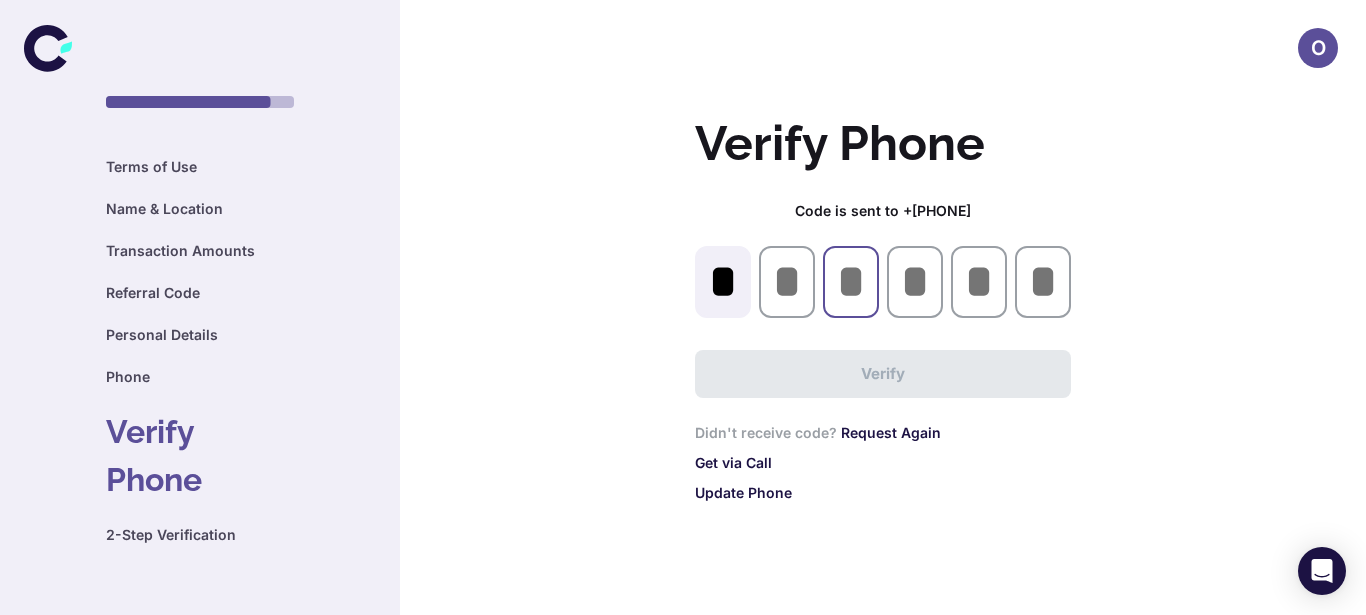 type on "*" 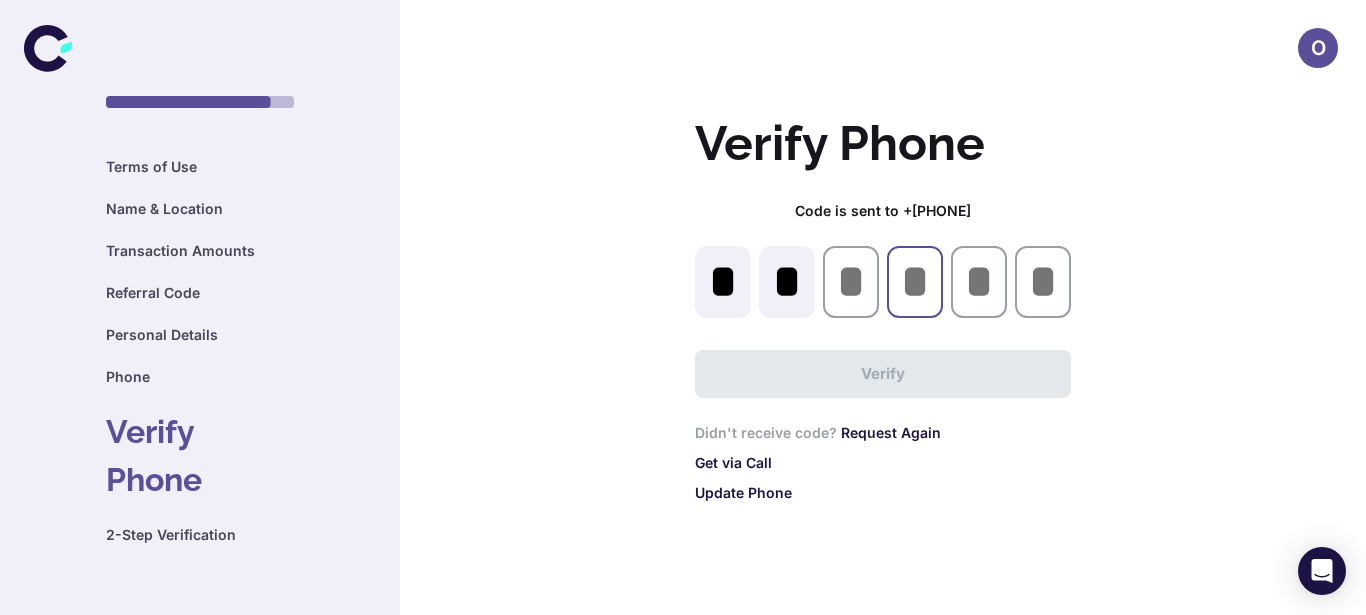 type on "*" 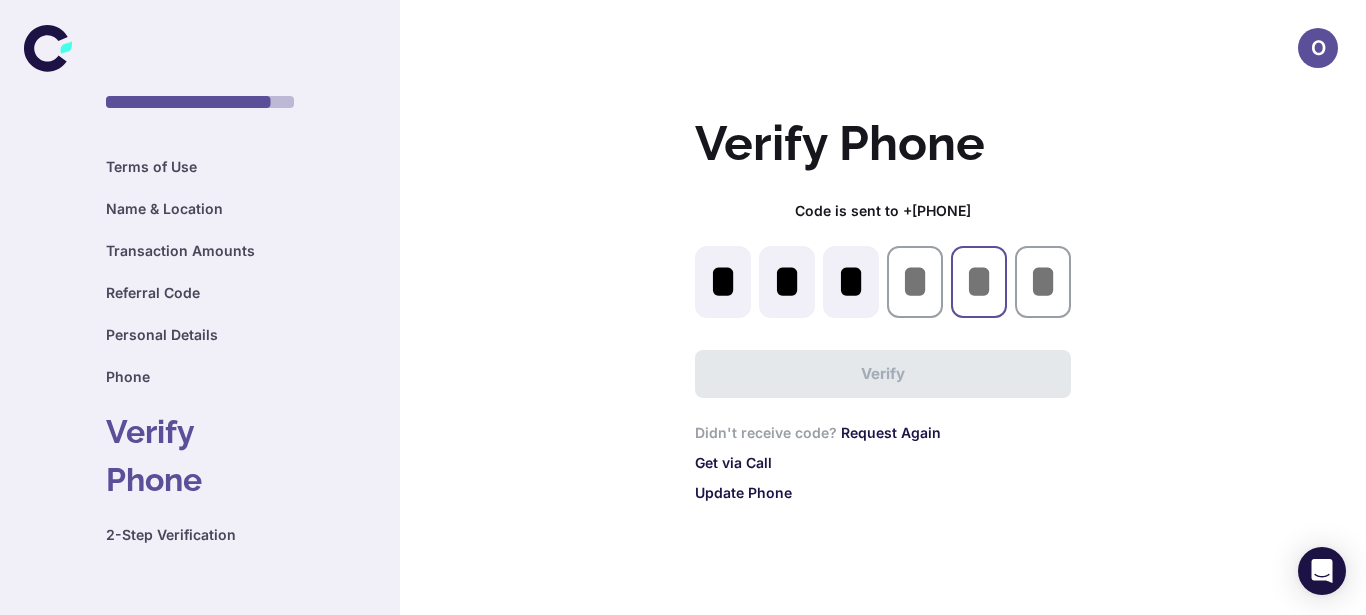 type on "*" 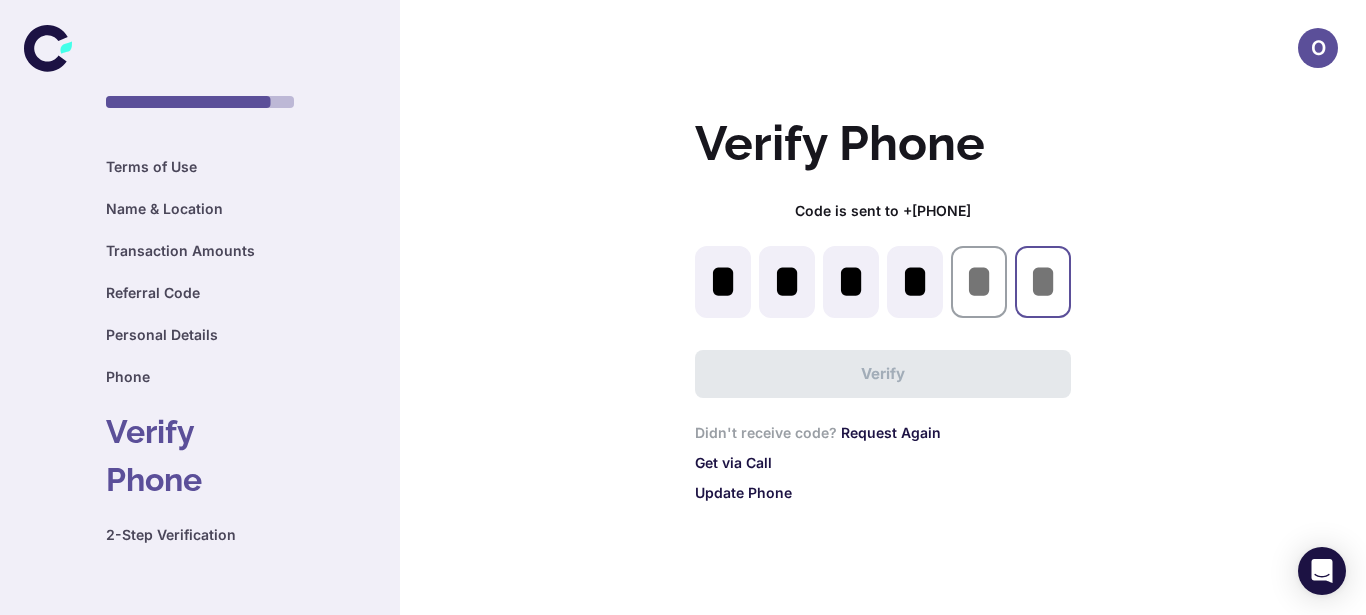 type on "*" 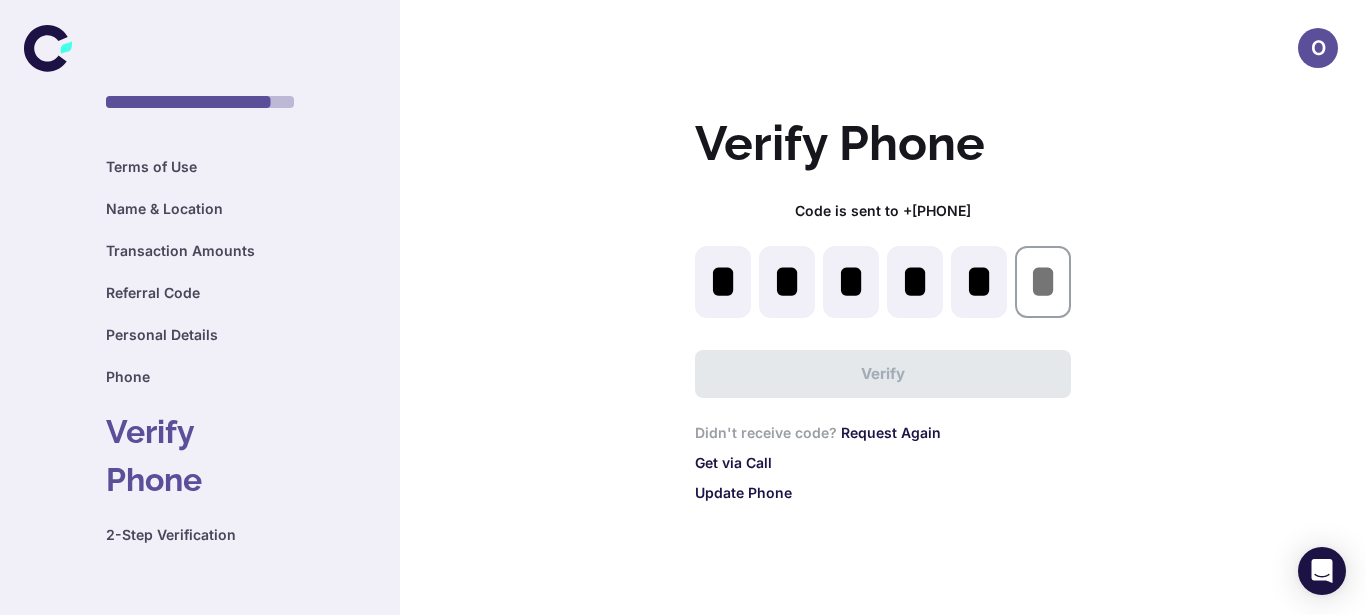 type on "*" 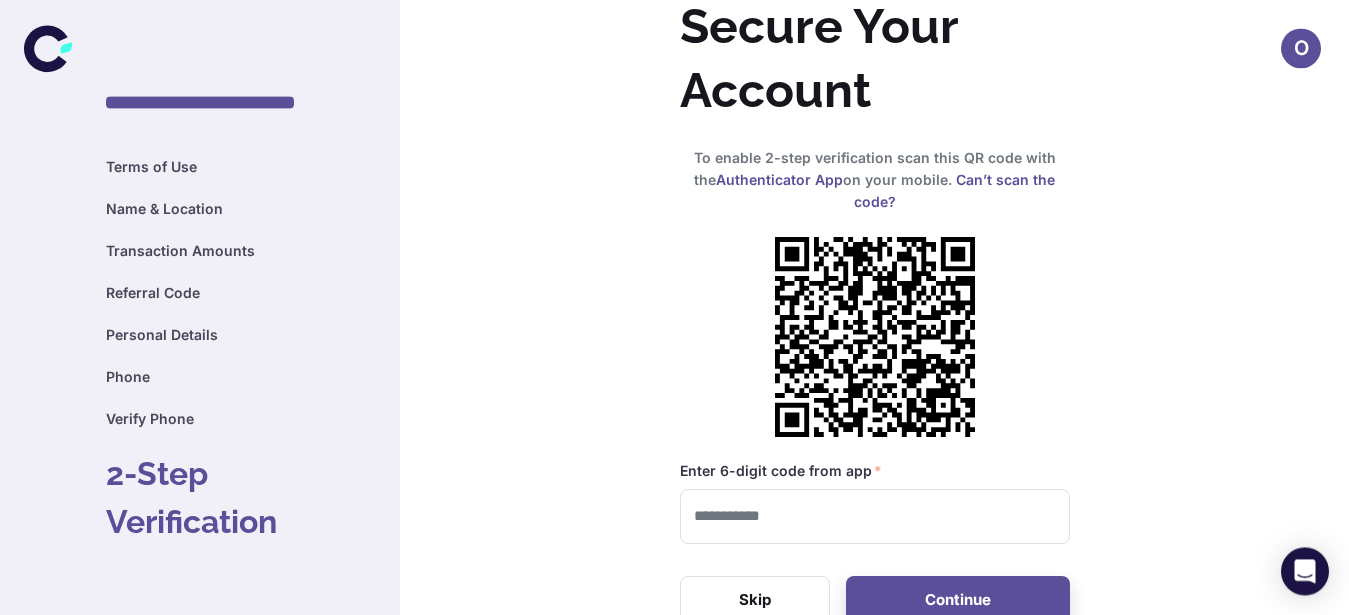 scroll, scrollTop: 40, scrollLeft: 0, axis: vertical 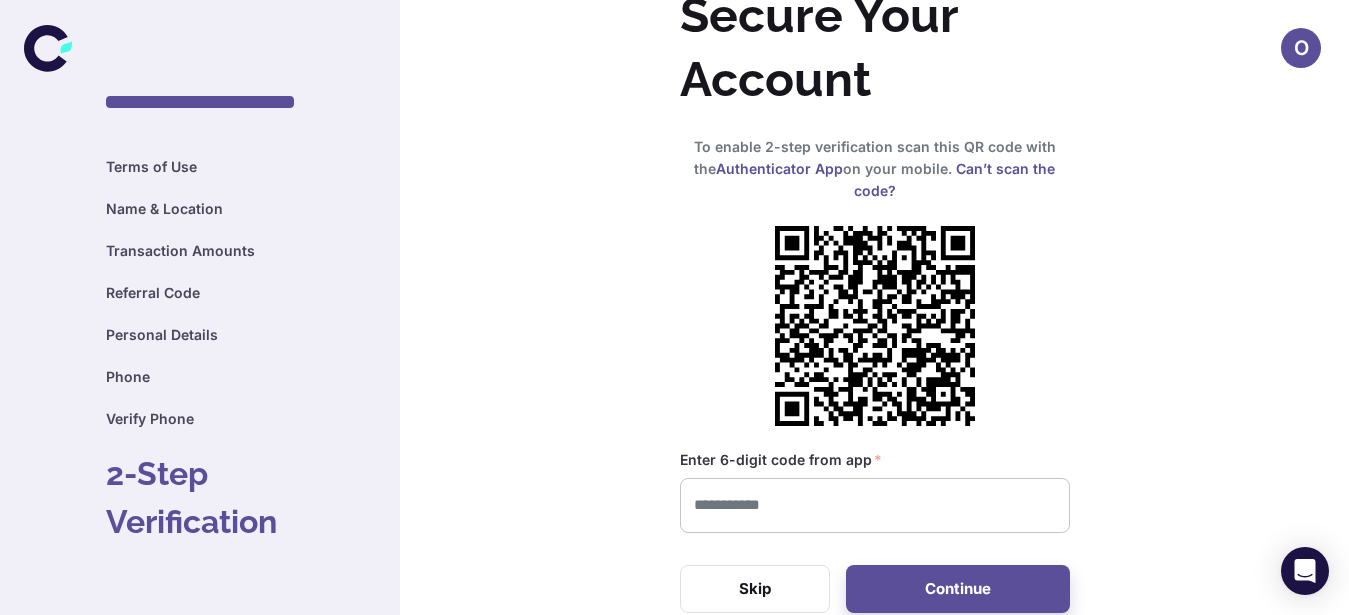 click at bounding box center [875, 505] 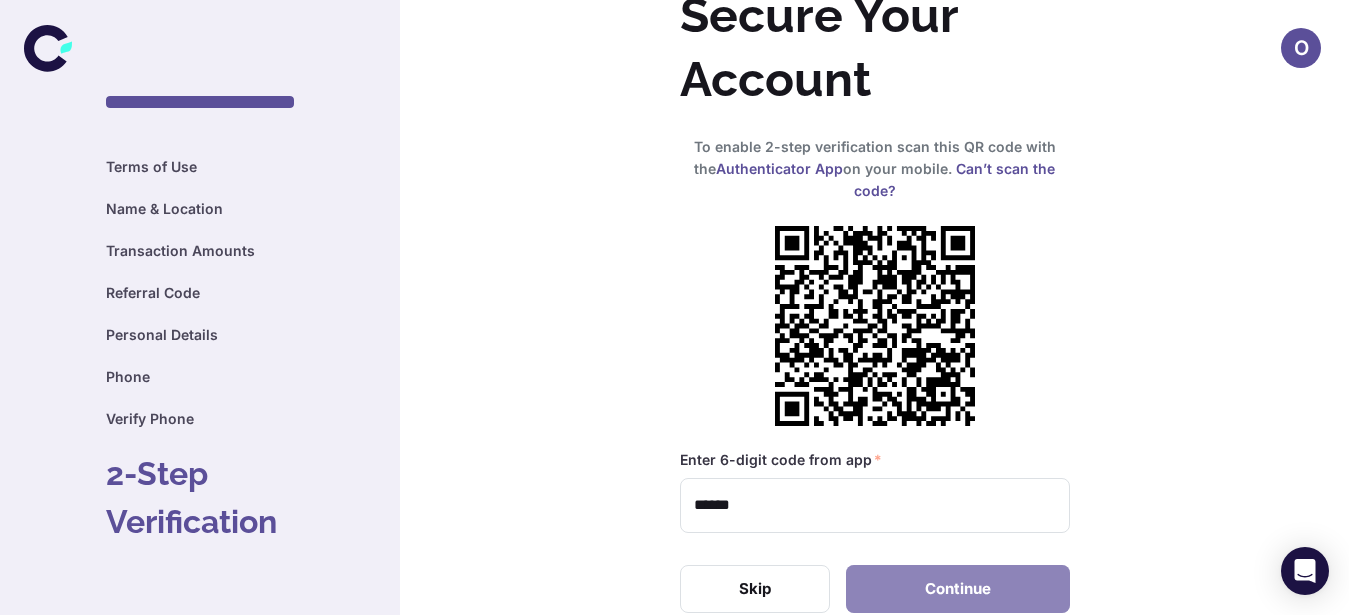 click on "Continue" at bounding box center [958, 589] 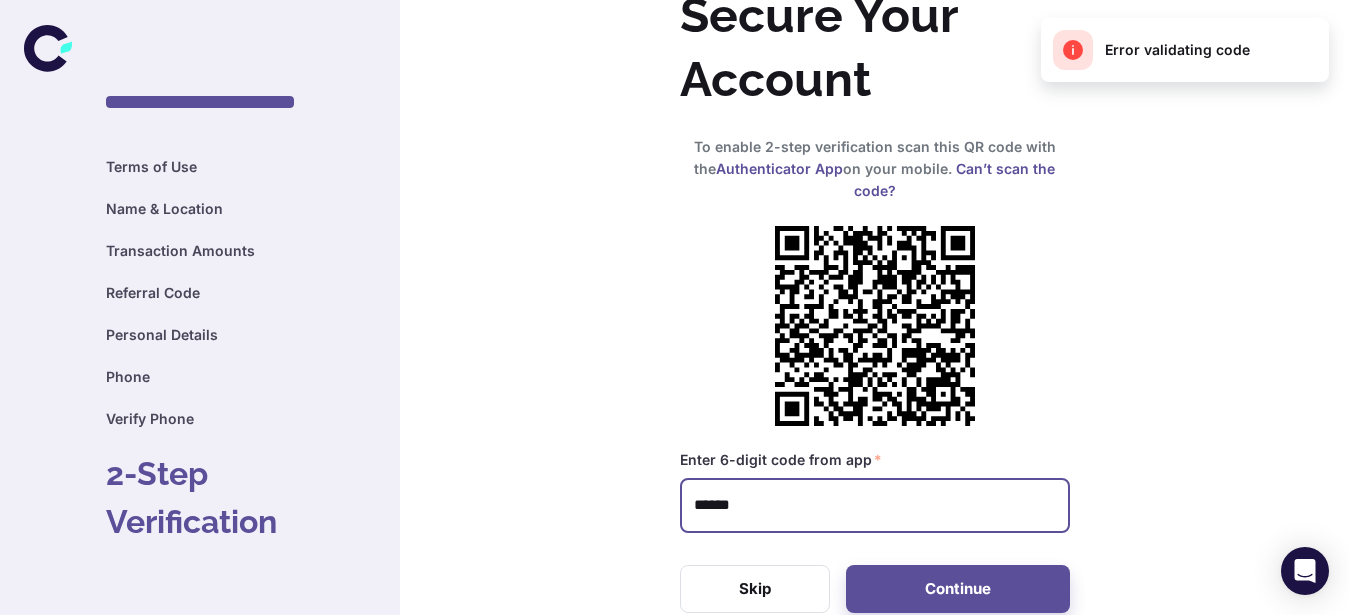 drag, startPoint x: 808, startPoint y: 470, endPoint x: 595, endPoint y: 482, distance: 213.33775 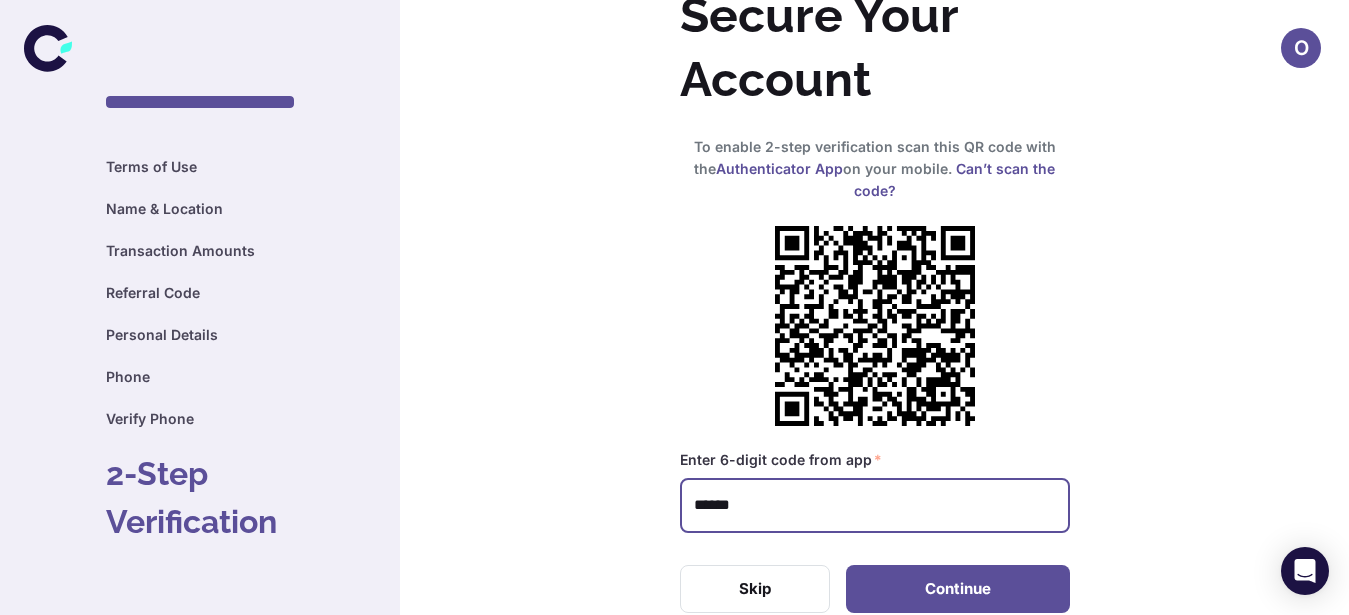 type on "******" 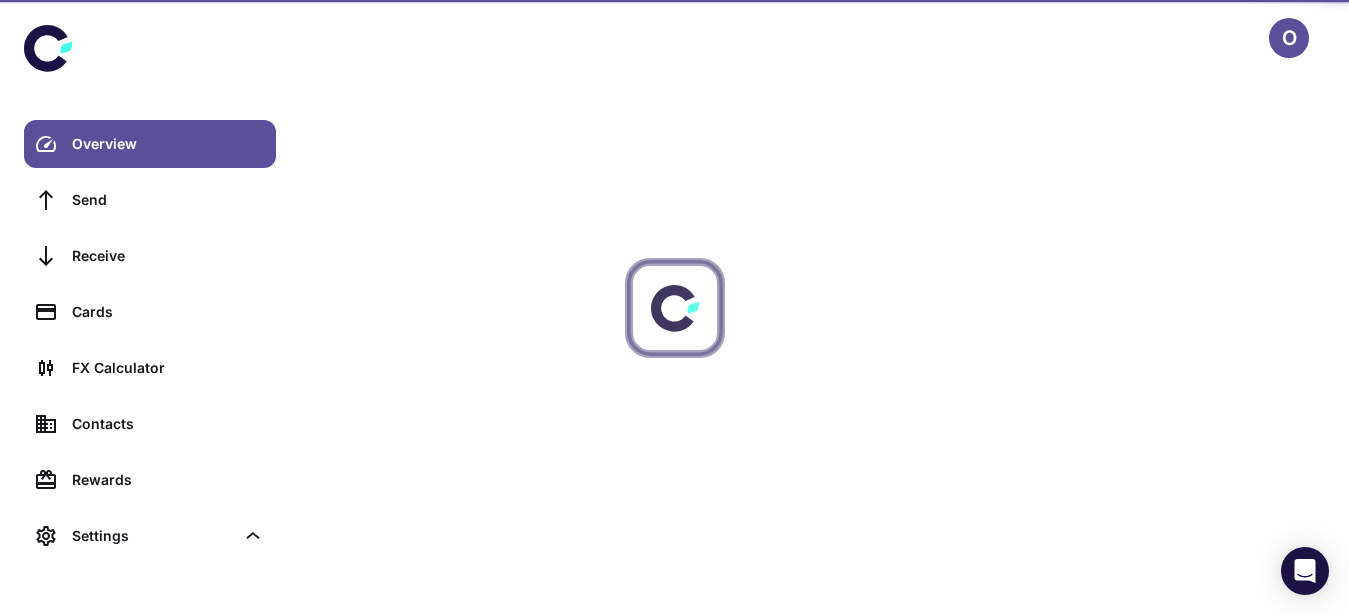 scroll, scrollTop: 0, scrollLeft: 0, axis: both 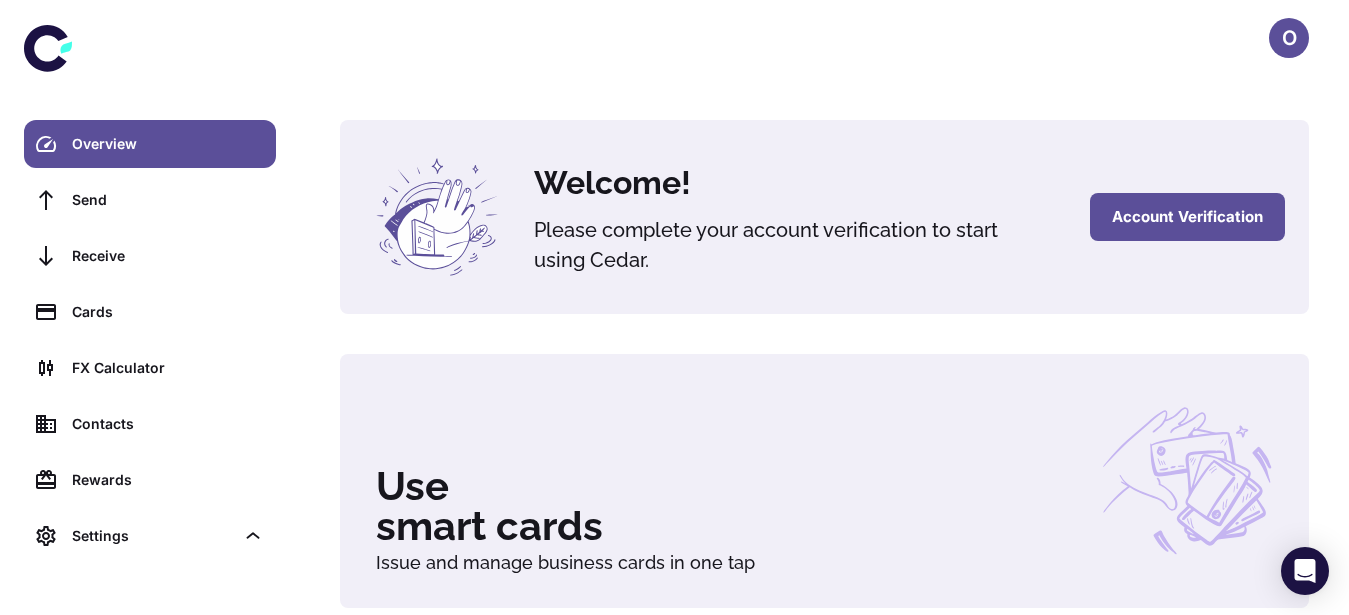 click on "Account Verification" at bounding box center (1187, 217) 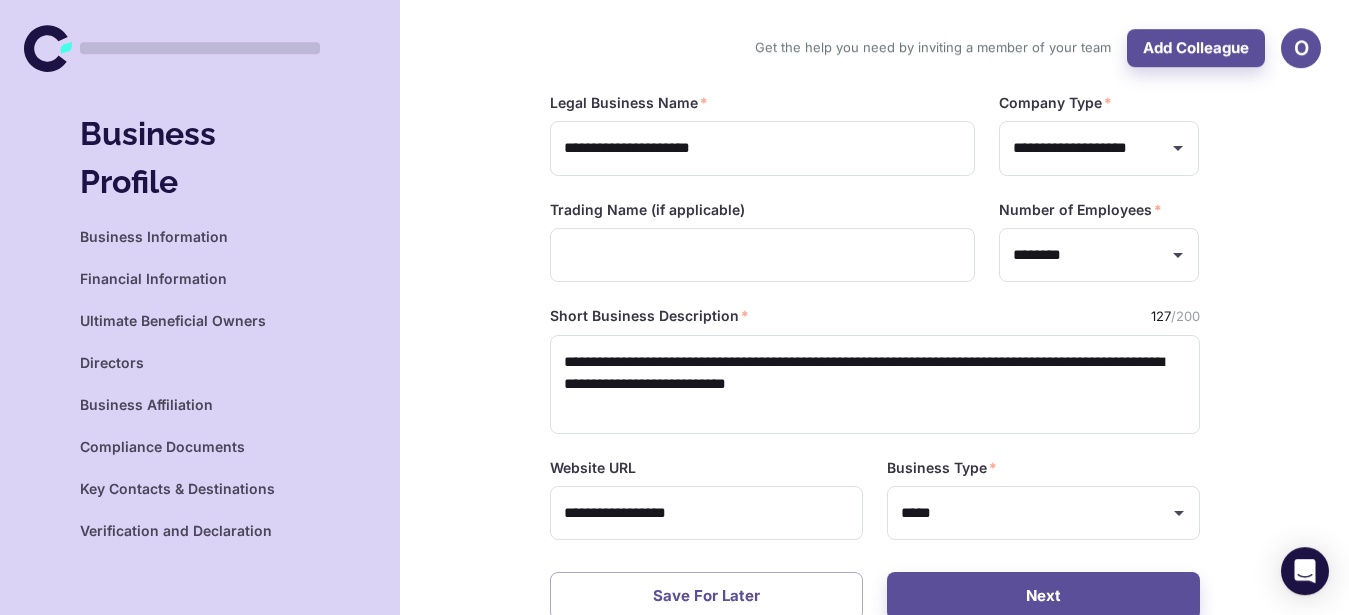 scroll, scrollTop: 0, scrollLeft: 0, axis: both 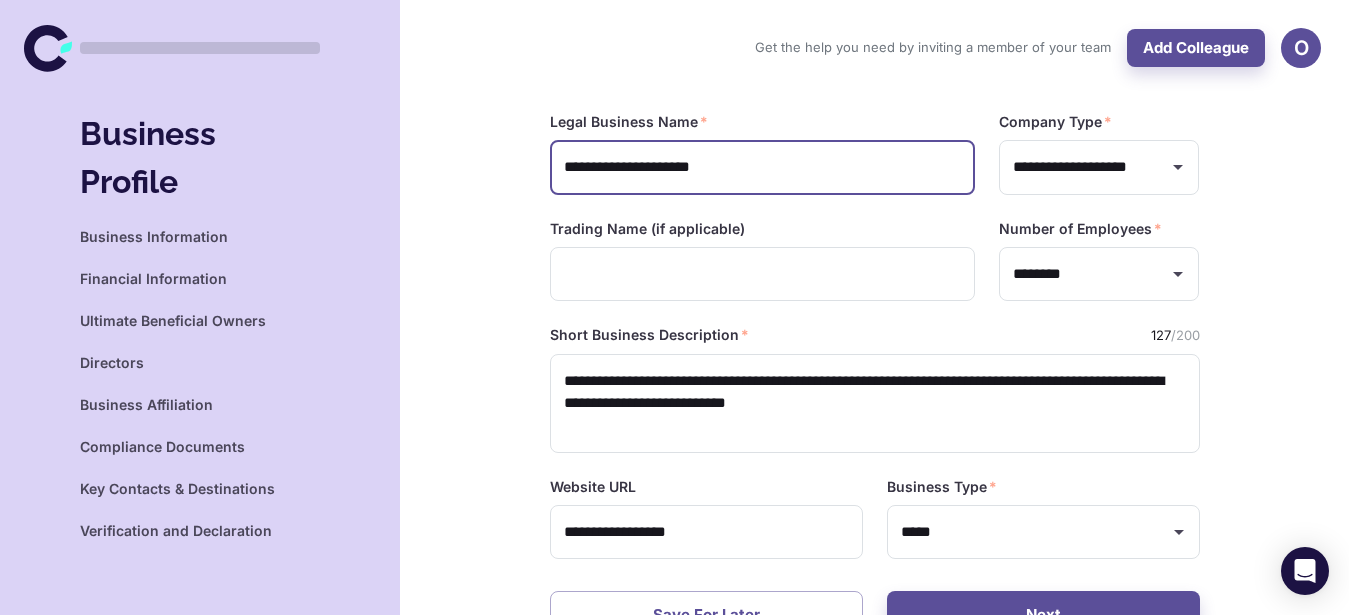 drag, startPoint x: 769, startPoint y: 171, endPoint x: 474, endPoint y: 149, distance: 295.8192 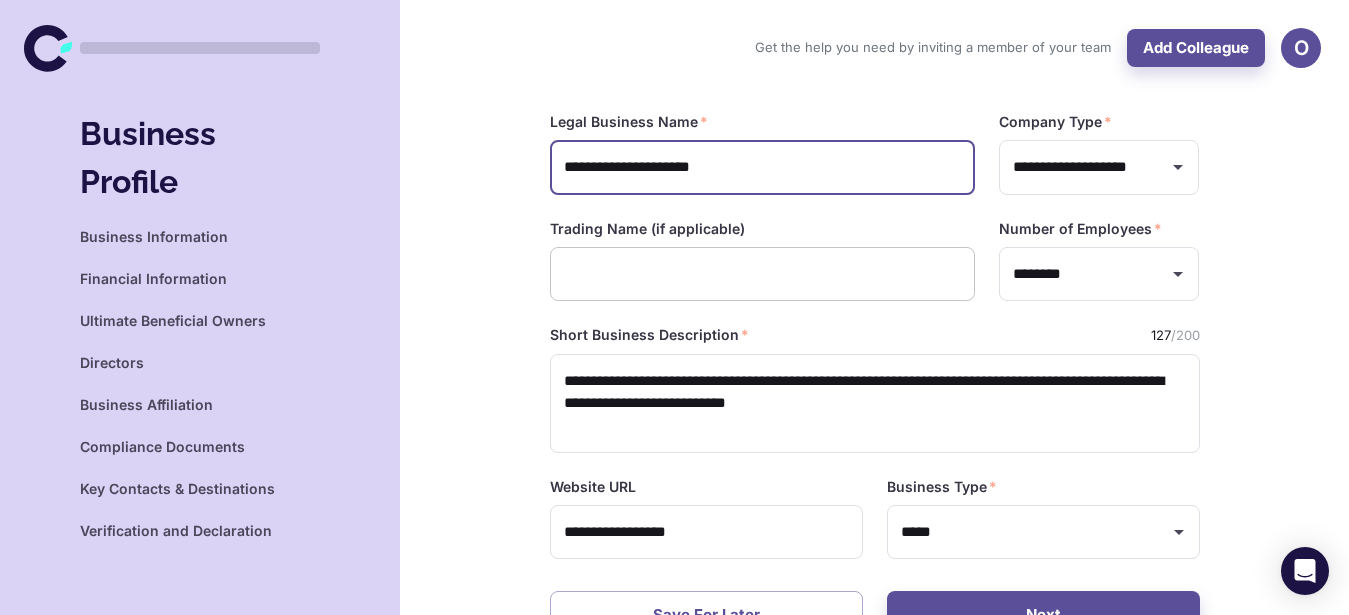 click at bounding box center (762, 274) 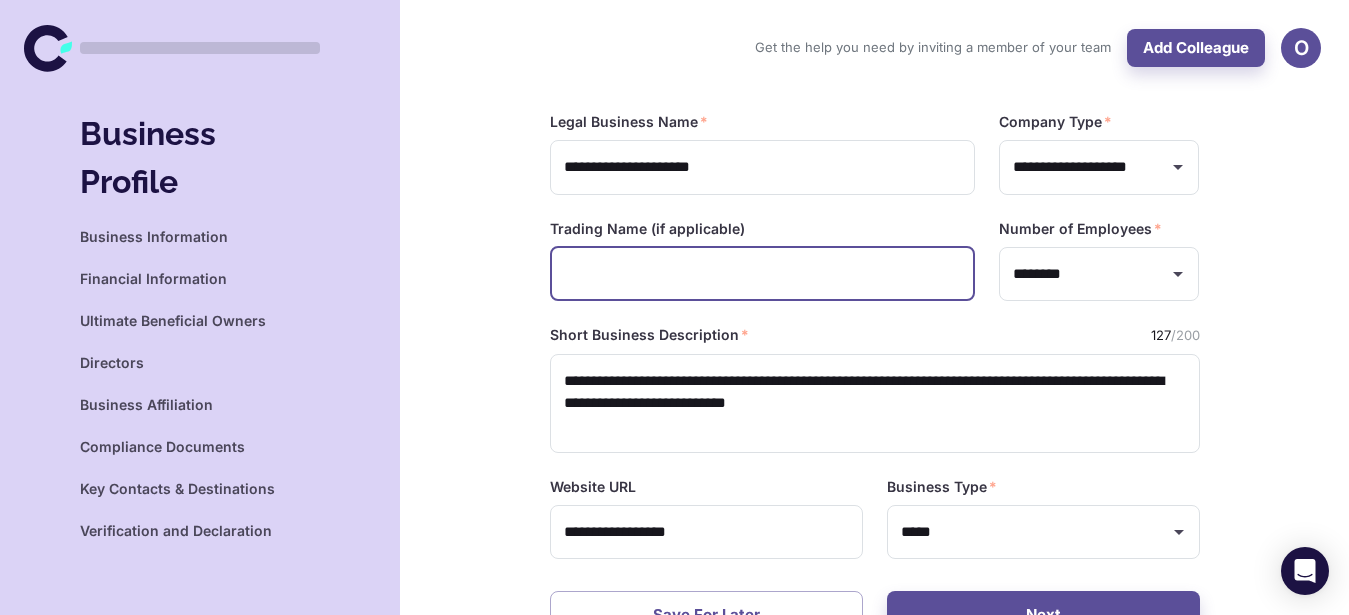 paste on "**********" 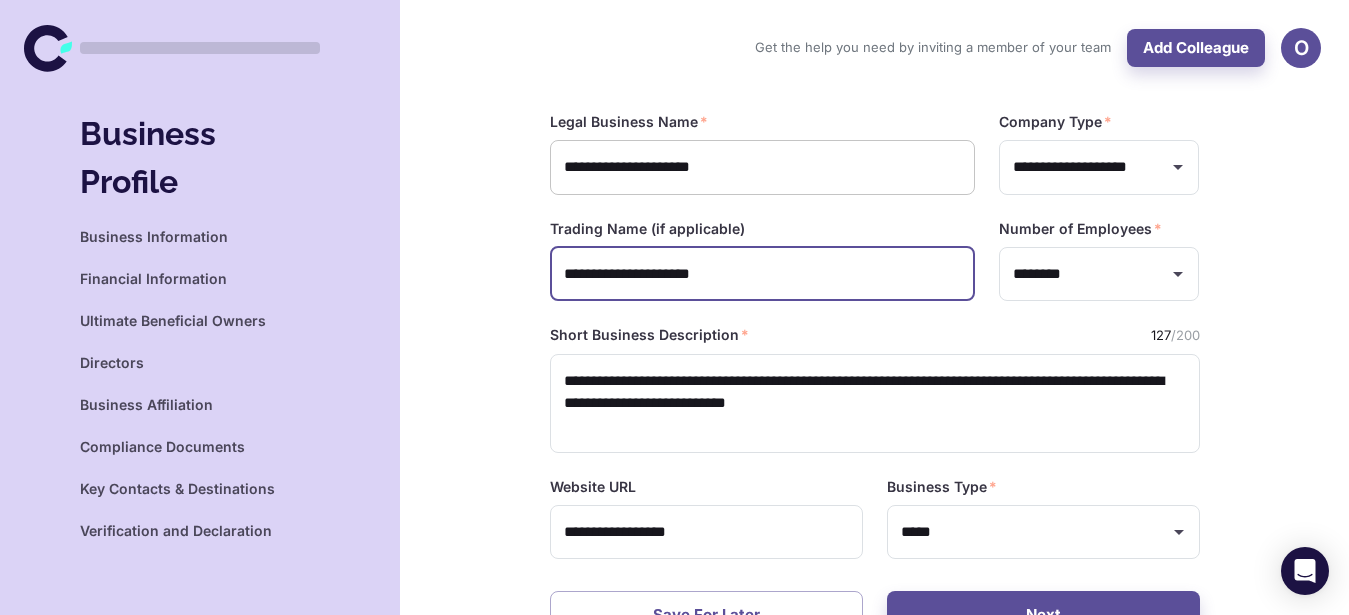 type on "**********" 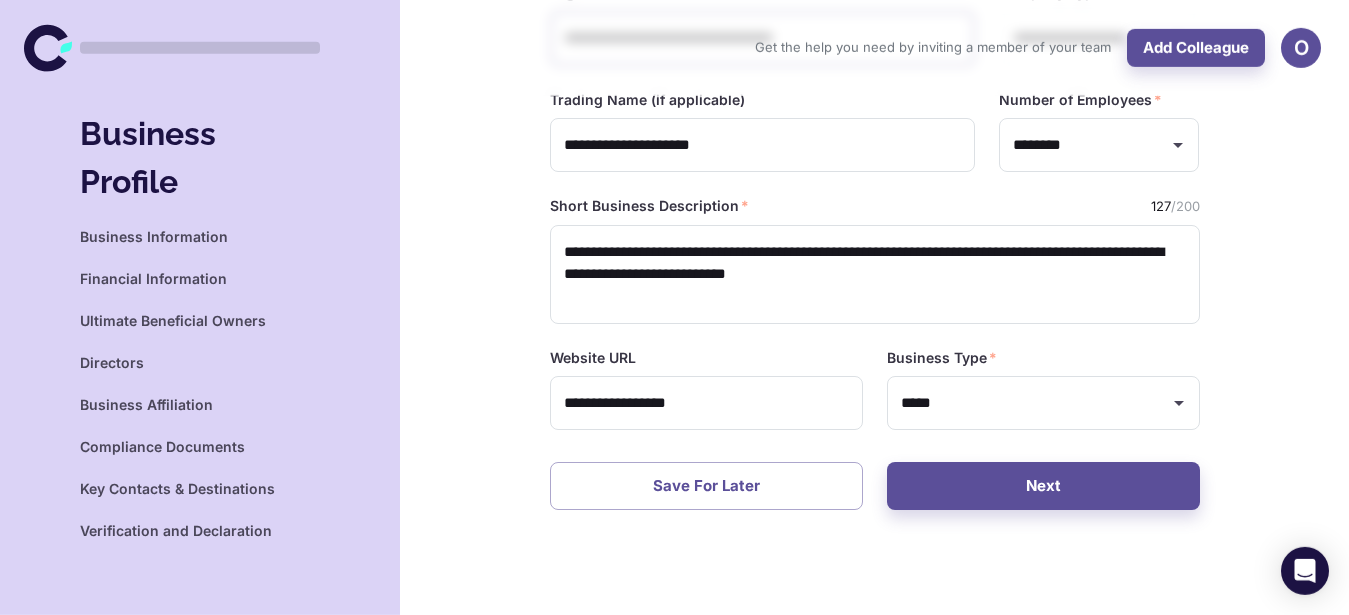 scroll, scrollTop: 136, scrollLeft: 0, axis: vertical 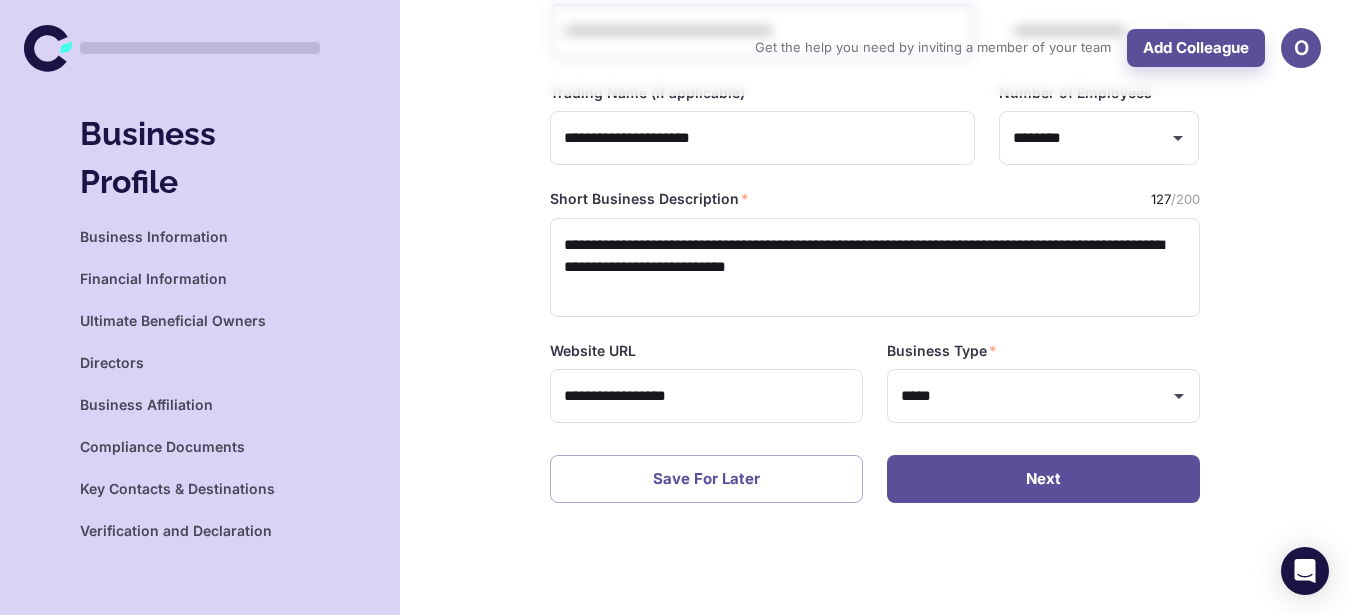 type on "**********" 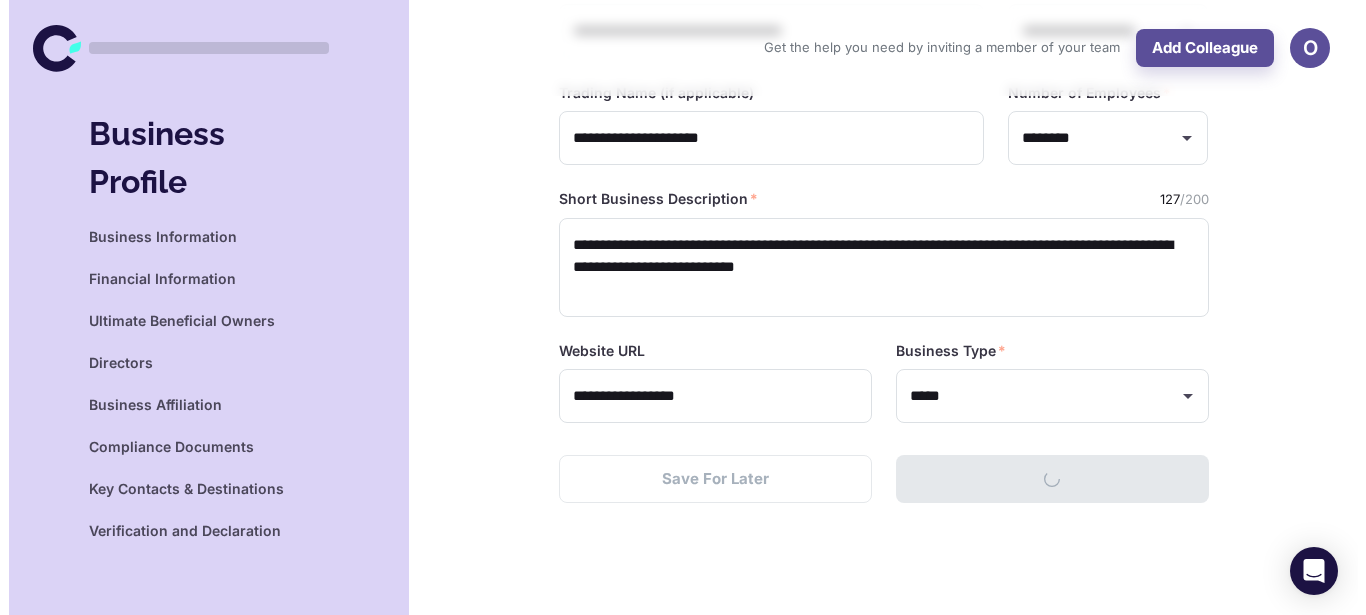 scroll, scrollTop: 92, scrollLeft: 0, axis: vertical 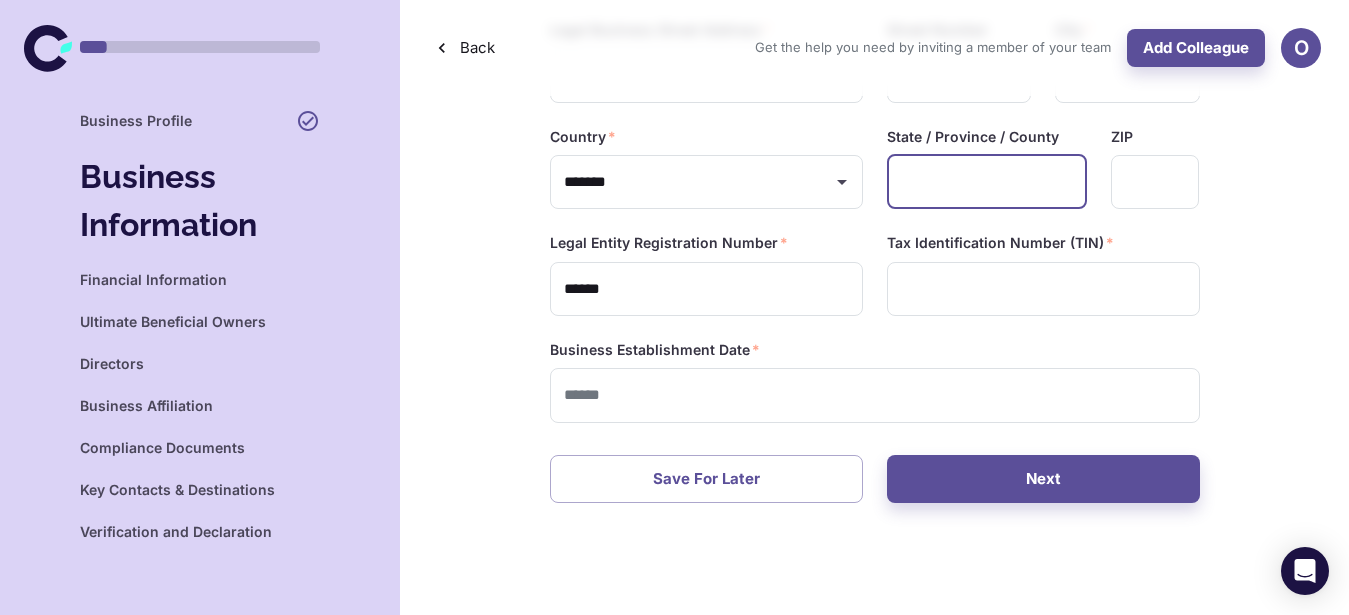 click at bounding box center [987, 182] 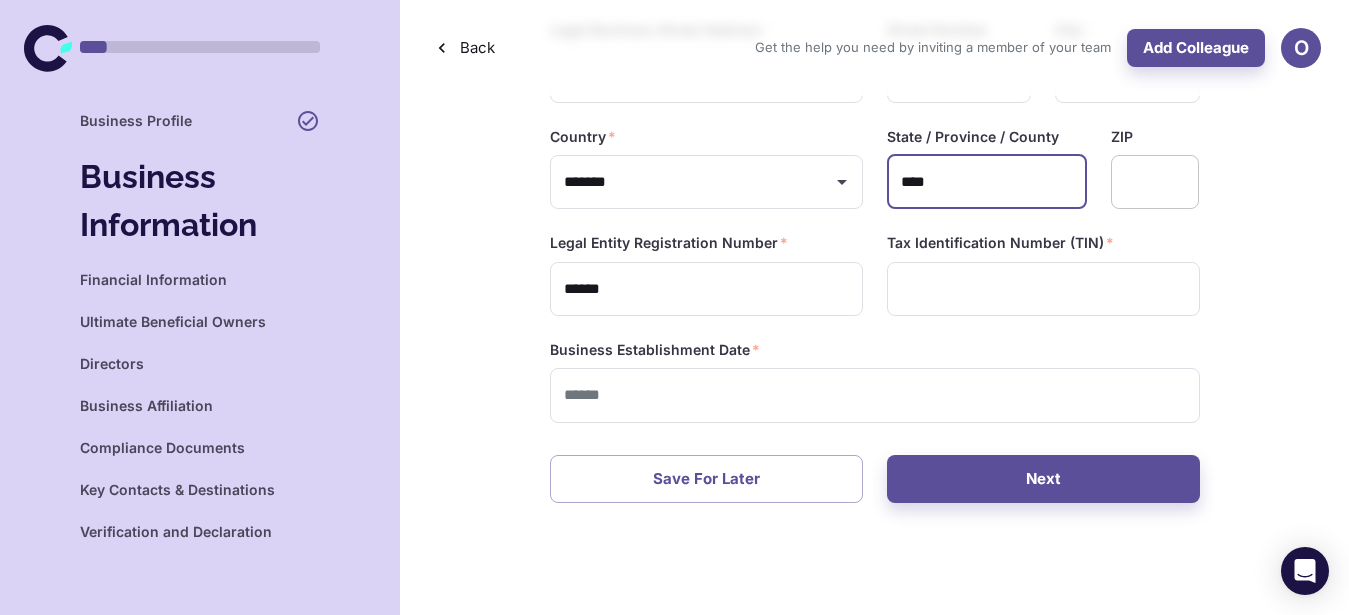 type on "****" 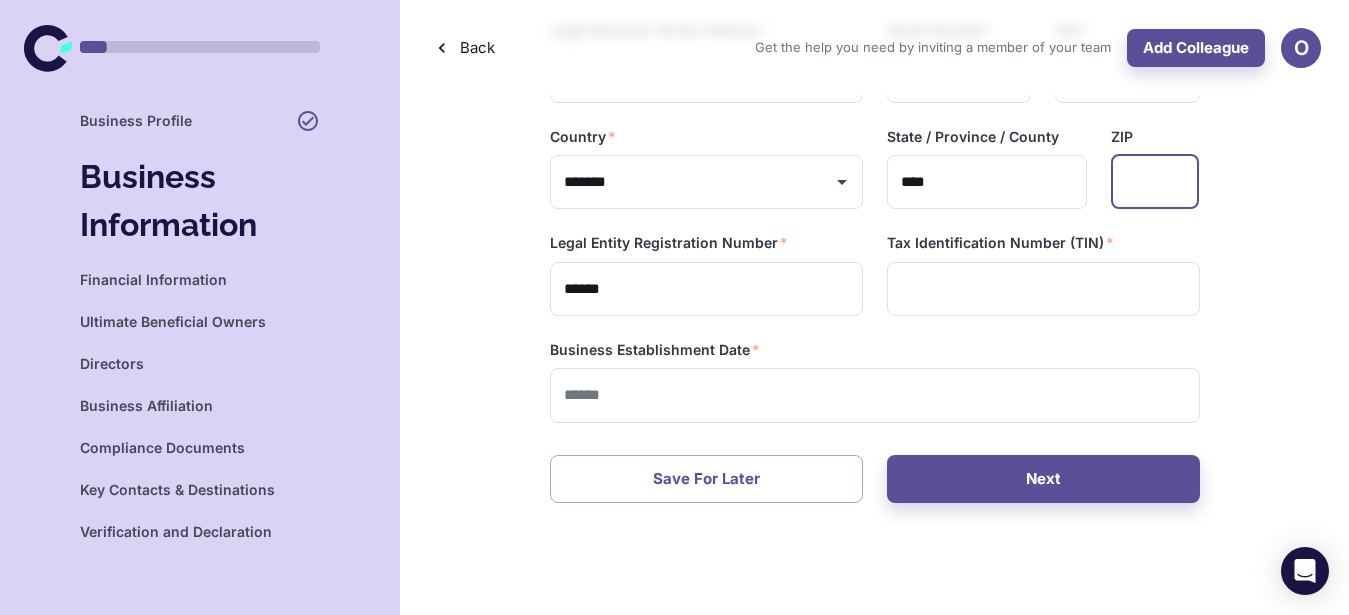 click at bounding box center (1155, 182) 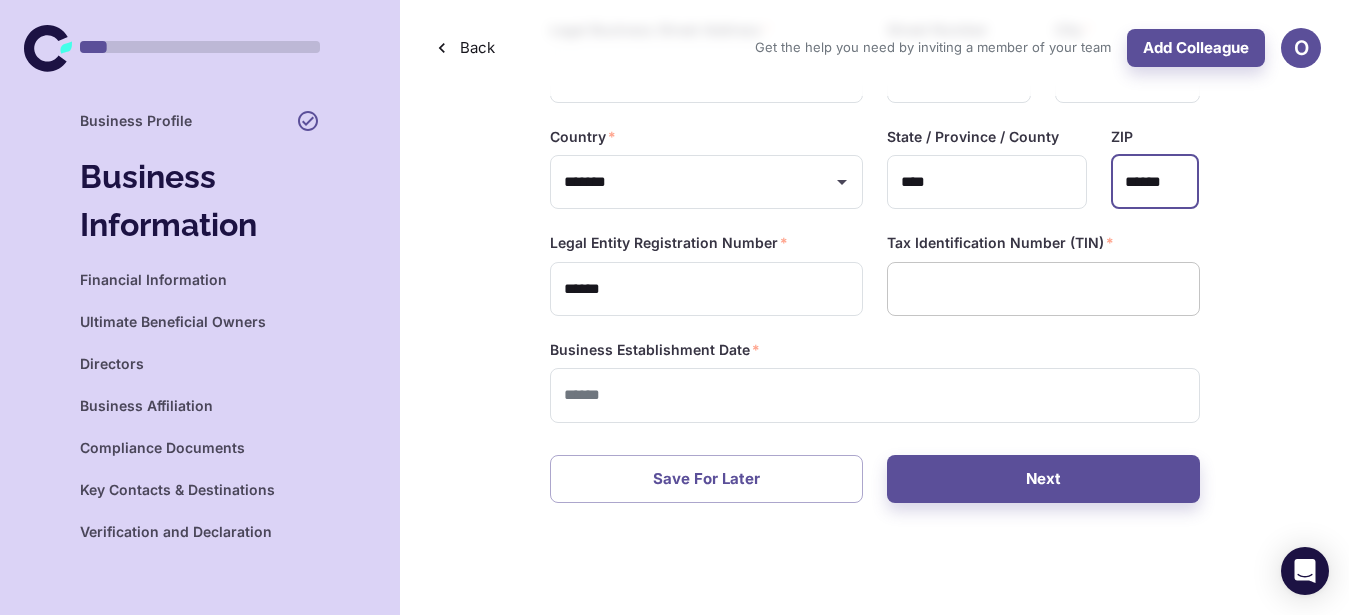 type on "******" 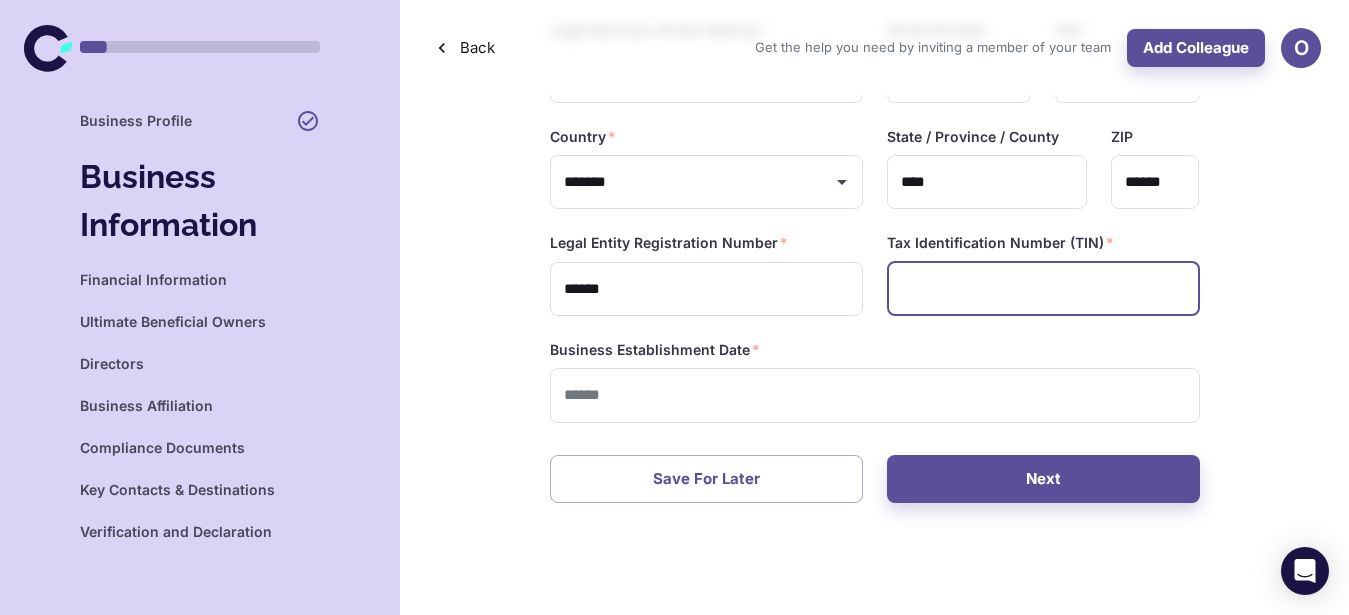 click at bounding box center [1043, 289] 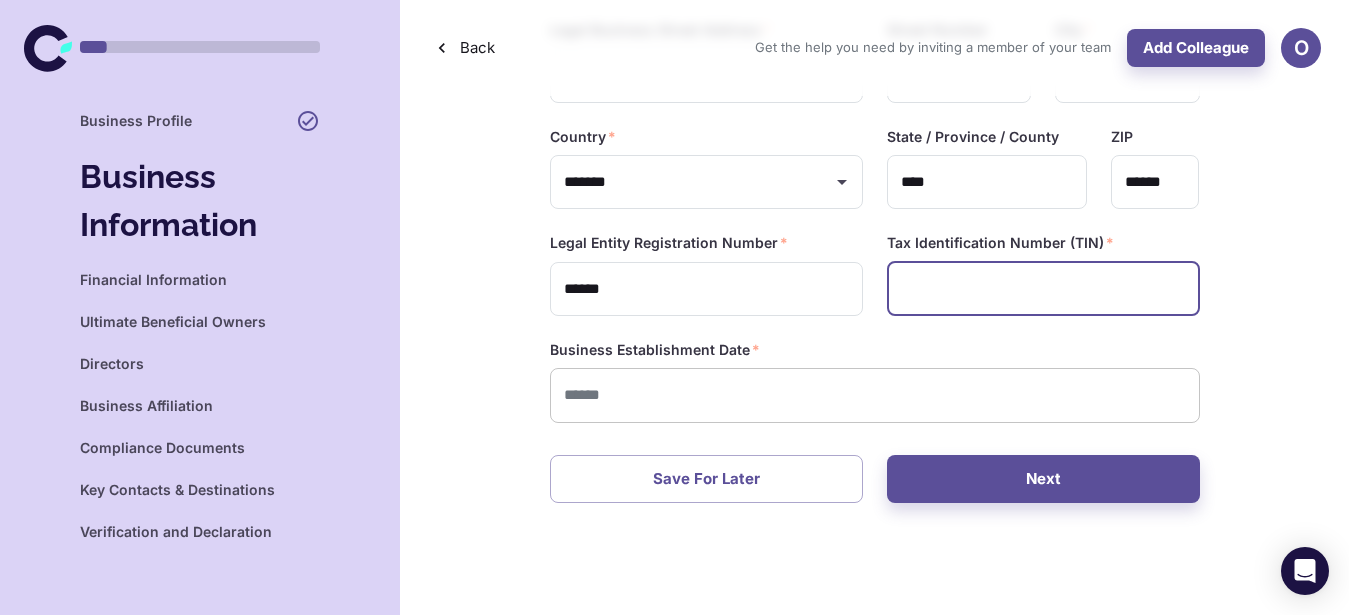 click at bounding box center [868, 395] 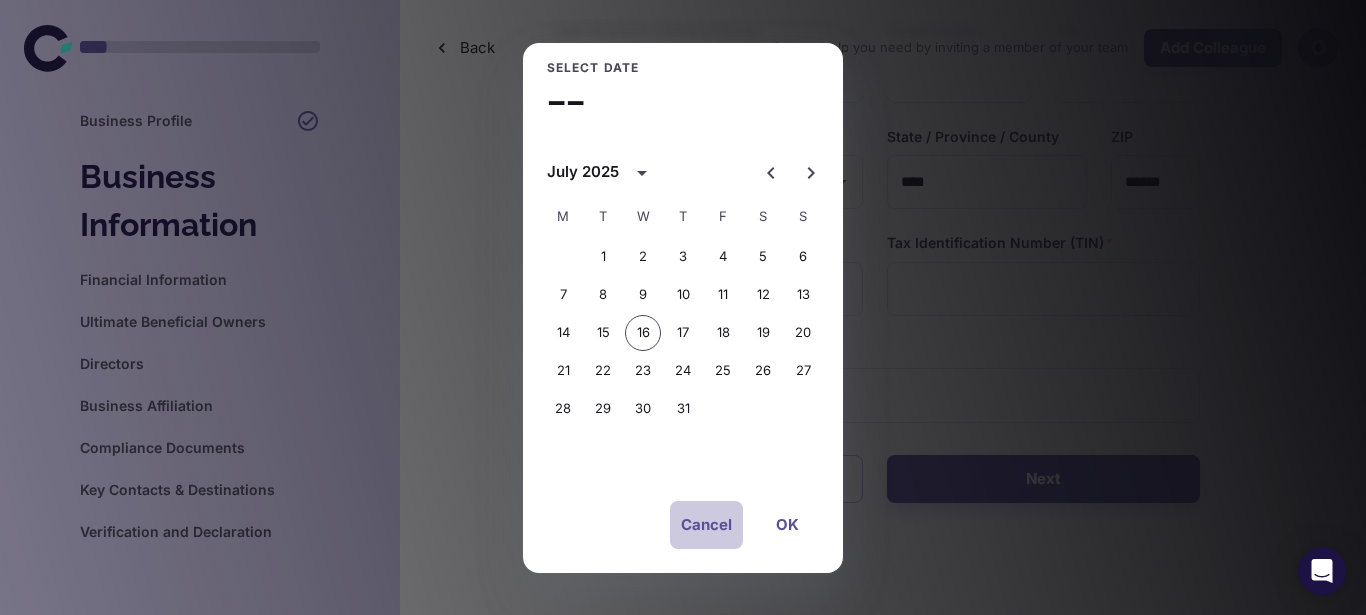 click on "Cancel" at bounding box center (706, 525) 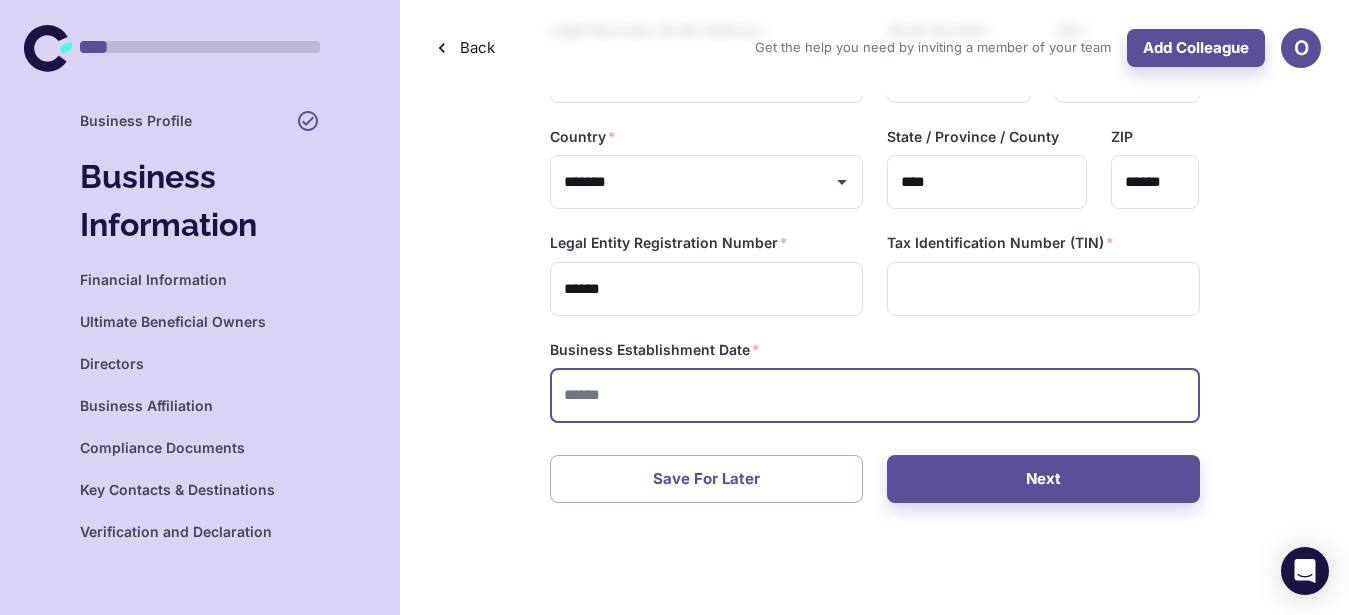 click at bounding box center [868, 395] 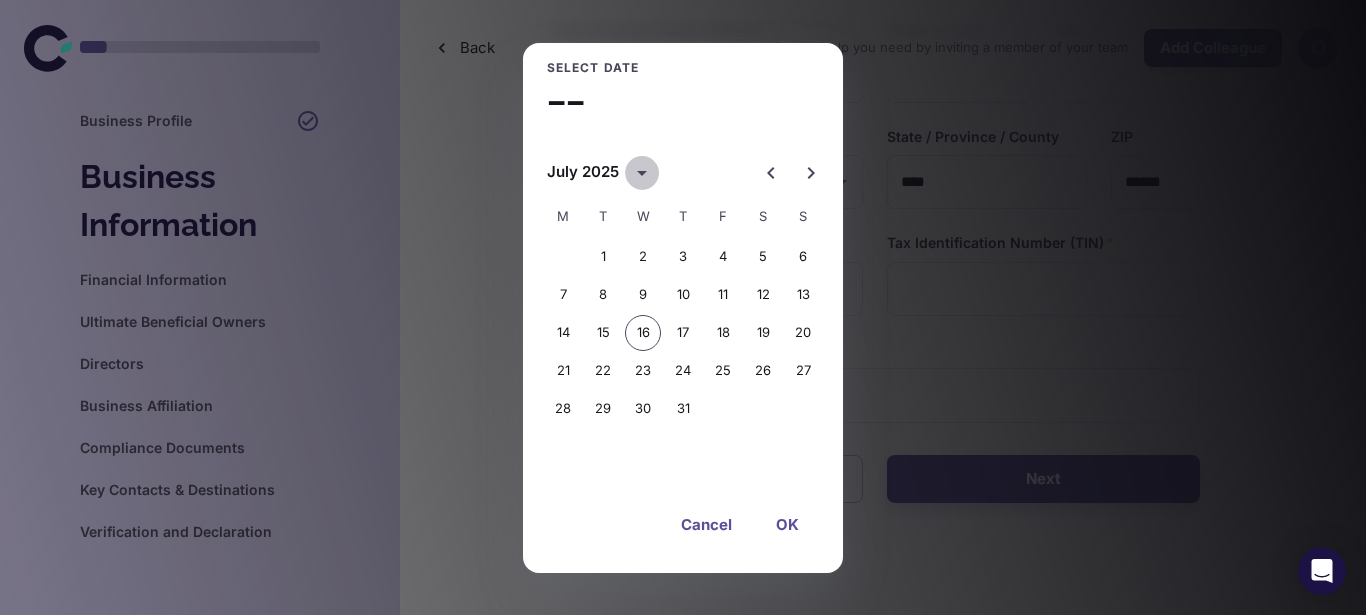 click 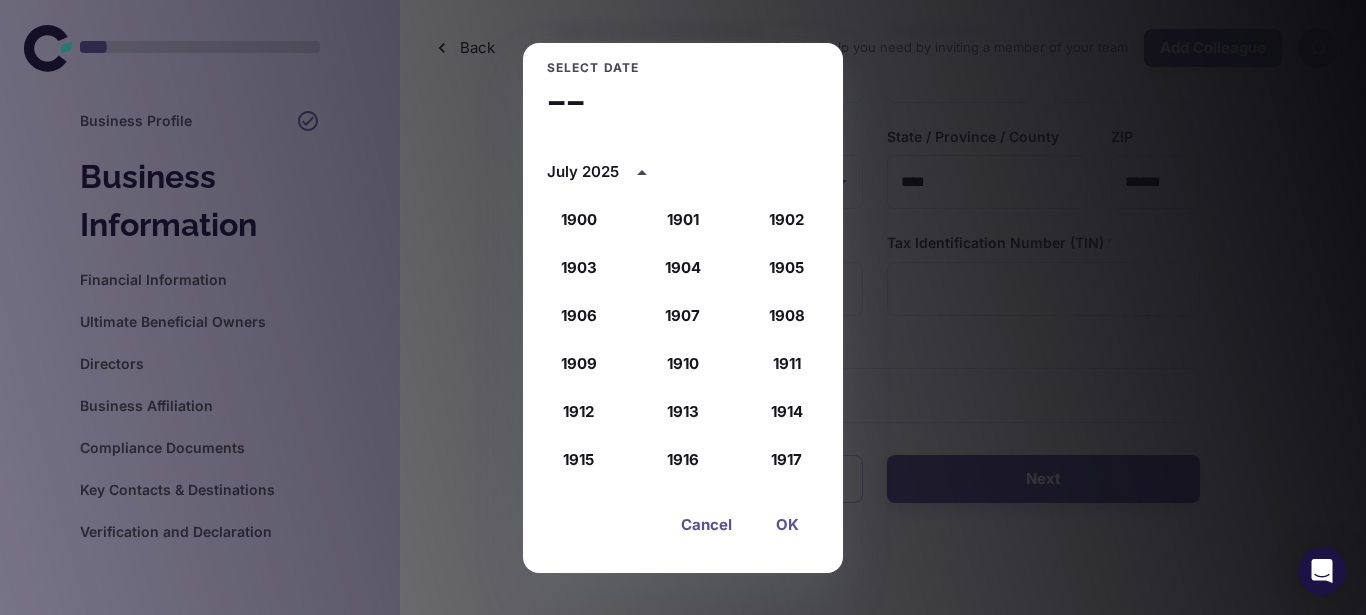 scroll, scrollTop: 1852, scrollLeft: 0, axis: vertical 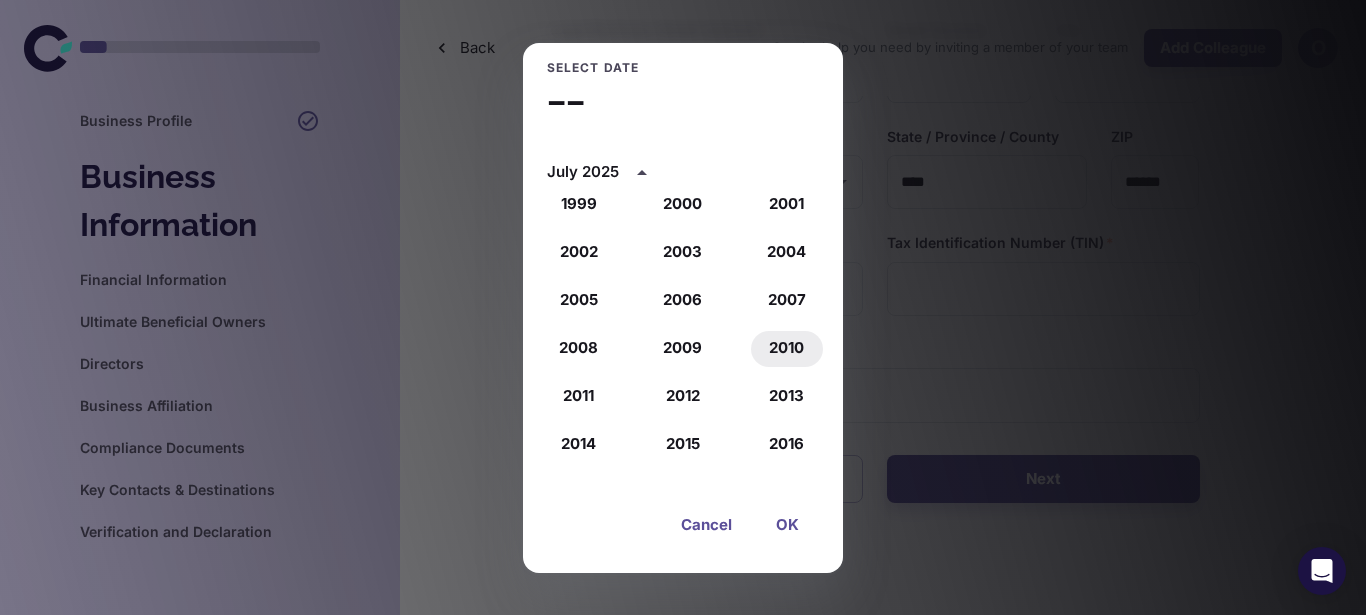 click on "2010" at bounding box center [787, 349] 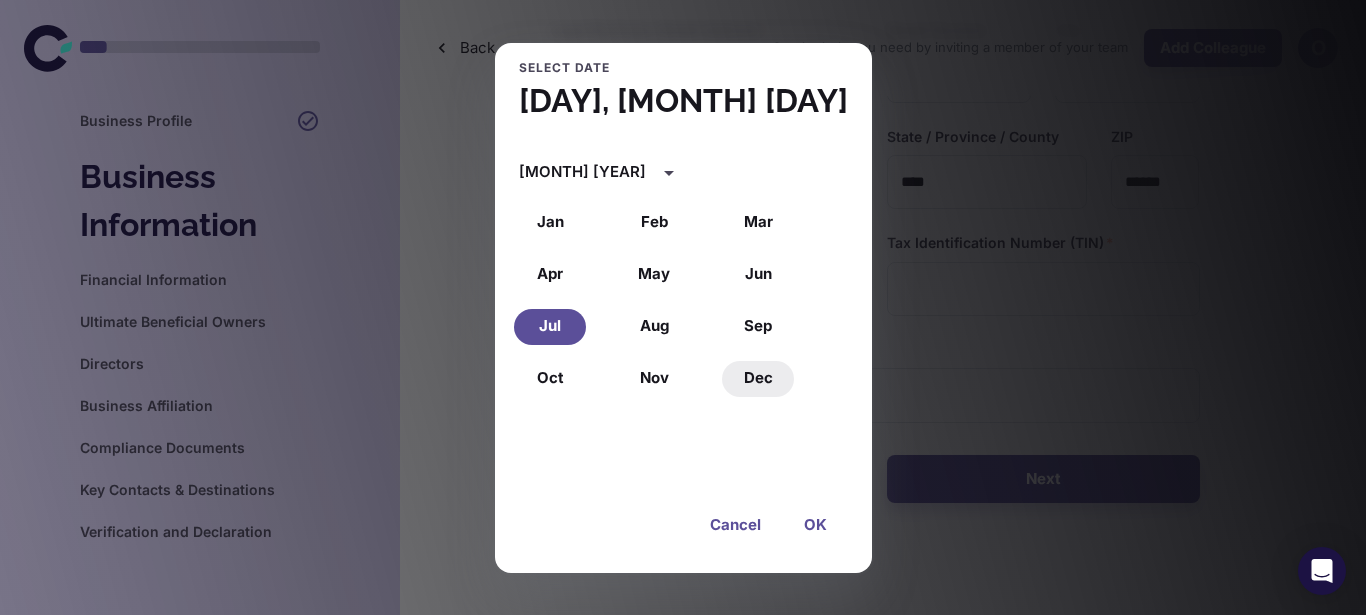 click on "Dec" at bounding box center [758, 379] 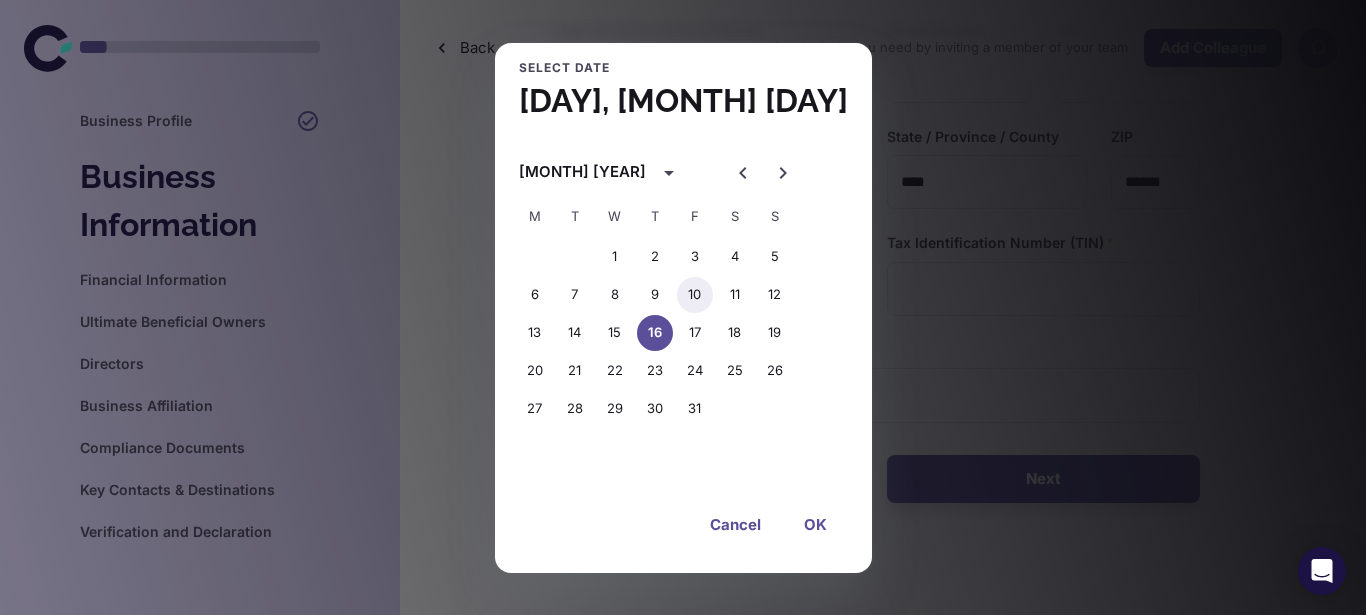 click on "10" at bounding box center (695, 295) 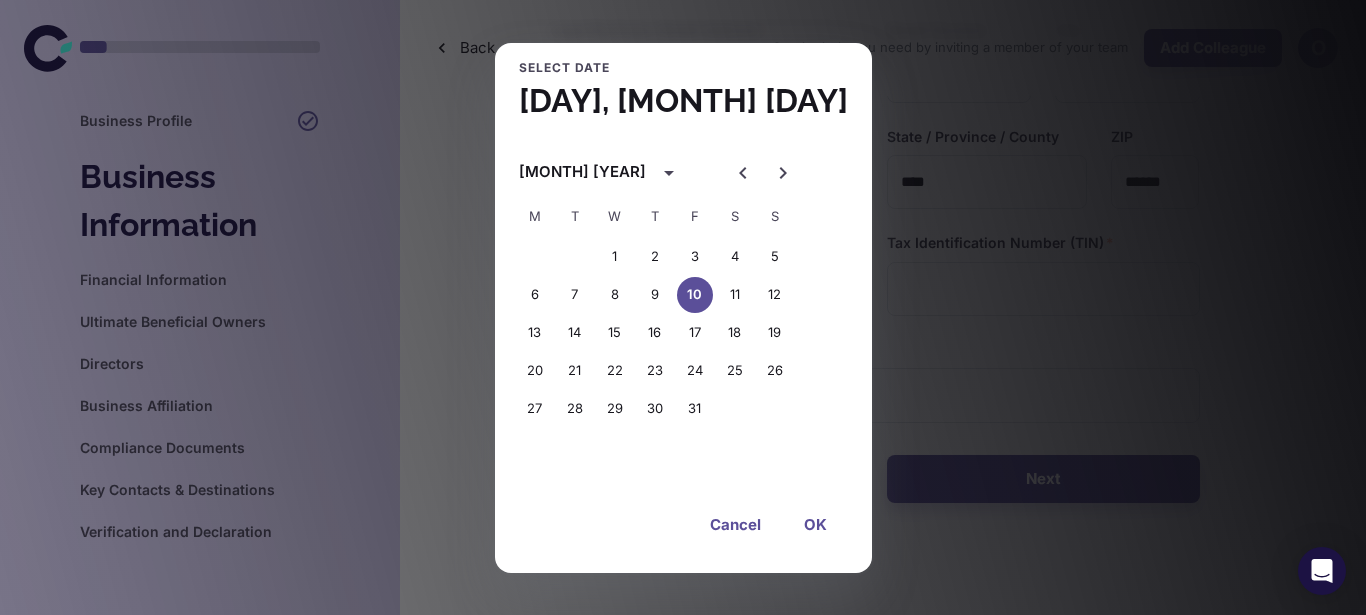 click on "OK" at bounding box center [816, 525] 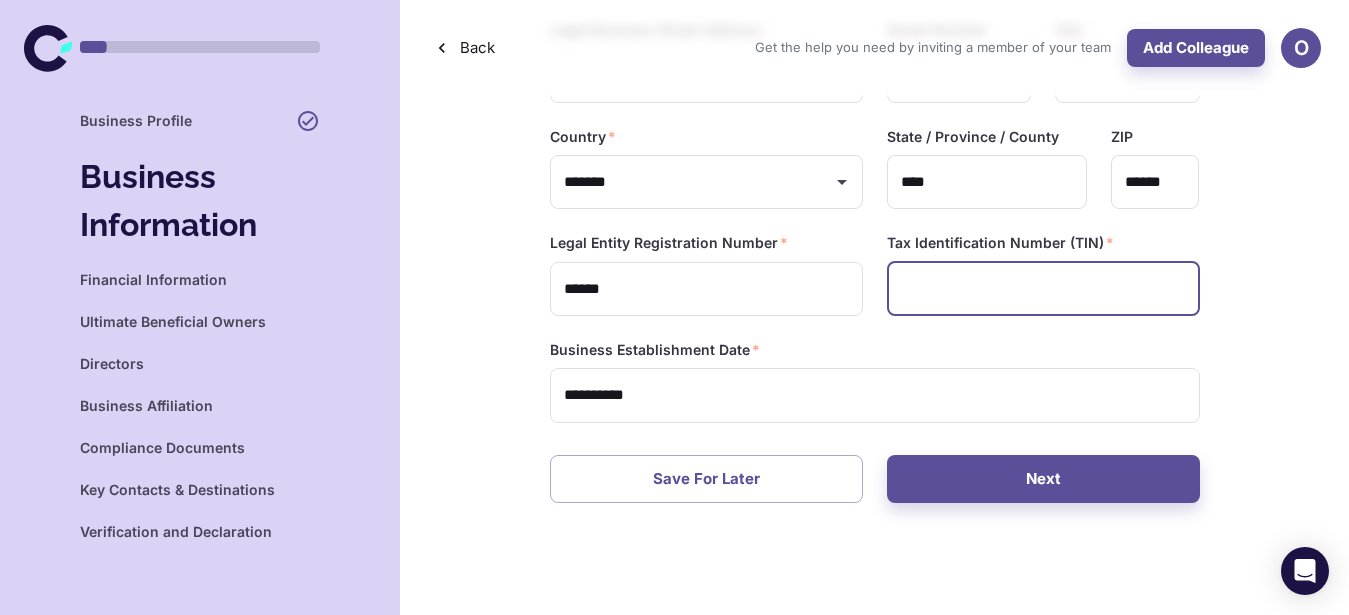 click at bounding box center (1043, 289) 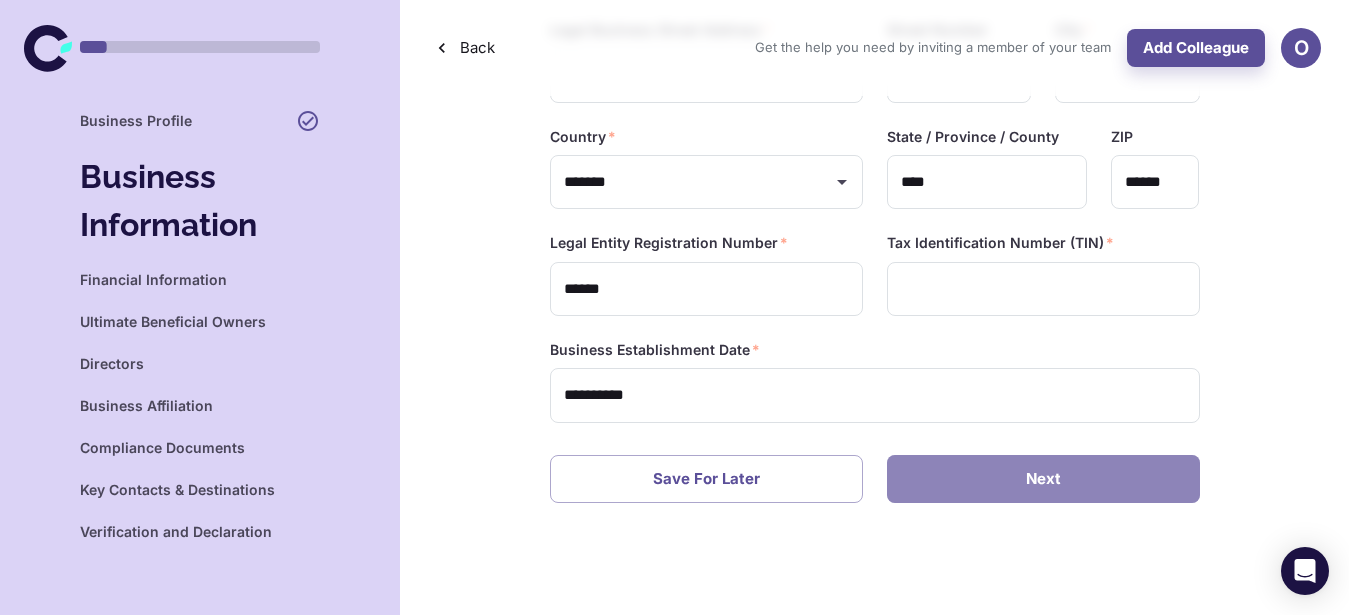 click on "Next" at bounding box center [1043, 479] 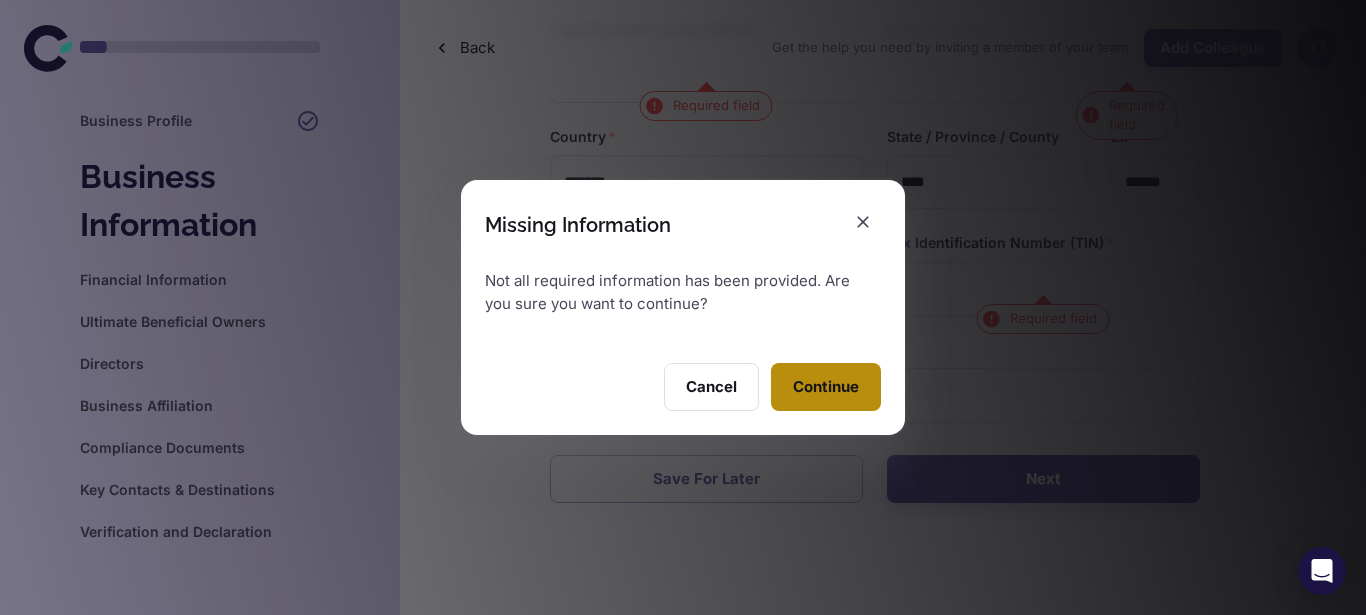 click on "Continue" at bounding box center [826, 387] 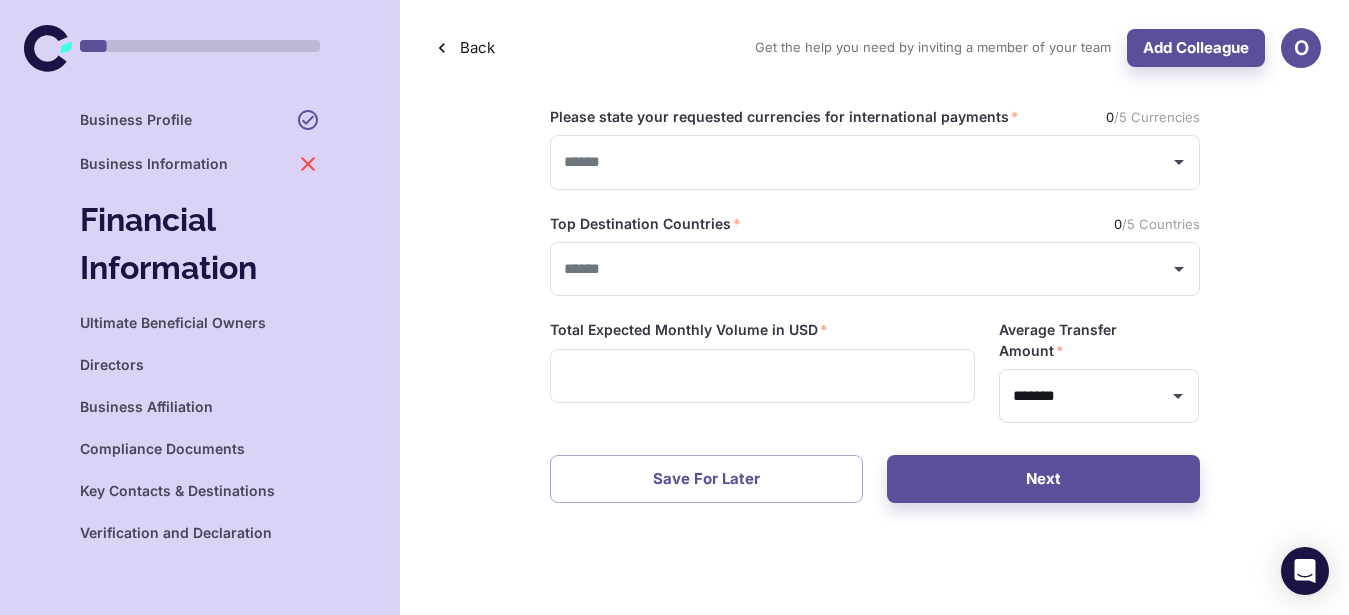 scroll, scrollTop: 0, scrollLeft: 0, axis: both 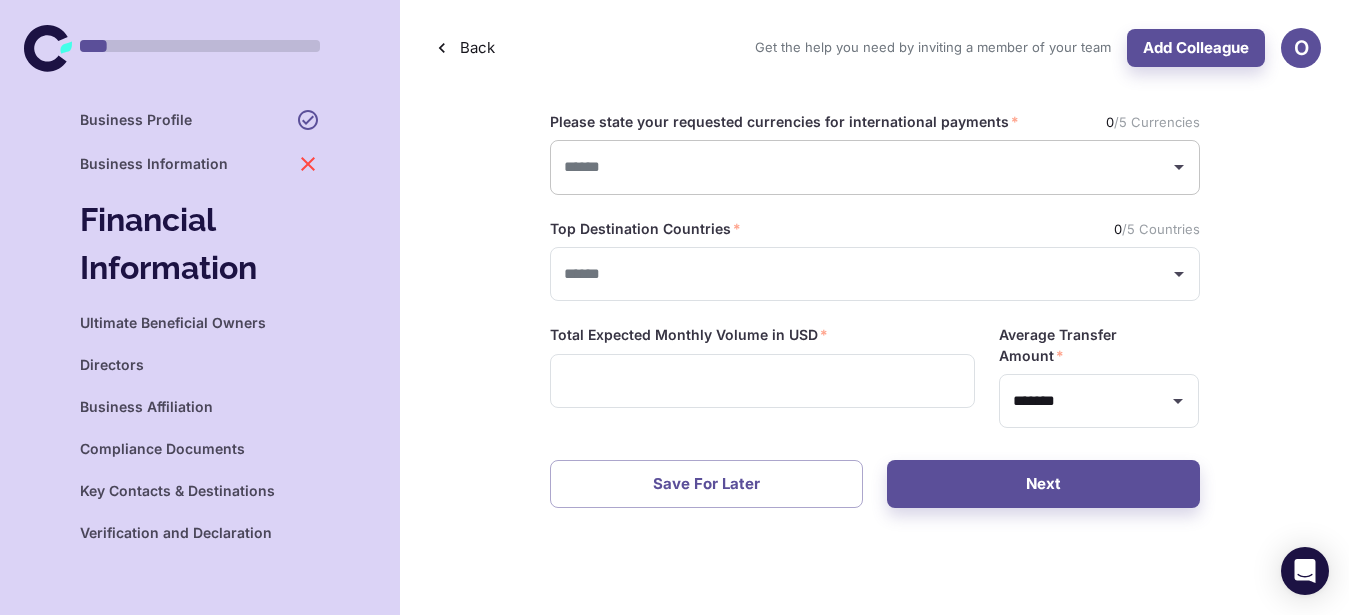 click 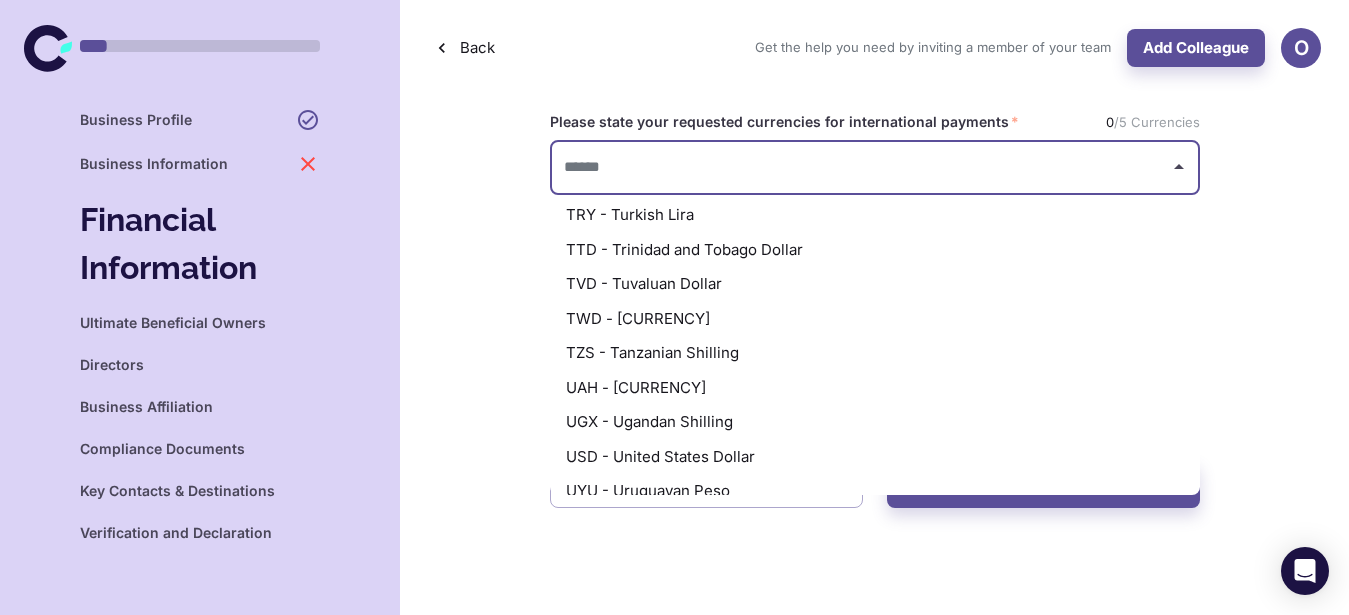 scroll, scrollTop: 4902, scrollLeft: 0, axis: vertical 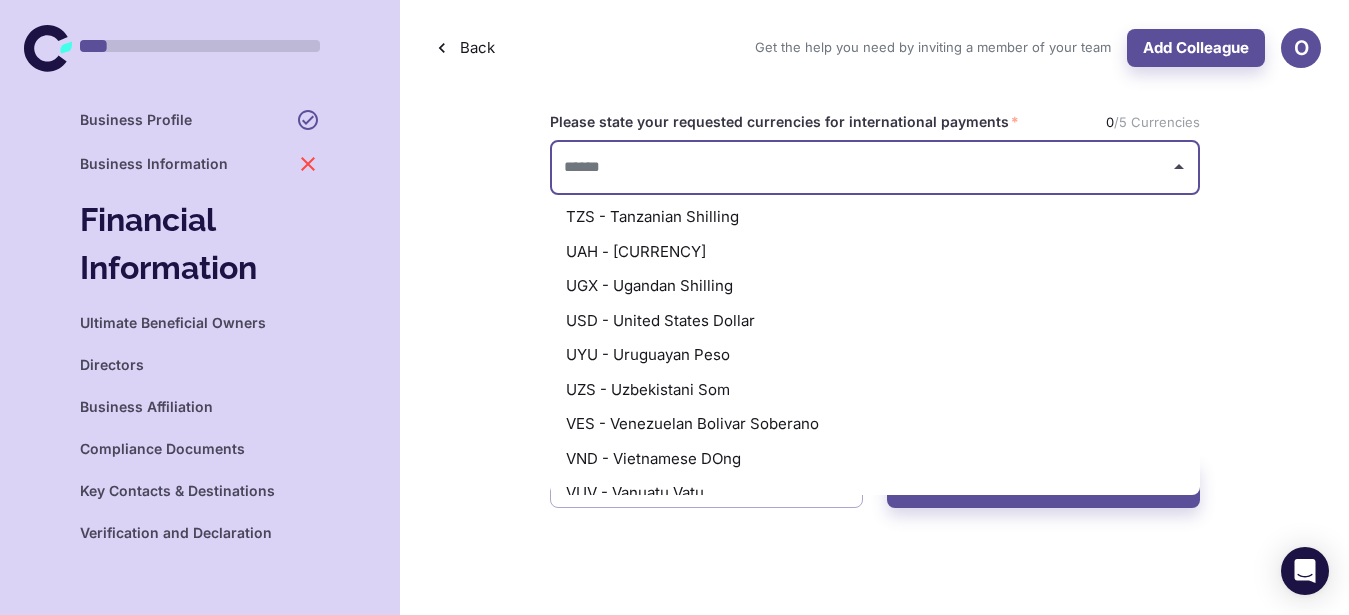 click on "USD - United States Dollar" at bounding box center (875, 321) 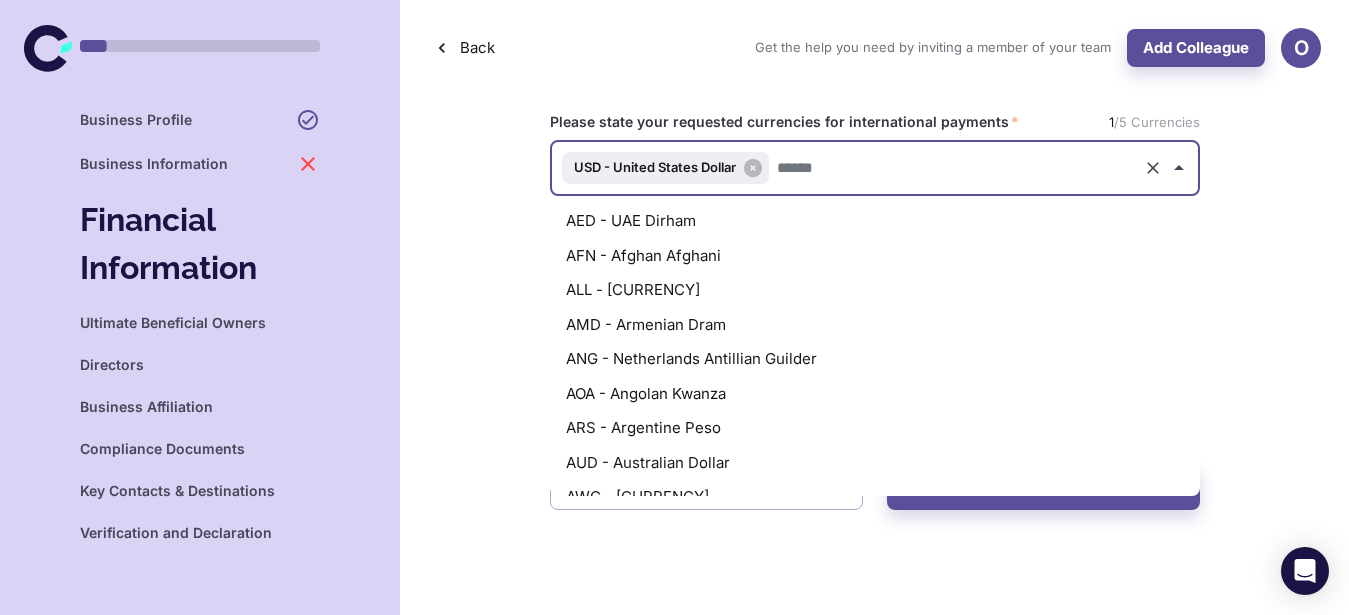 click on "Please state your requested currencies for international payments   * USD - United States Dollar ​ 1 /5   Currencies Top Destination Countries   * ​ 0 /5   Countries Total Expected Monthly Volume in USD   * ​ Average Transfer Amount   * ******* ​ Save for Later Next" at bounding box center (874, 311) 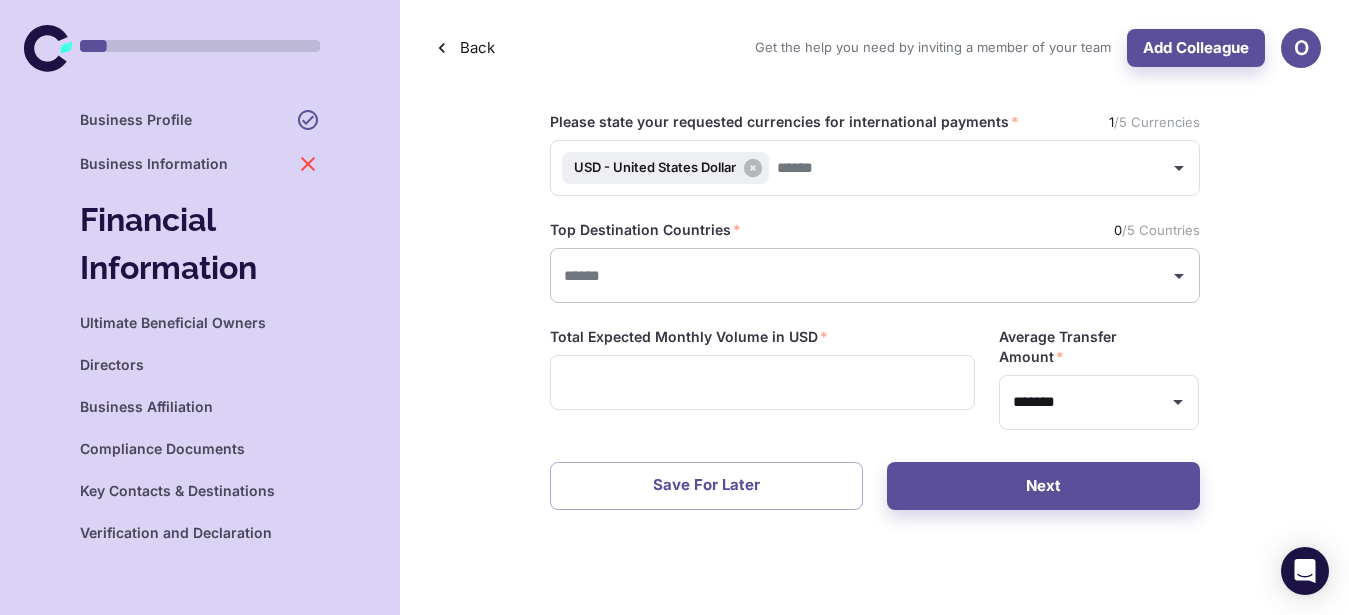 click 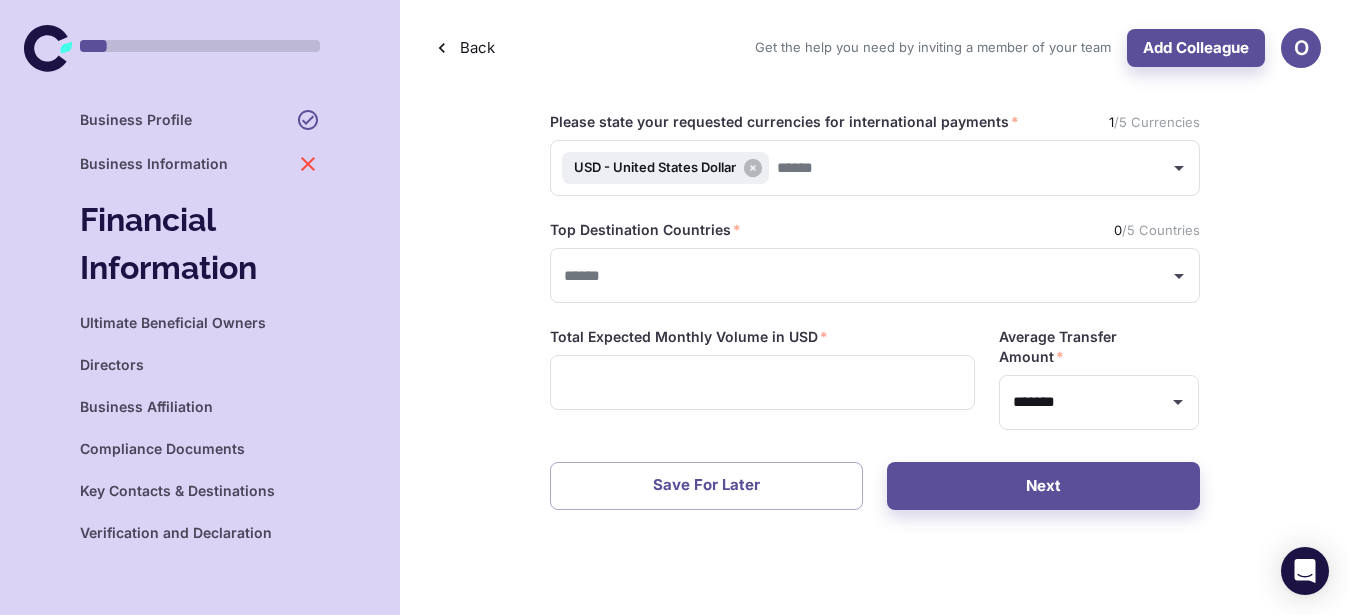 click on "Please state your requested currencies for international payments   * USD - United States Dollar ​ 1 /5   Currencies Top Destination Countries   * ​ 0 /5   Countries Total Expected Monthly Volume in USD   * ​ Average Transfer Amount   * ******* ​ Save for Later Next" at bounding box center (874, 311) 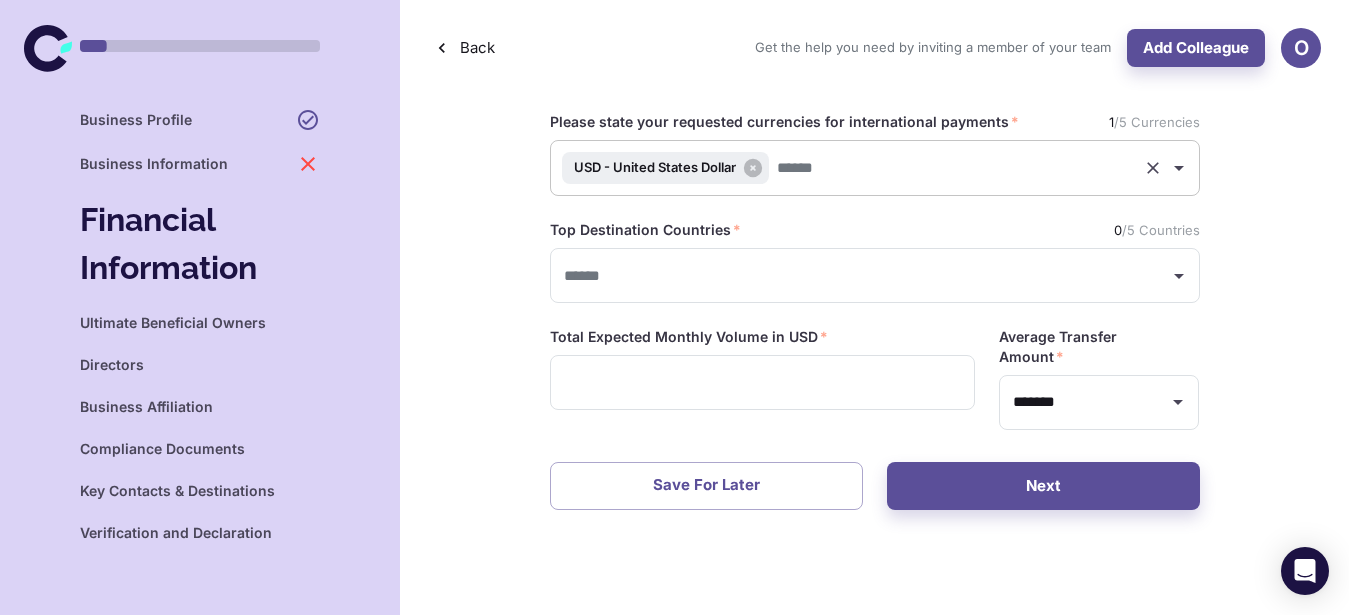 click at bounding box center [953, 168] 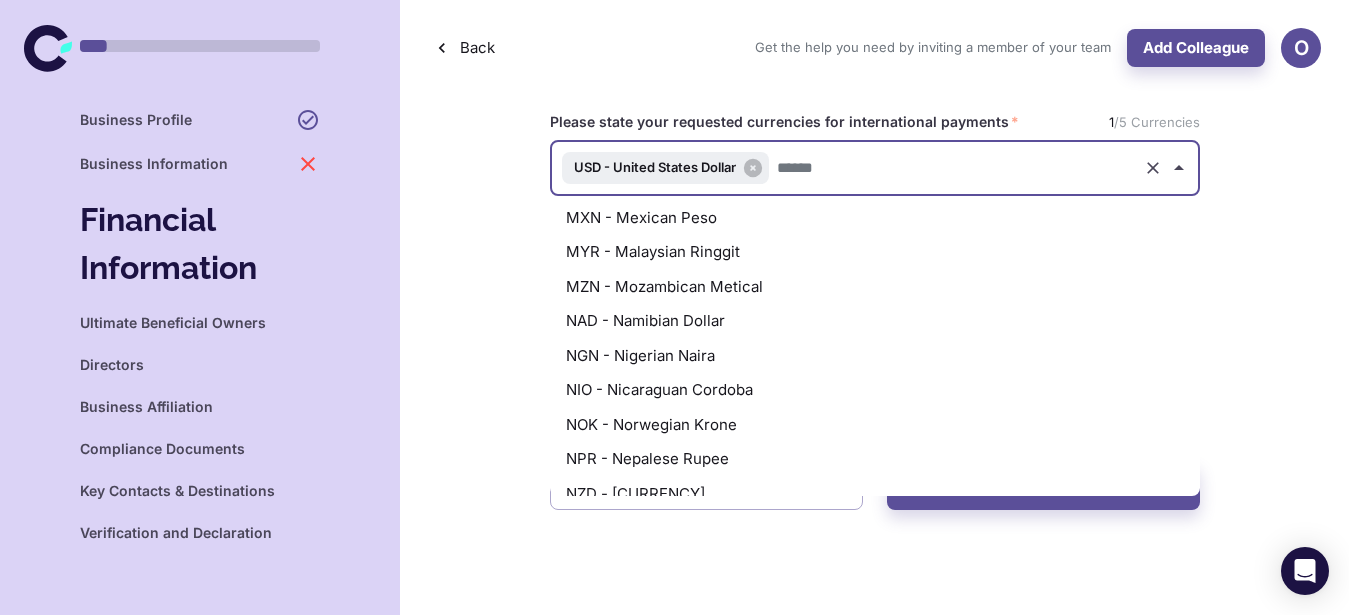 scroll, scrollTop: 3378, scrollLeft: 0, axis: vertical 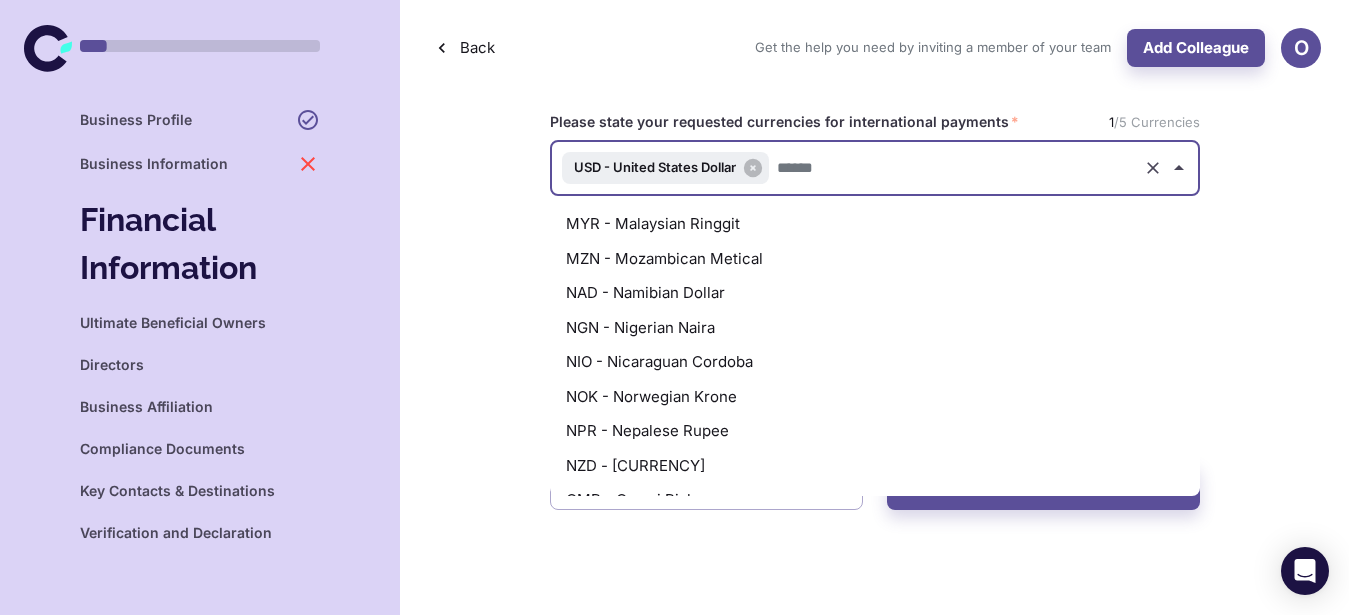 click on "NGN - Nigerian Naira" at bounding box center [875, 328] 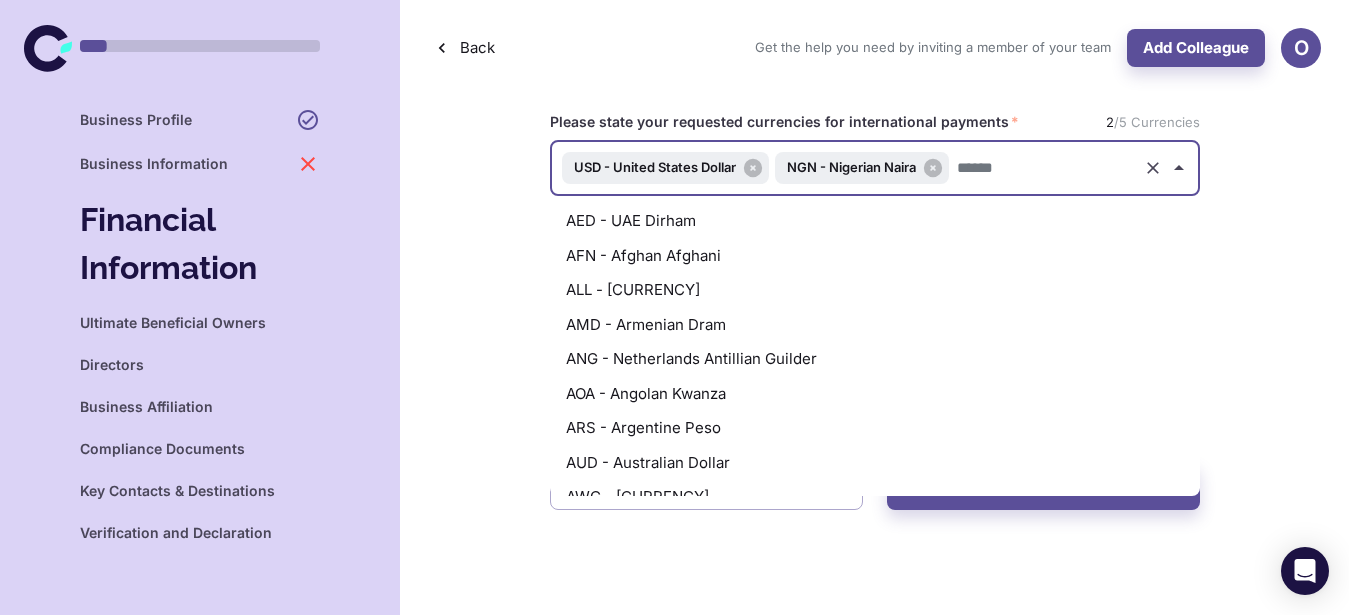 scroll, scrollTop: 4746, scrollLeft: 0, axis: vertical 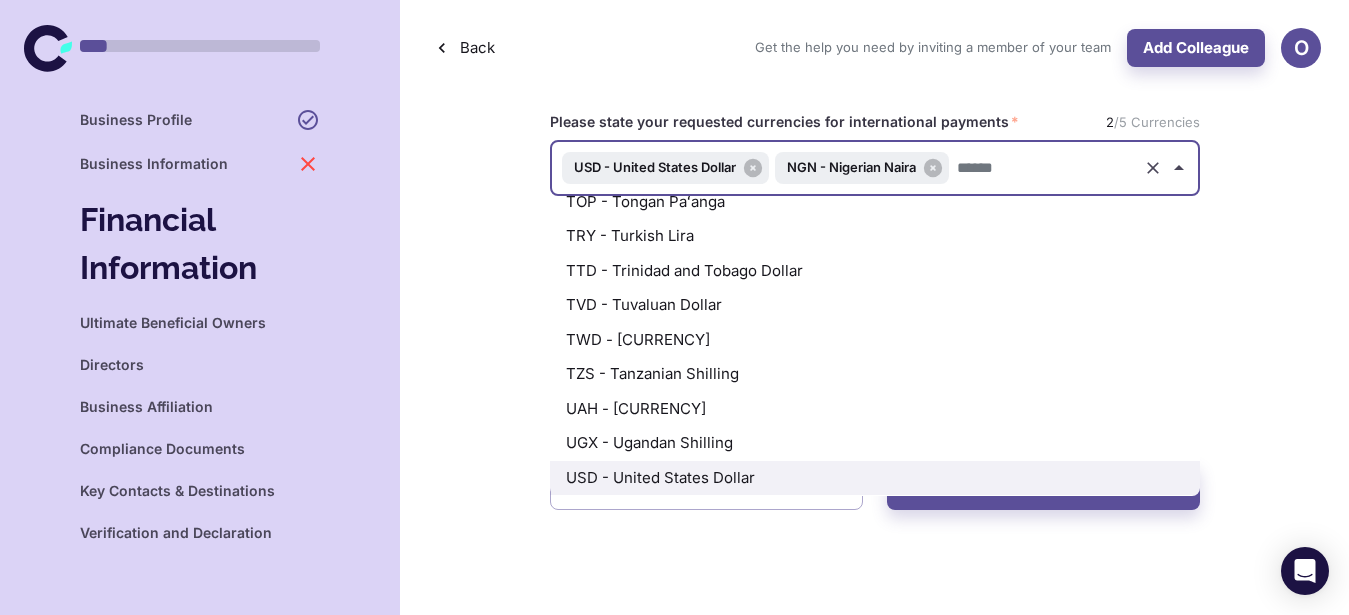 click at bounding box center [1043, 168] 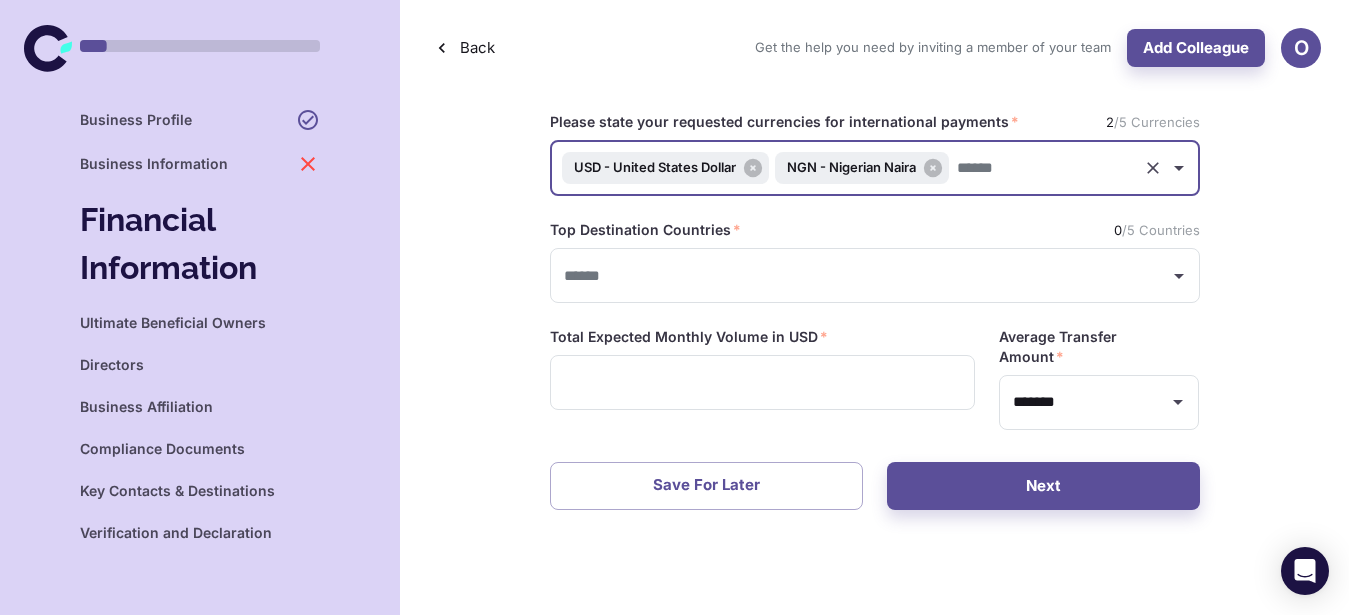 click at bounding box center [1043, 168] 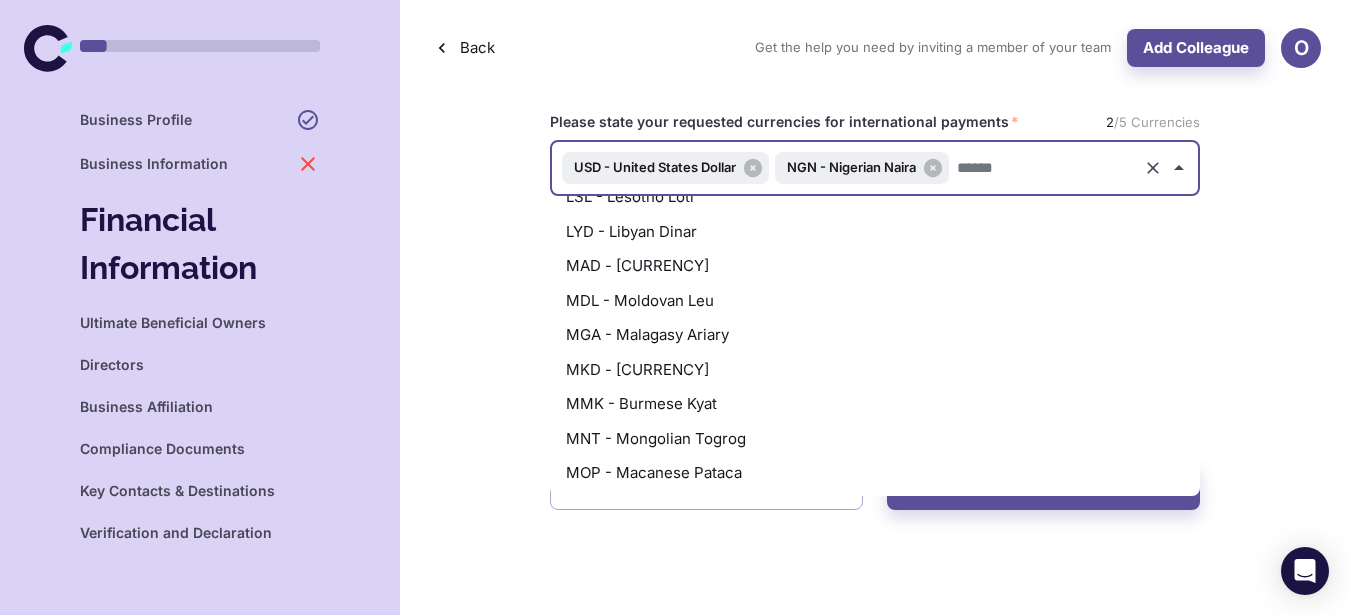 scroll, scrollTop: 0, scrollLeft: 0, axis: both 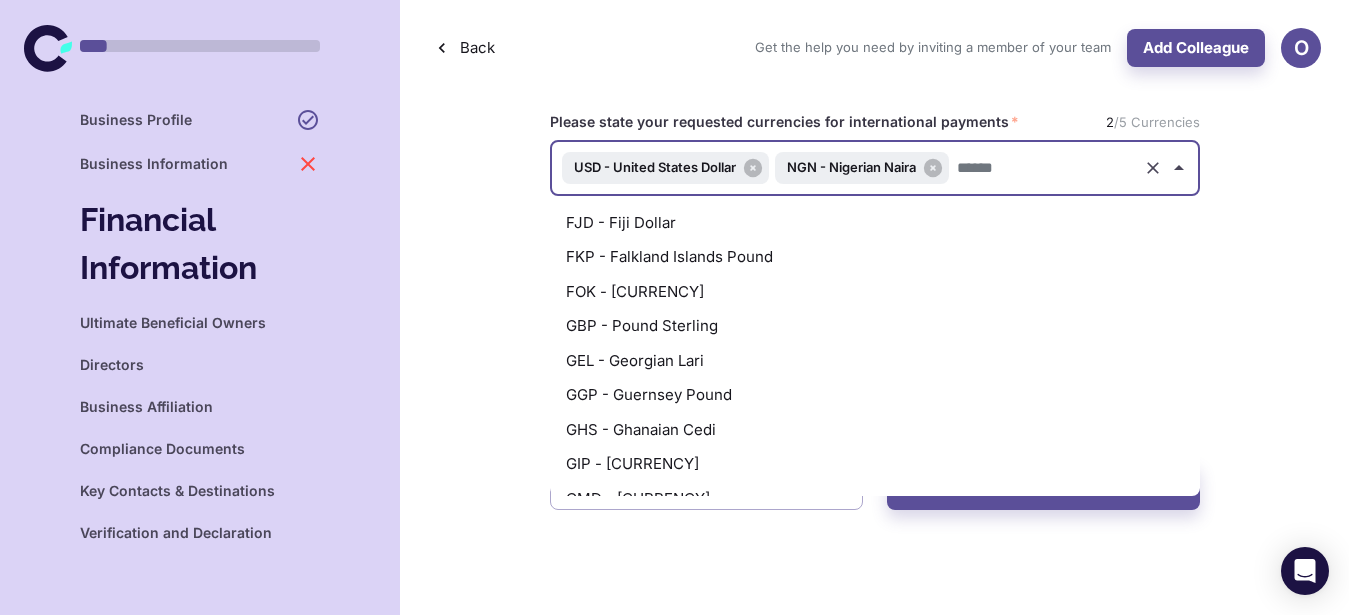 click on "GBP - Pound Sterling" at bounding box center (875, 326) 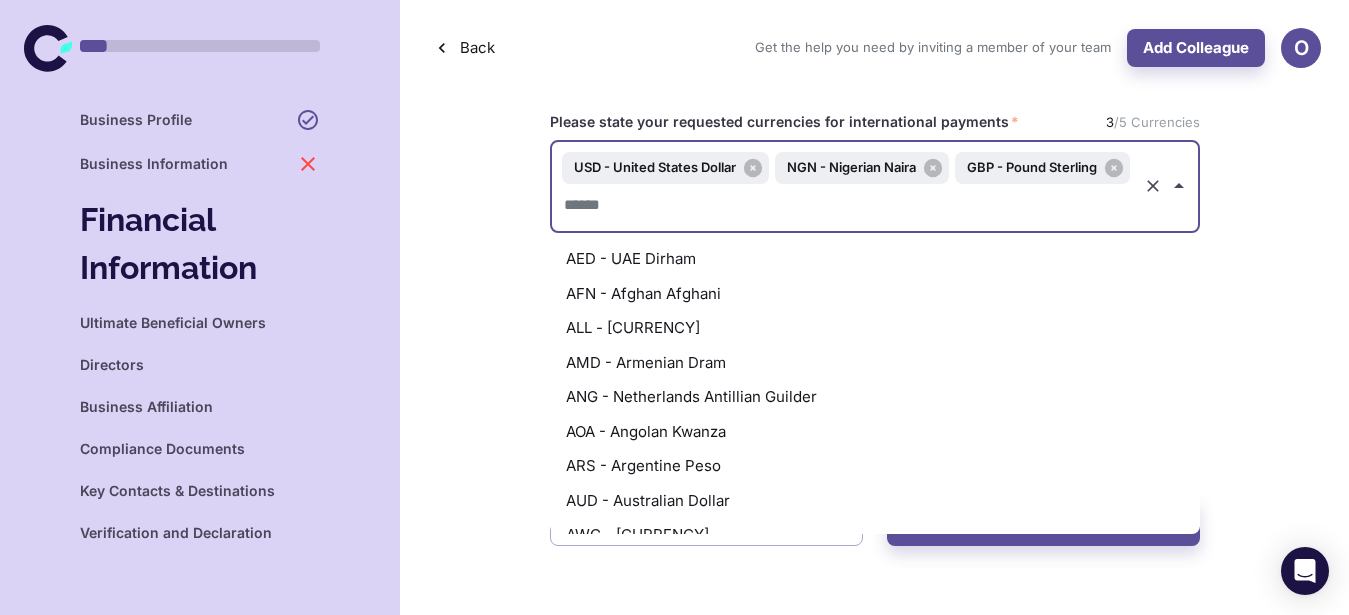 scroll, scrollTop: 4746, scrollLeft: 0, axis: vertical 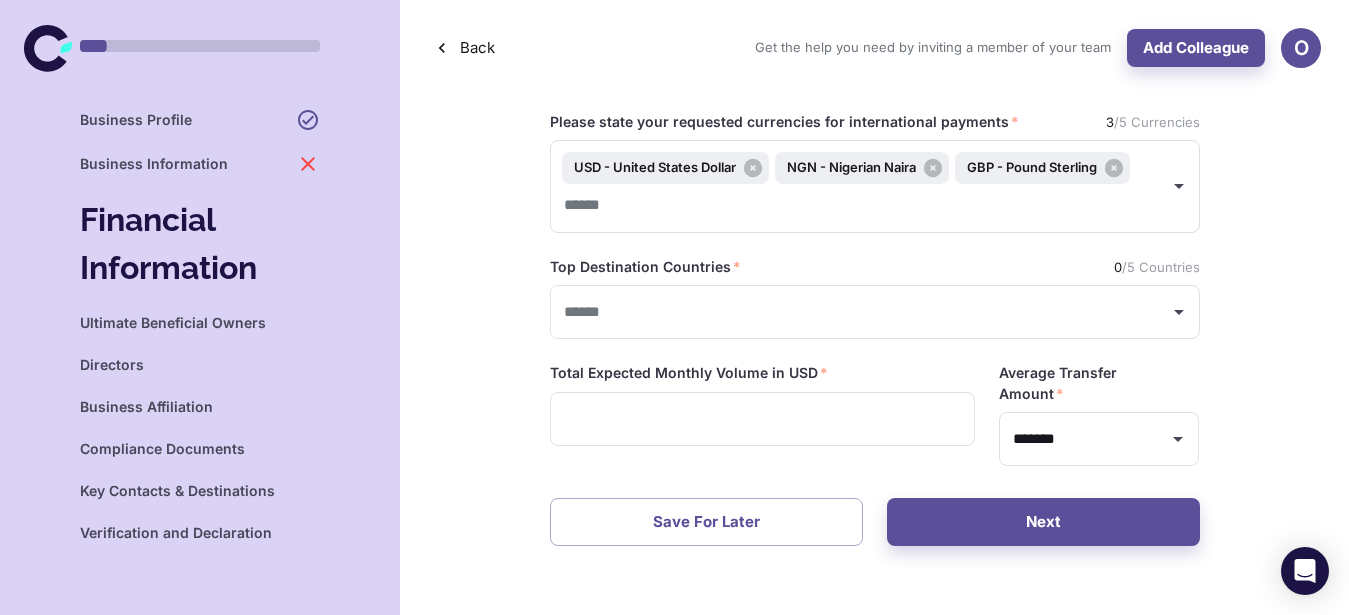 click on "Please state your requested currencies for international payments   * USD - United States Dollar NGN - Nigerian Naira GBP - Pound Sterling ​ 3 /5   Currencies Top Destination Countries   * ​ 0 /5   Countries Total Expected Monthly Volume in USD   * ​ Average Transfer Amount   * ******* ​ Save for Later Next" at bounding box center (874, 329) 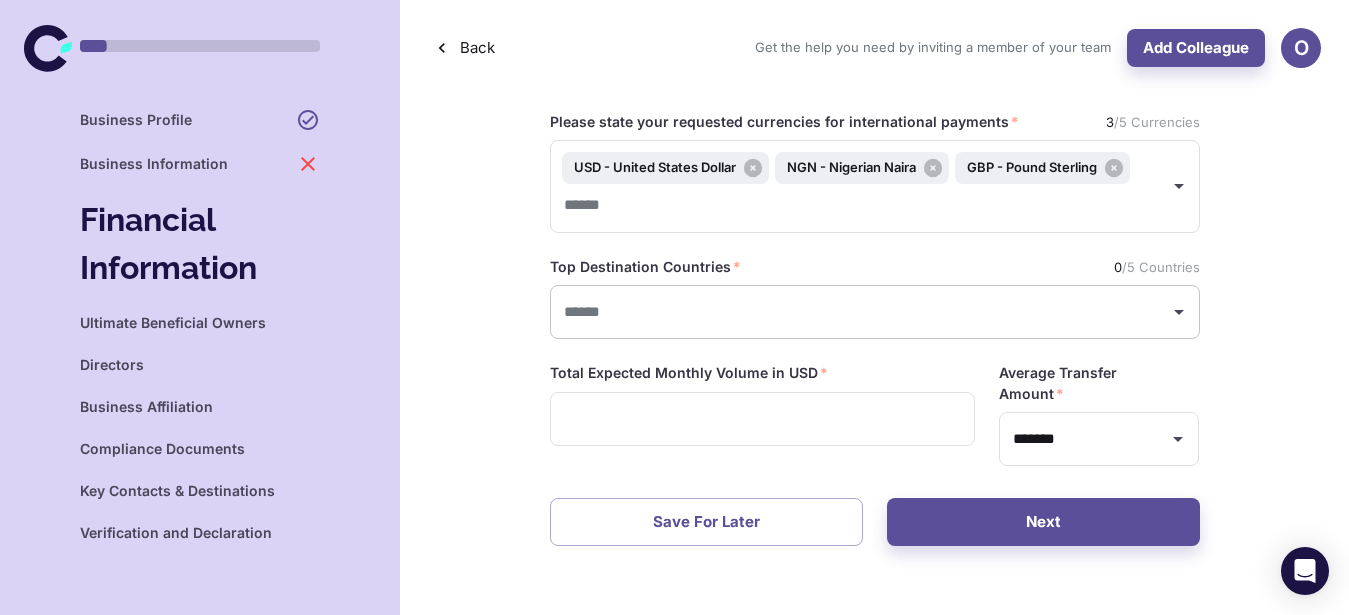 click at bounding box center [860, 312] 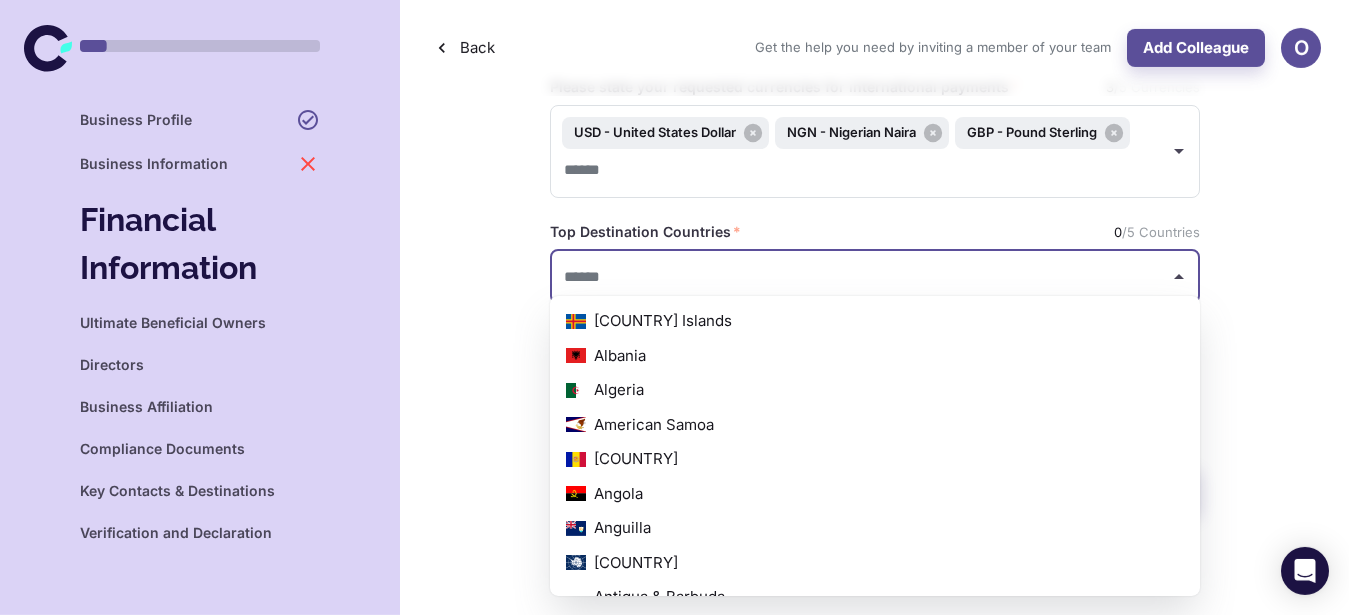 scroll, scrollTop: 45, scrollLeft: 0, axis: vertical 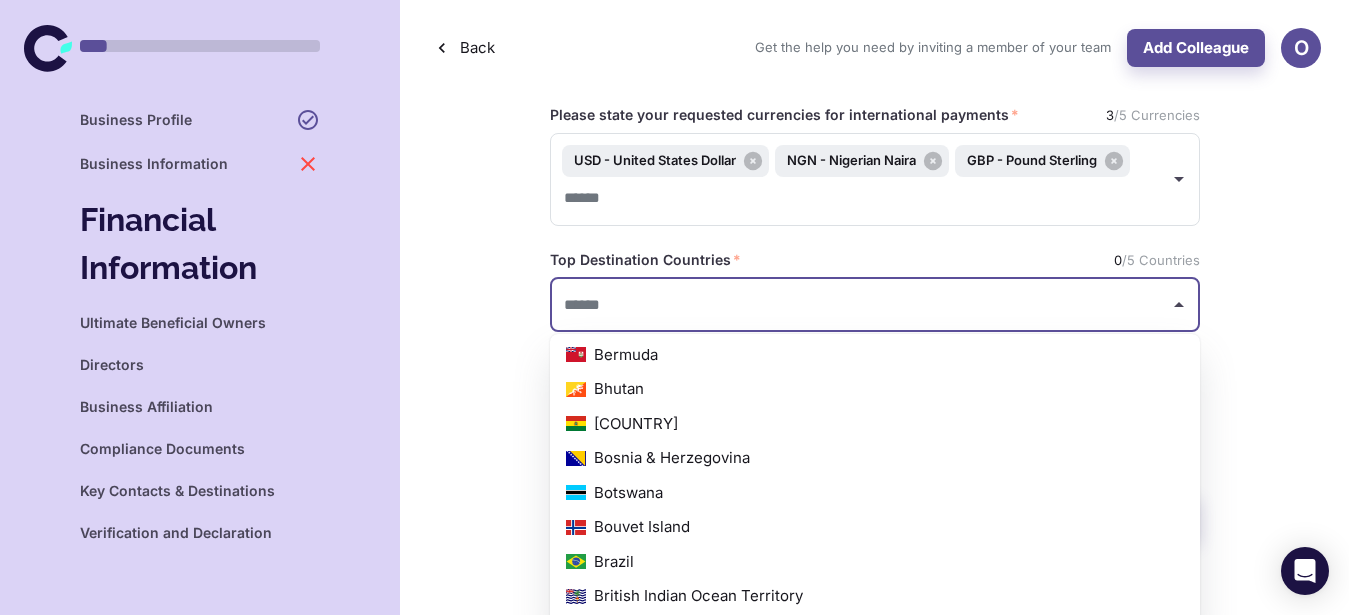 click at bounding box center (860, 305) 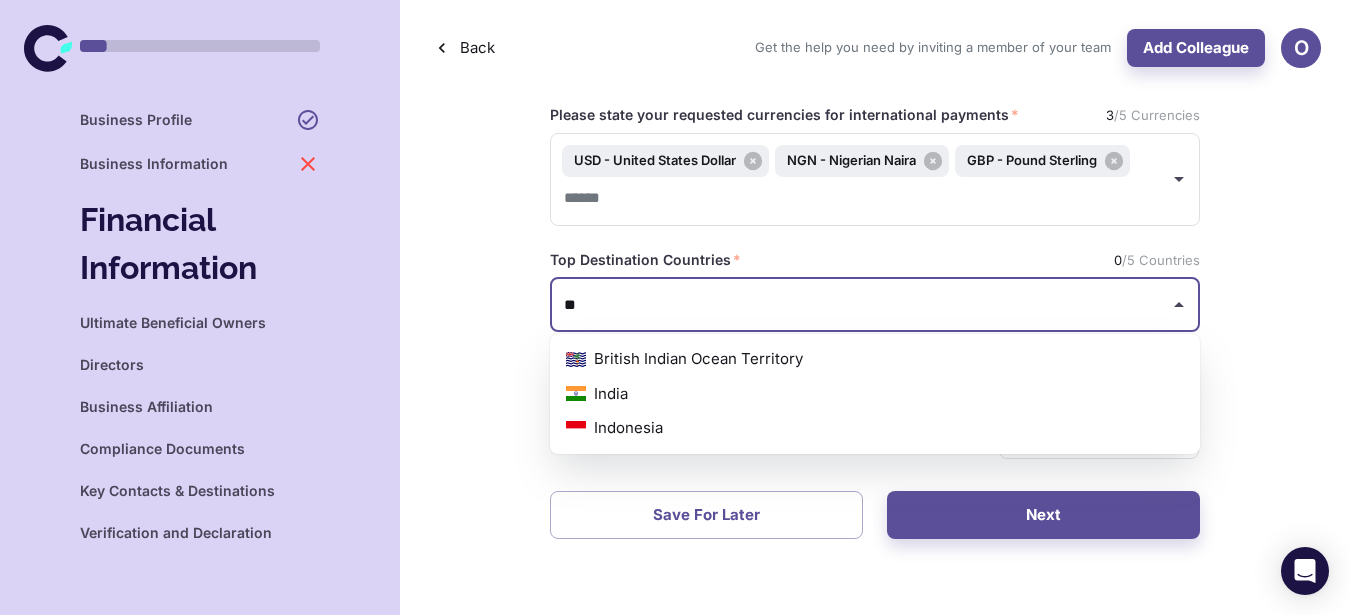 type on "***" 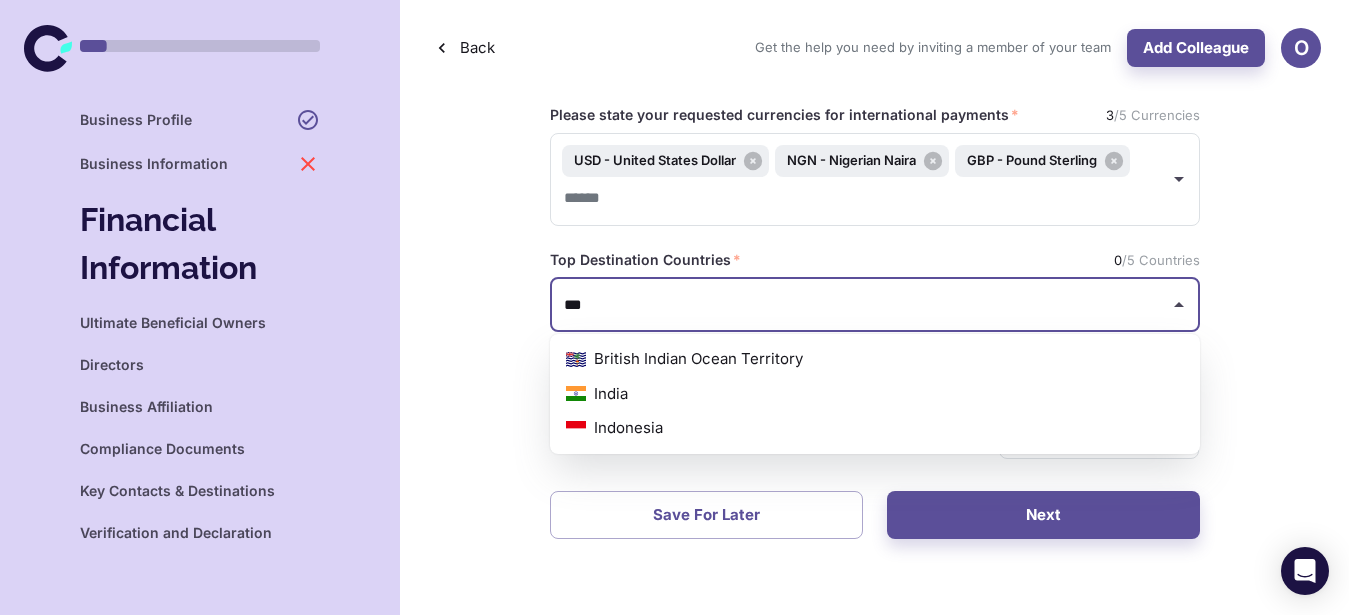 click on "India" at bounding box center (875, 394) 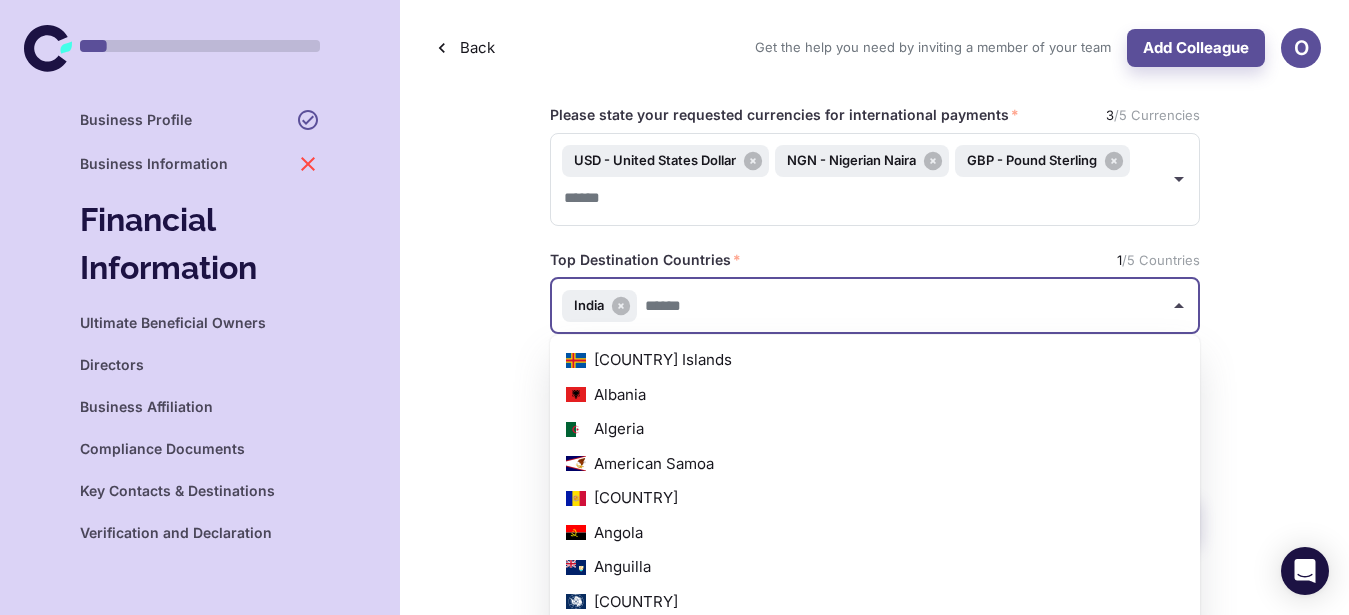 scroll, scrollTop: 3228, scrollLeft: 0, axis: vertical 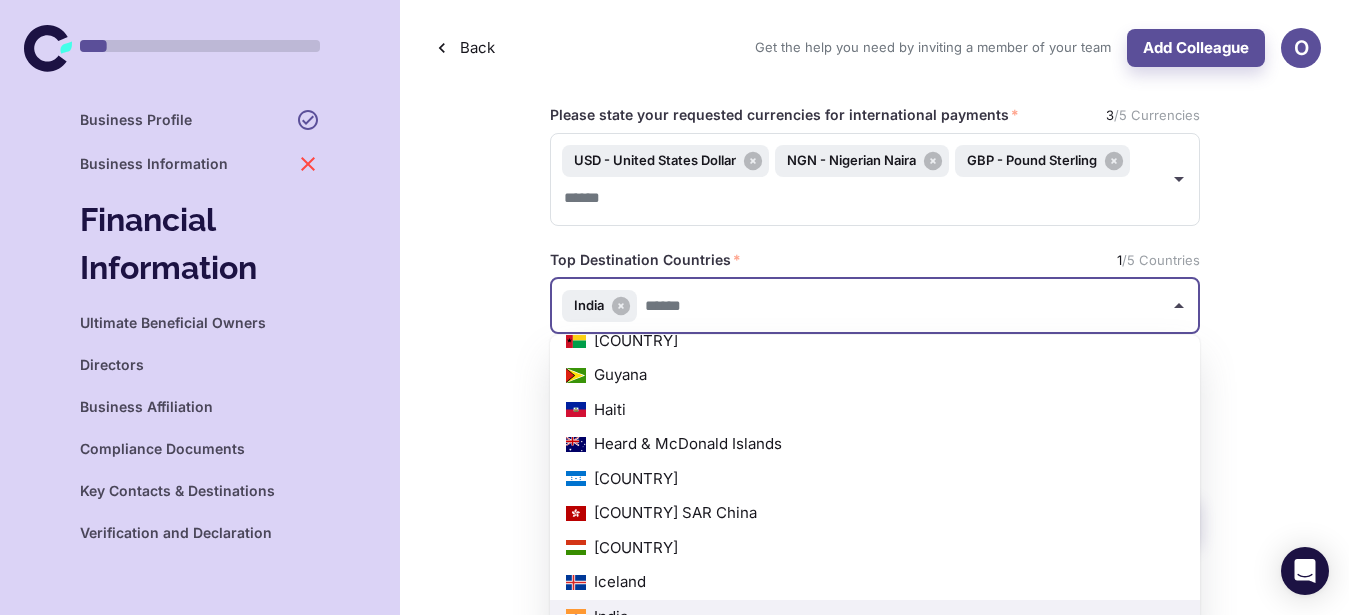 click at bounding box center (900, 306) 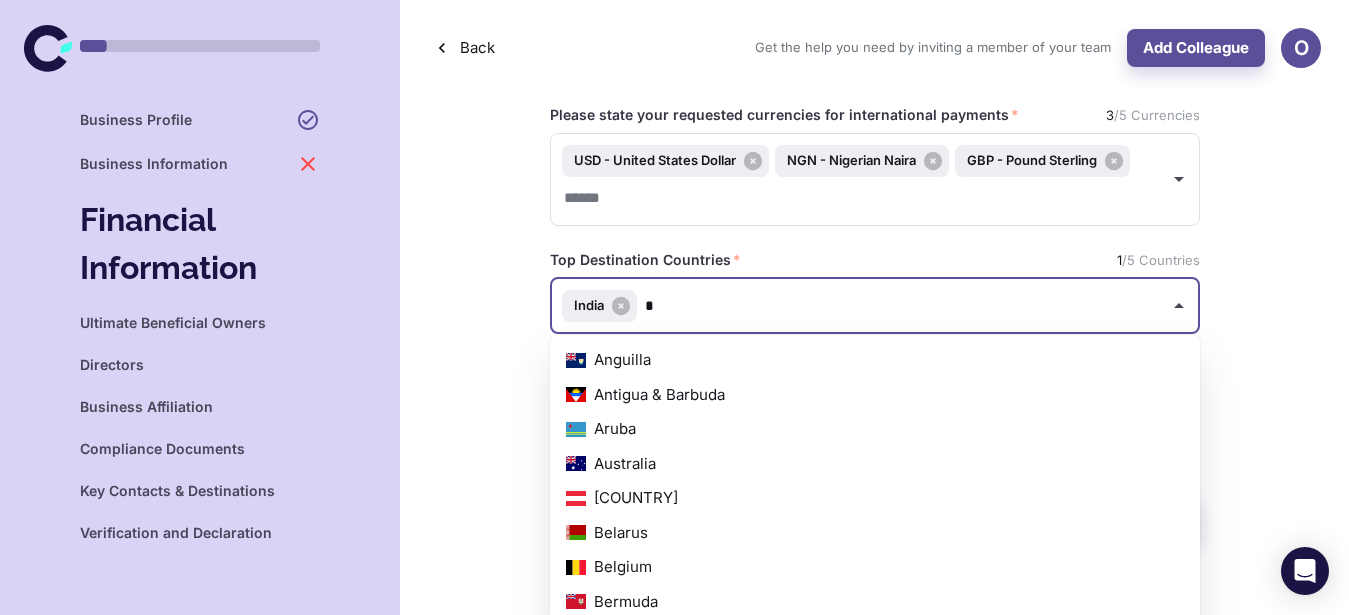 type on "**" 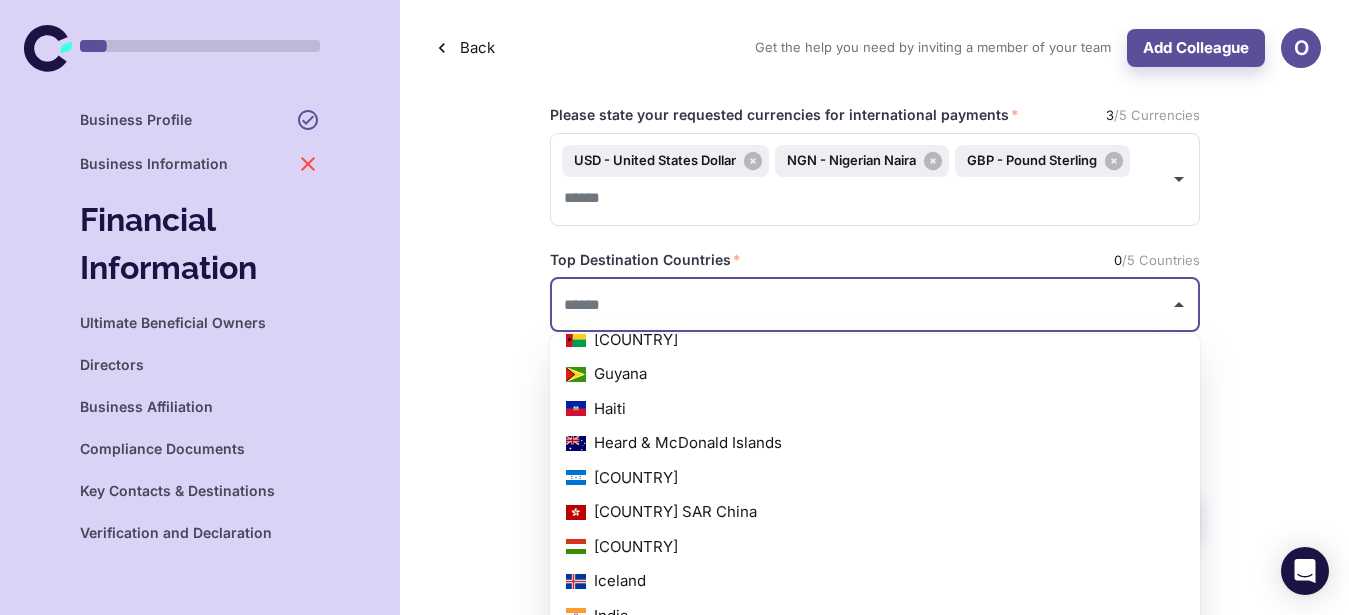 scroll, scrollTop: 3228, scrollLeft: 0, axis: vertical 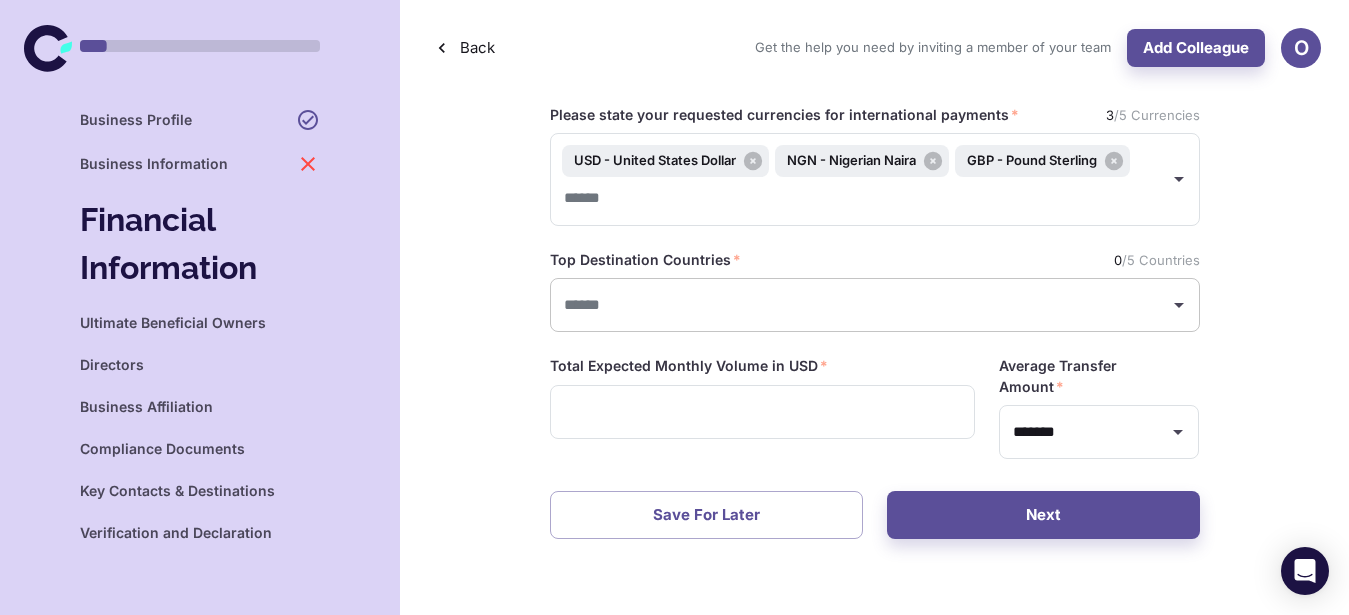 click at bounding box center [860, 305] 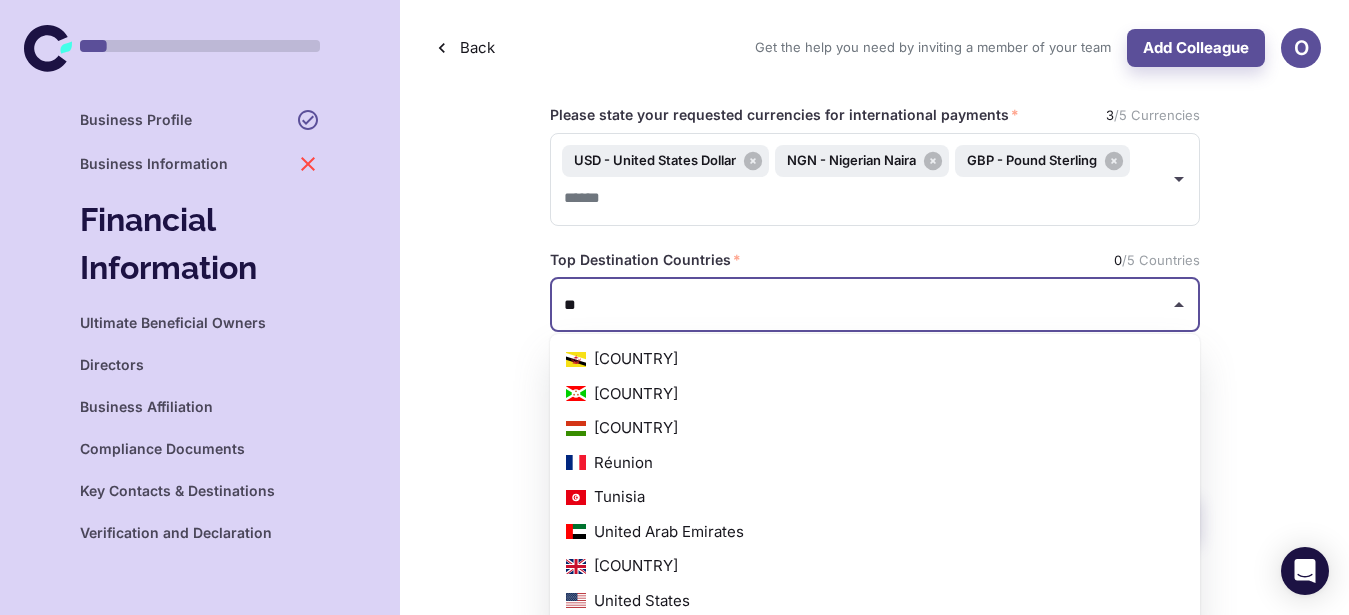 type on "***" 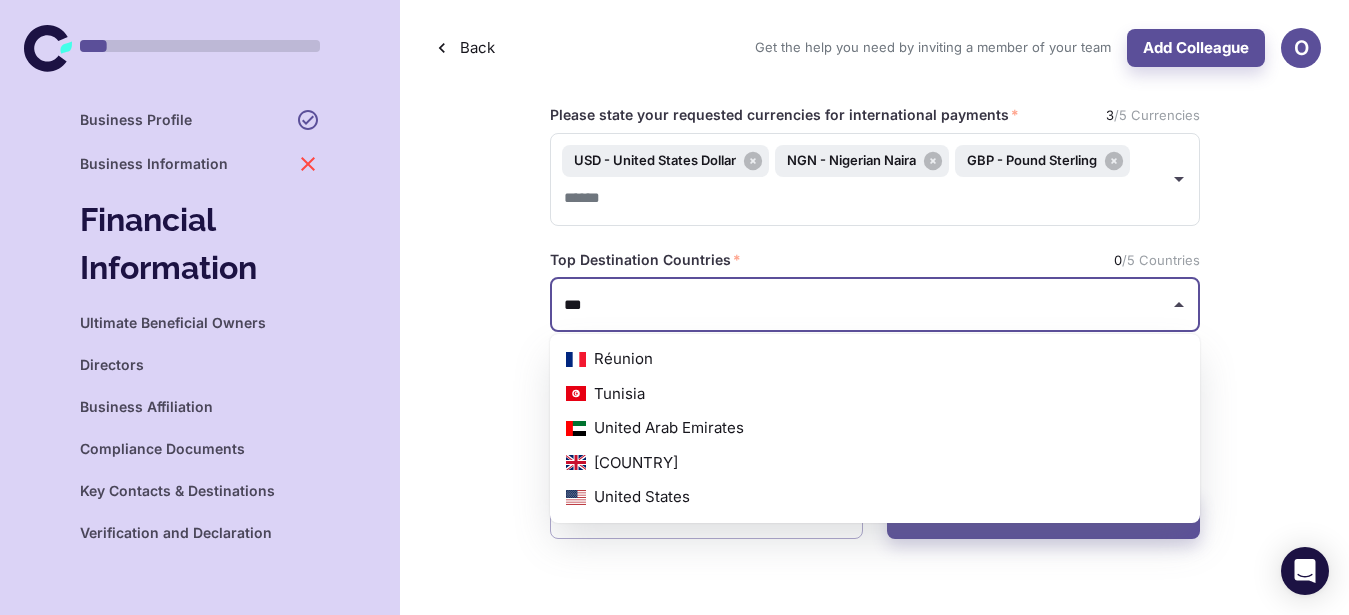 click on "[COUNTRY]" at bounding box center (875, 463) 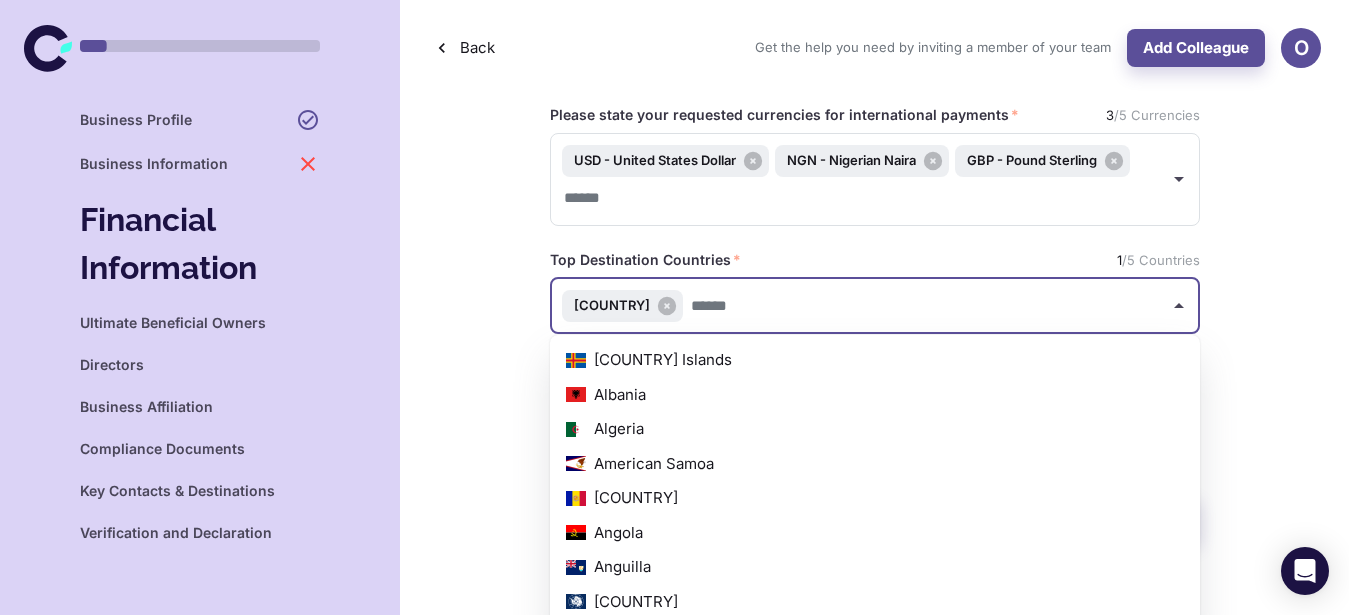 scroll, scrollTop: 7609, scrollLeft: 0, axis: vertical 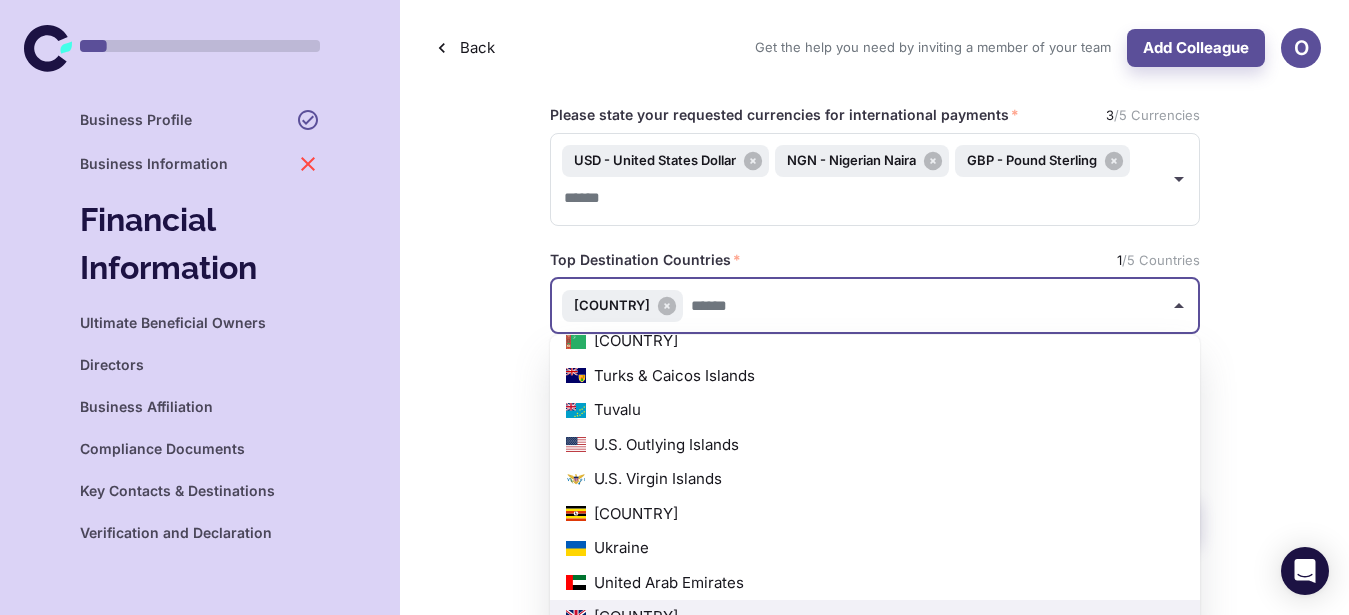 click at bounding box center (923, 306) 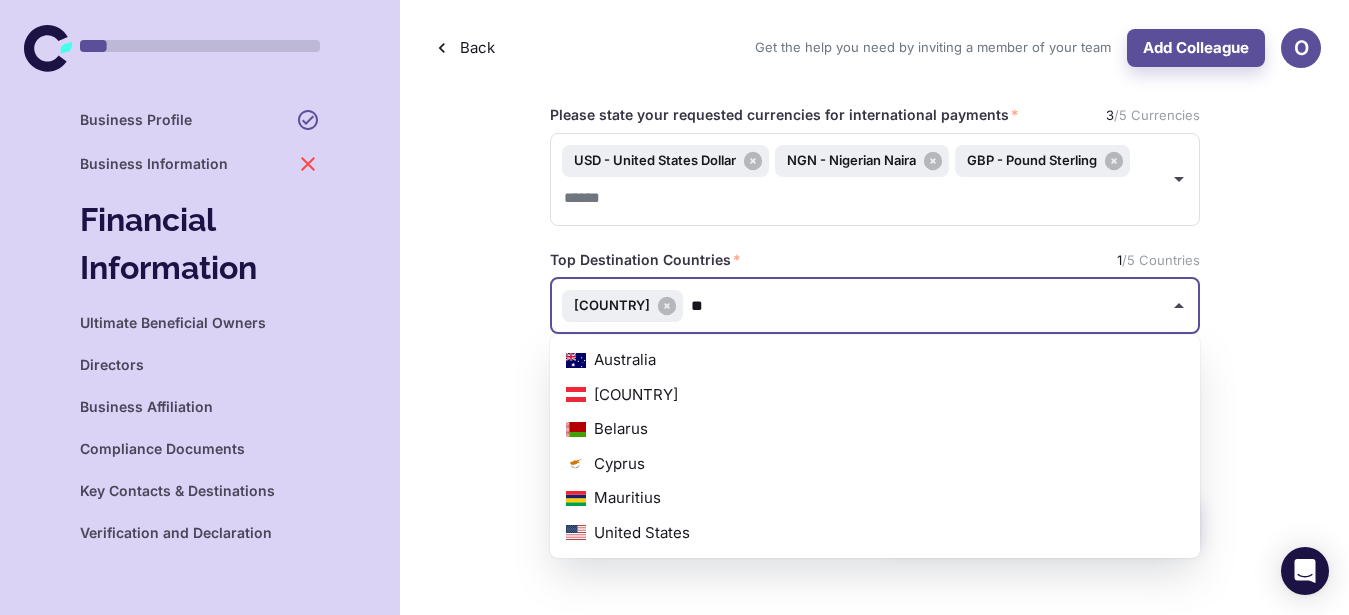 scroll, scrollTop: 0, scrollLeft: 0, axis: both 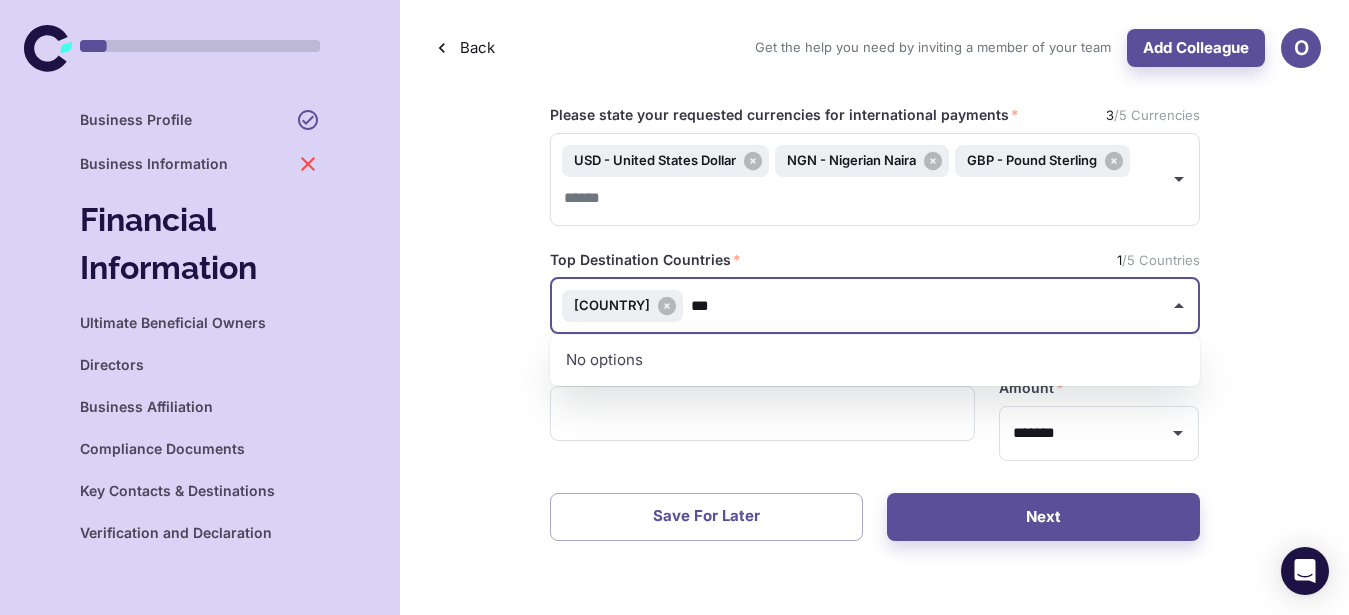 type on "**" 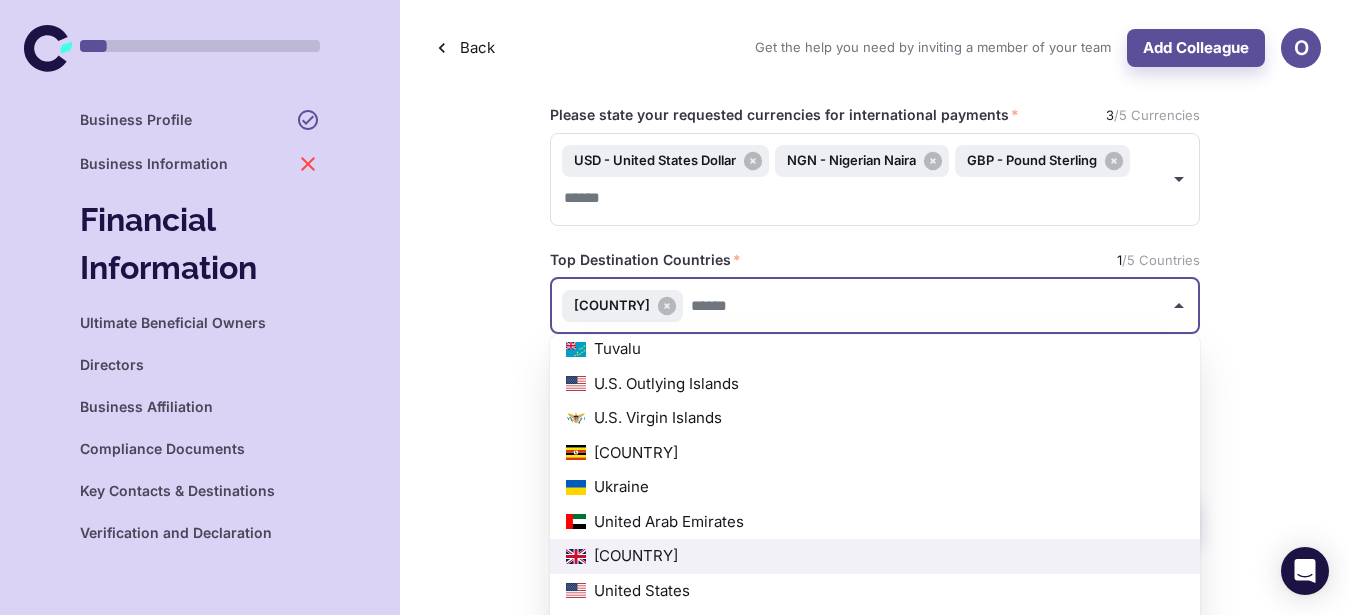 scroll, scrollTop: 7723, scrollLeft: 0, axis: vertical 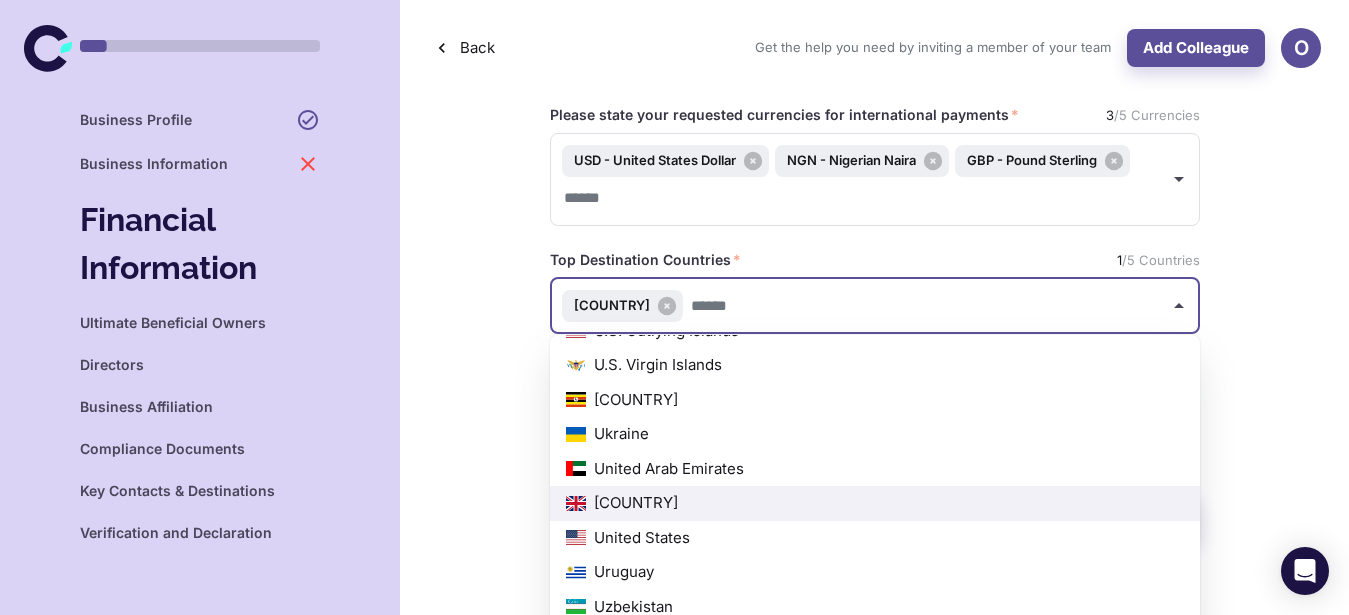 click on "United States" at bounding box center (875, 538) 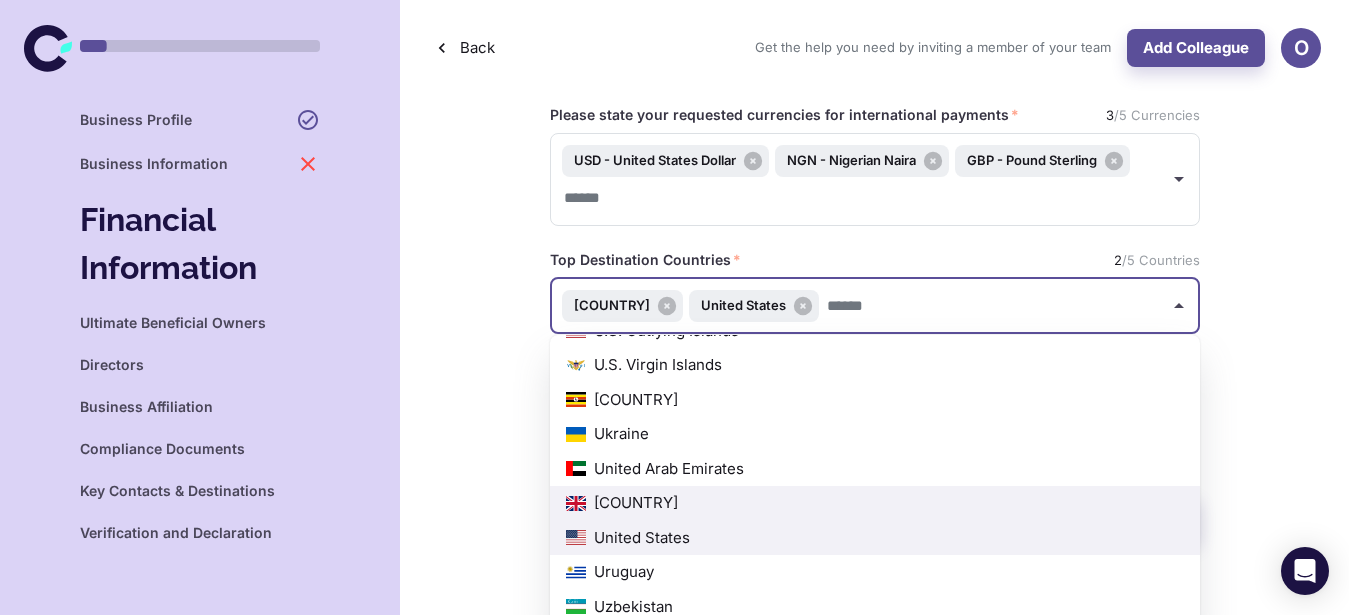 click at bounding box center (991, 306) 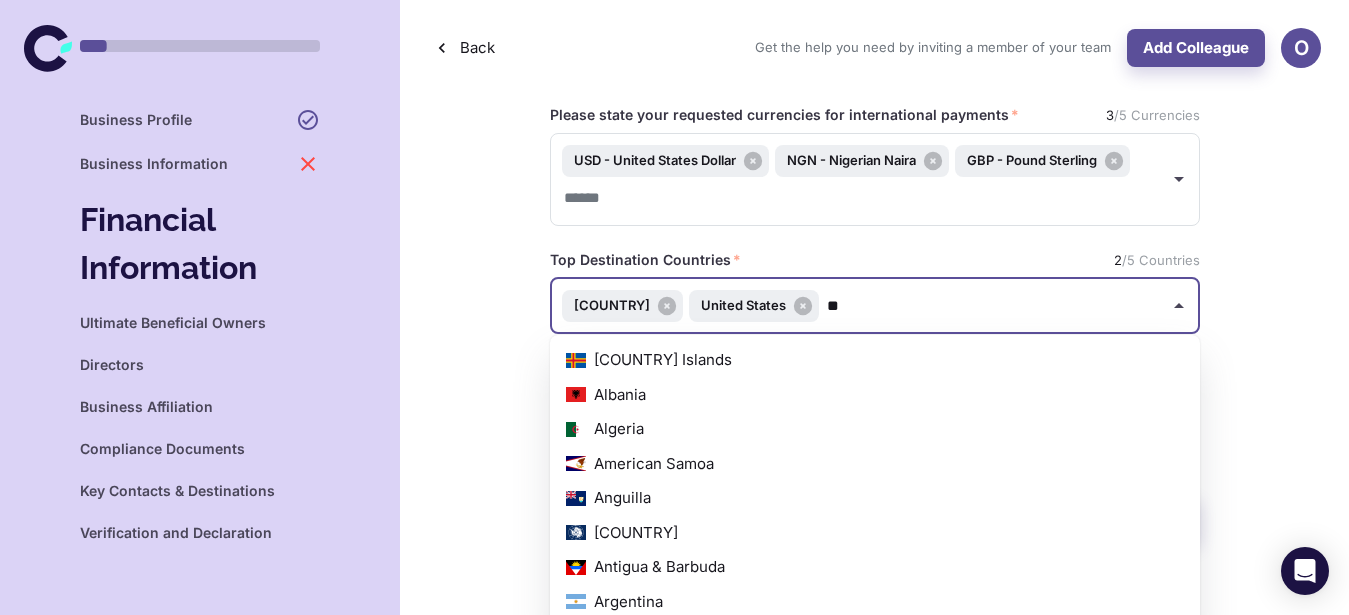 scroll, scrollTop: 1027, scrollLeft: 0, axis: vertical 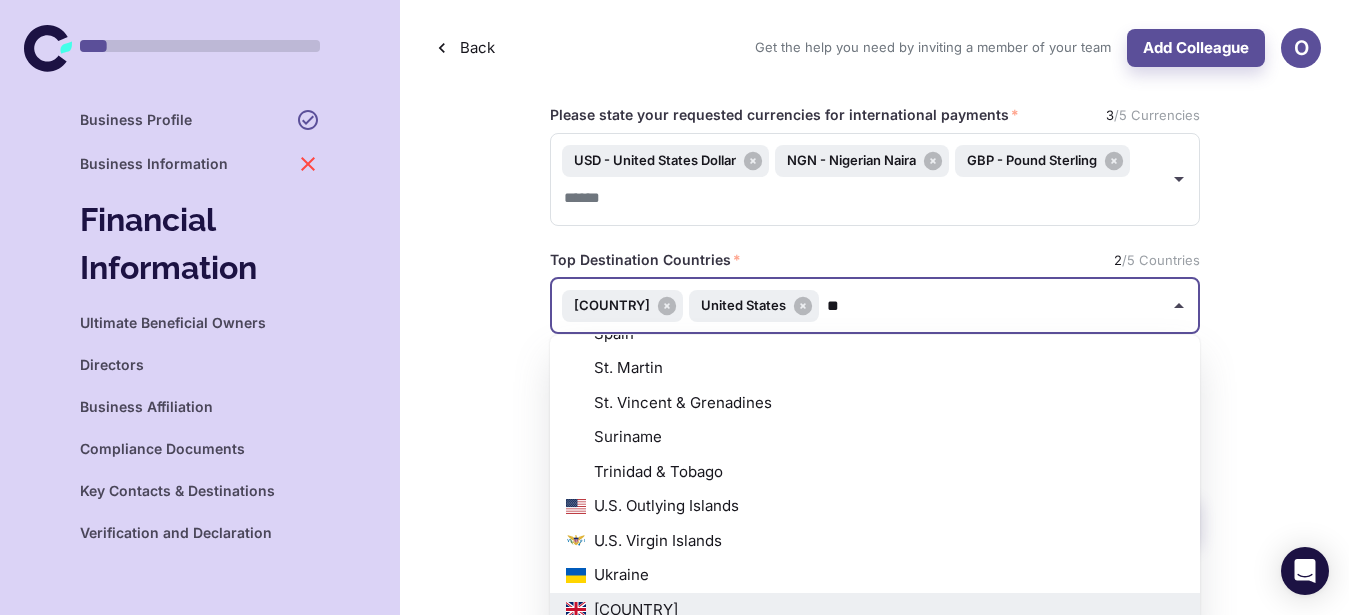 type on "***" 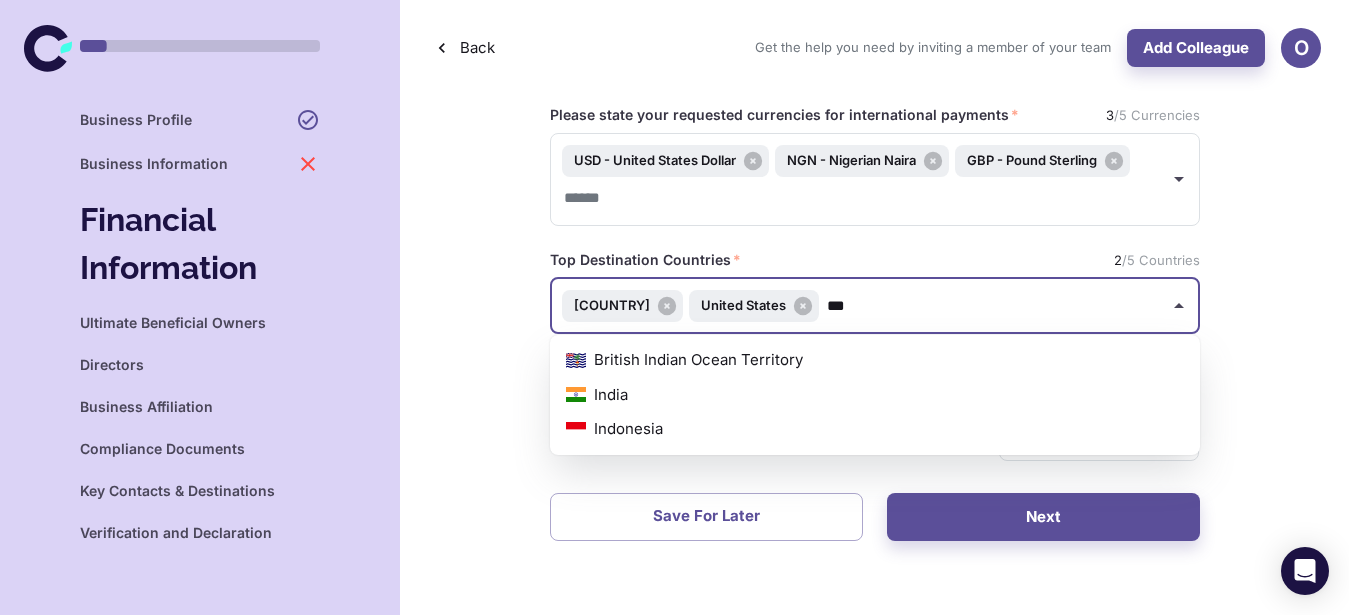 scroll, scrollTop: 0, scrollLeft: 0, axis: both 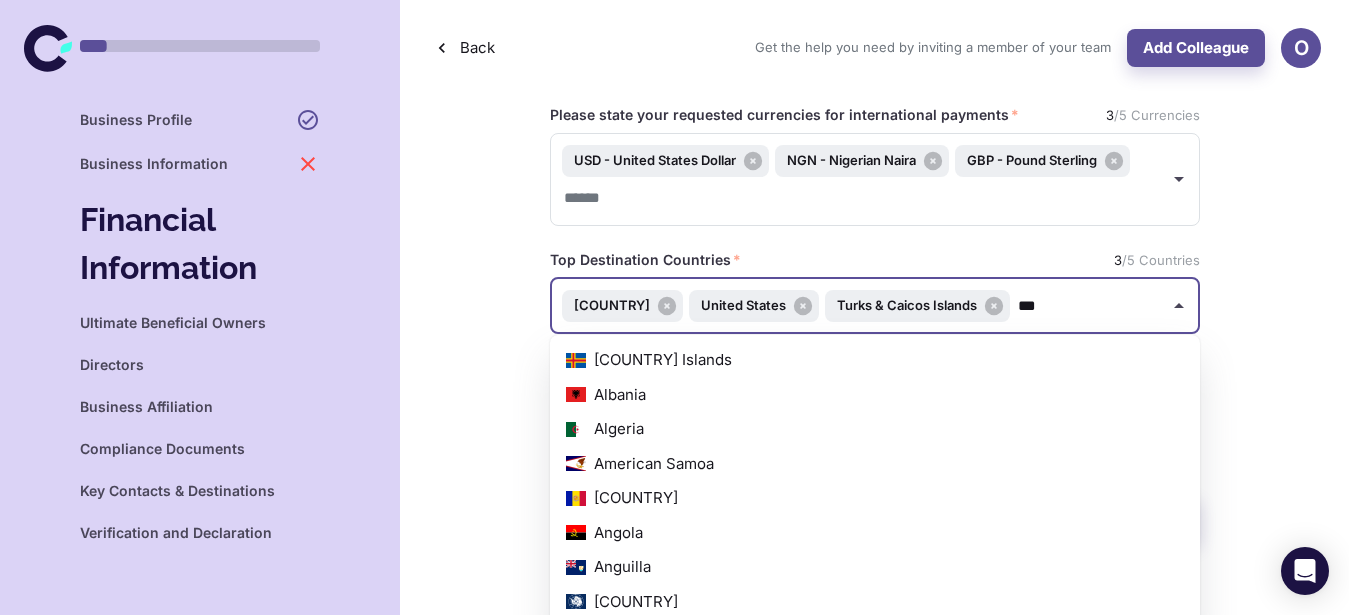 type 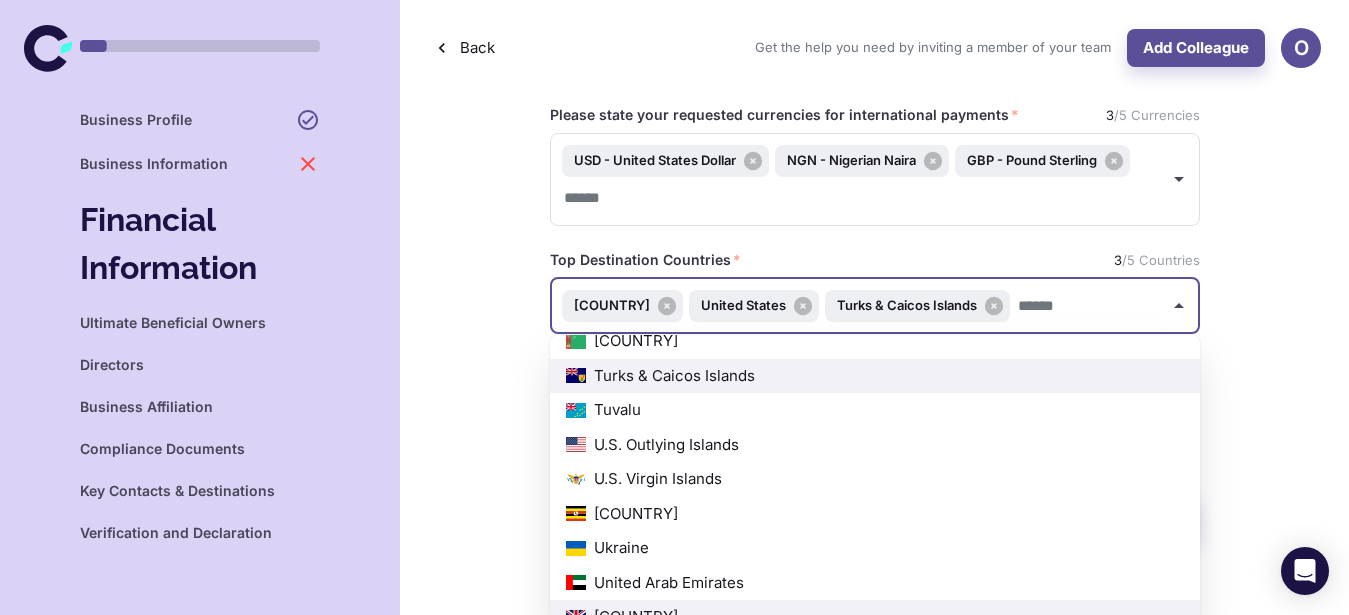 scroll, scrollTop: 7609, scrollLeft: 0, axis: vertical 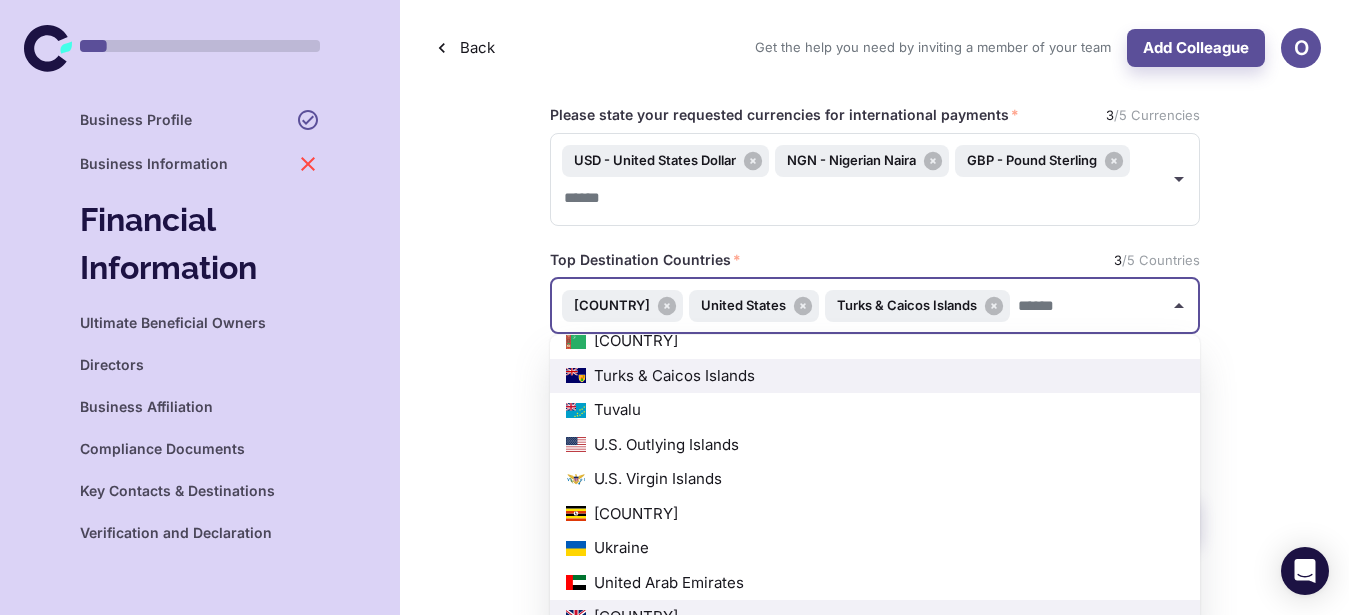 click at bounding box center [1087, 306] 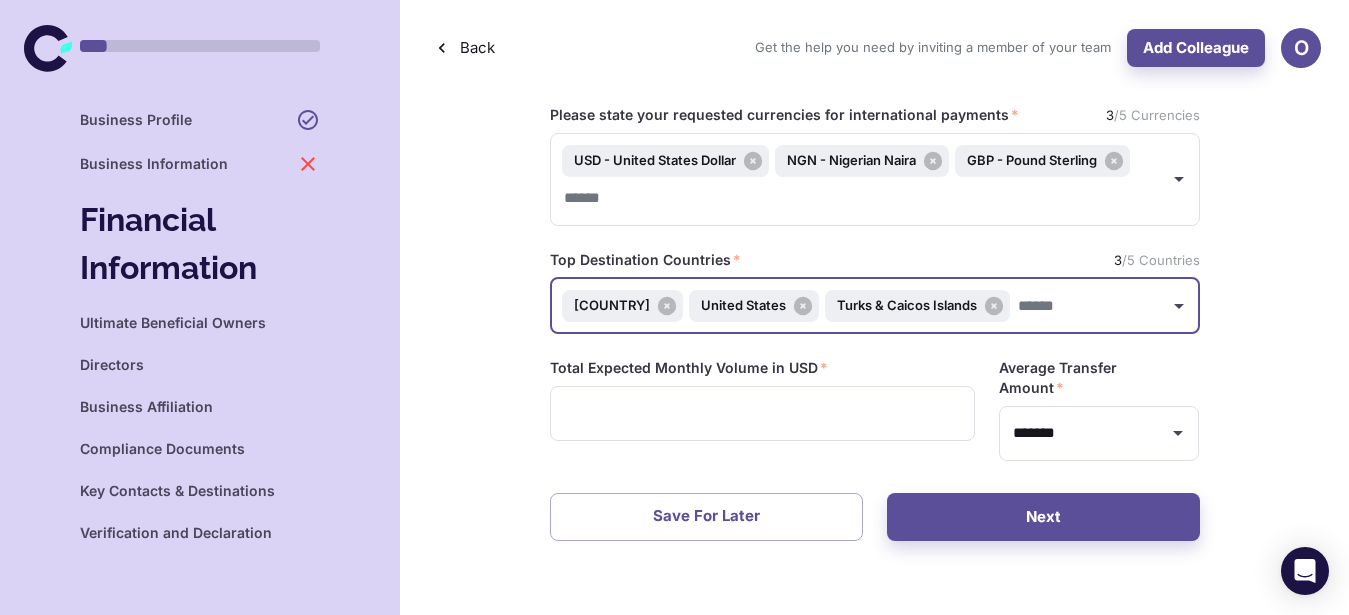 click on "Please state your requested currencies for international payments   * USD - United States Dollar NGN - Nigerian Naira GBP - Pound Sterling ​ 3 /5   Currencies Top Destination Countries   * United Kingdom United States Turks & Caicos Islands ​ 3 /5   Countries Total Expected Monthly Volume in USD   * ​ Average Transfer Amount   * ******* ​ Save for Later Next" at bounding box center (874, 323) 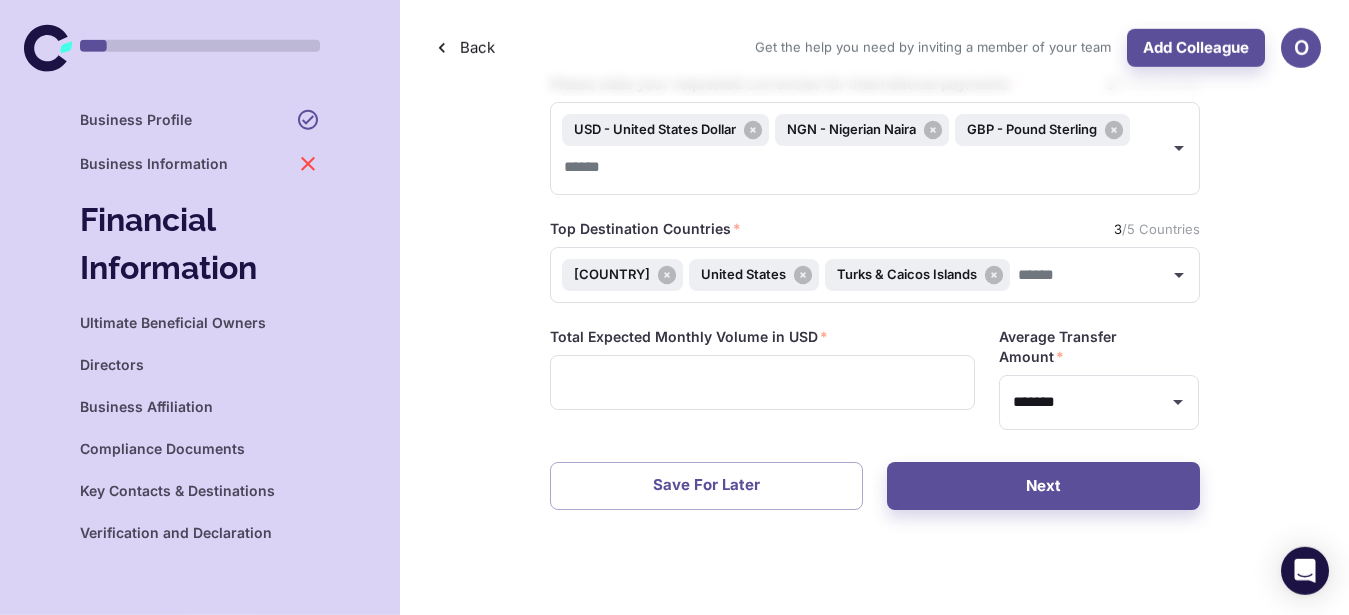 scroll, scrollTop: 46, scrollLeft: 0, axis: vertical 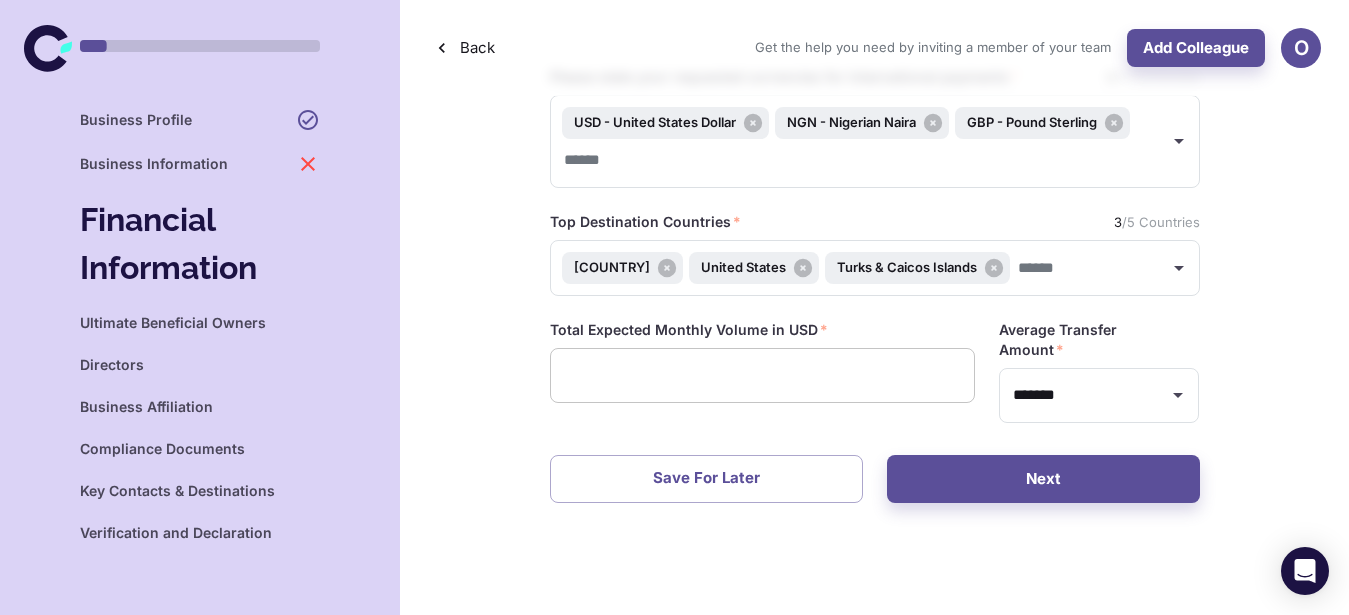 click at bounding box center (762, 375) 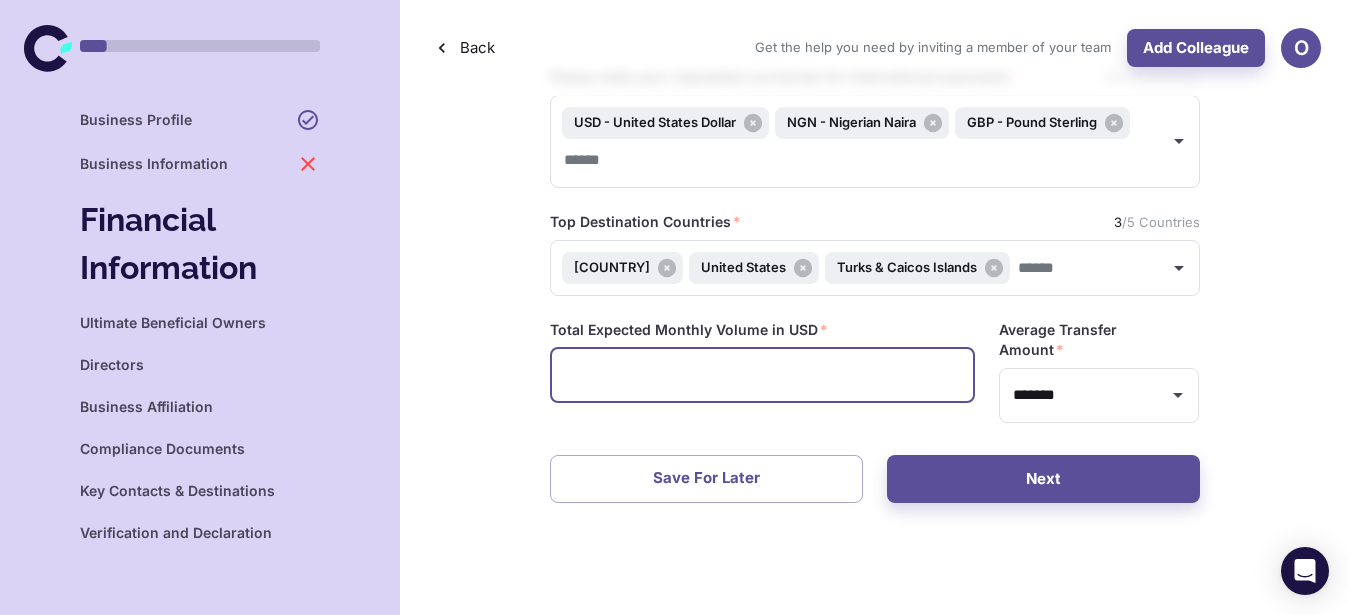 click at bounding box center [762, 375] 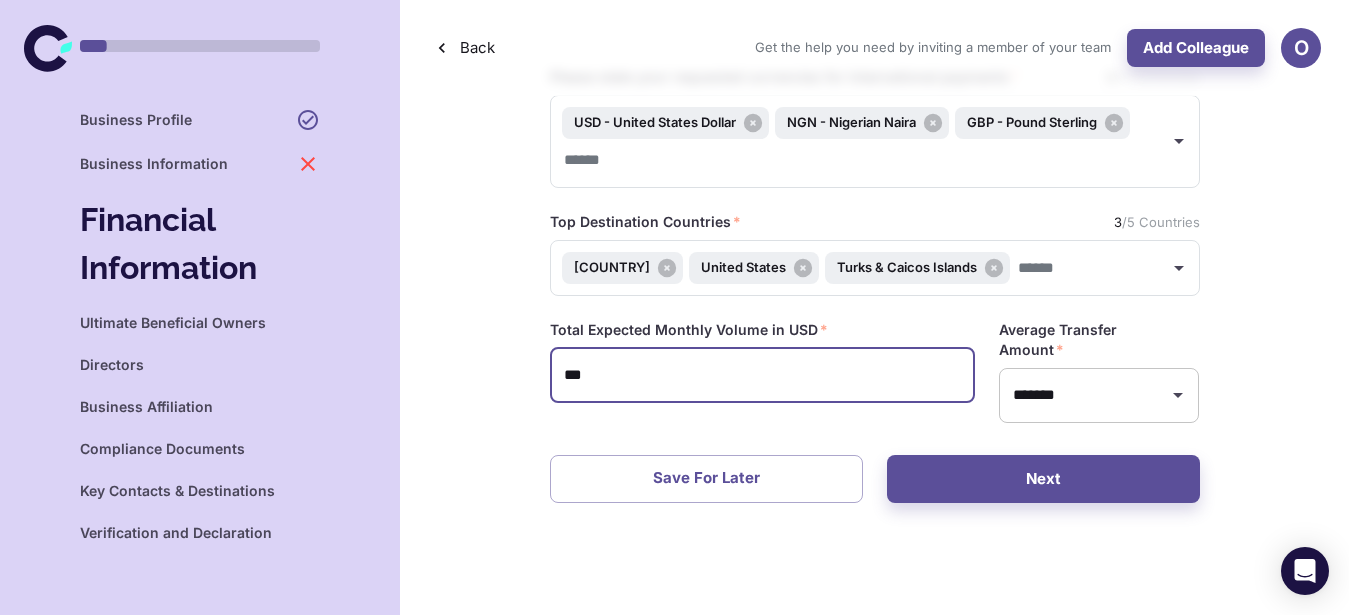 click 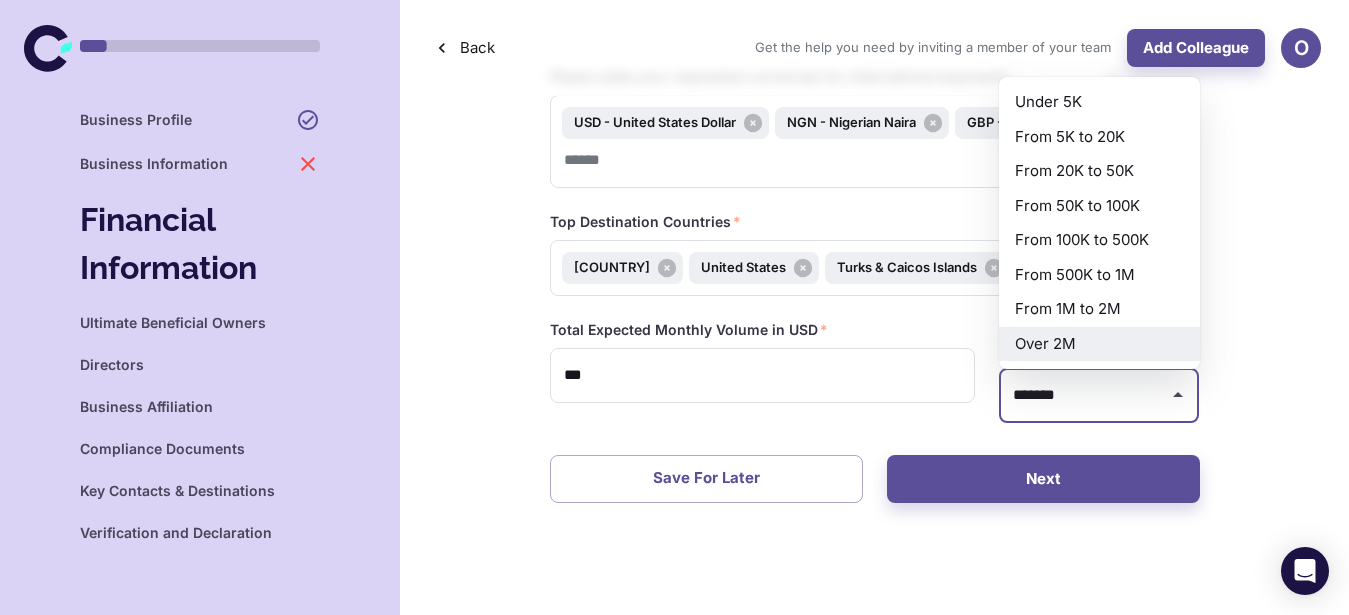 click on "Please state your requested currencies for international payments   * USD - United States Dollar NGN - Nigerian Naira GBP - Pound Sterling ​ 3 /5   Currencies Top Destination Countries   * United Kingdom United States Turks & Caicos Islands ​ 3 /5   Countries Total Expected Monthly Volume in USD   * *** ​ Average Transfer Amount   * ******* ​ Save for Later Next" at bounding box center (874, 285) 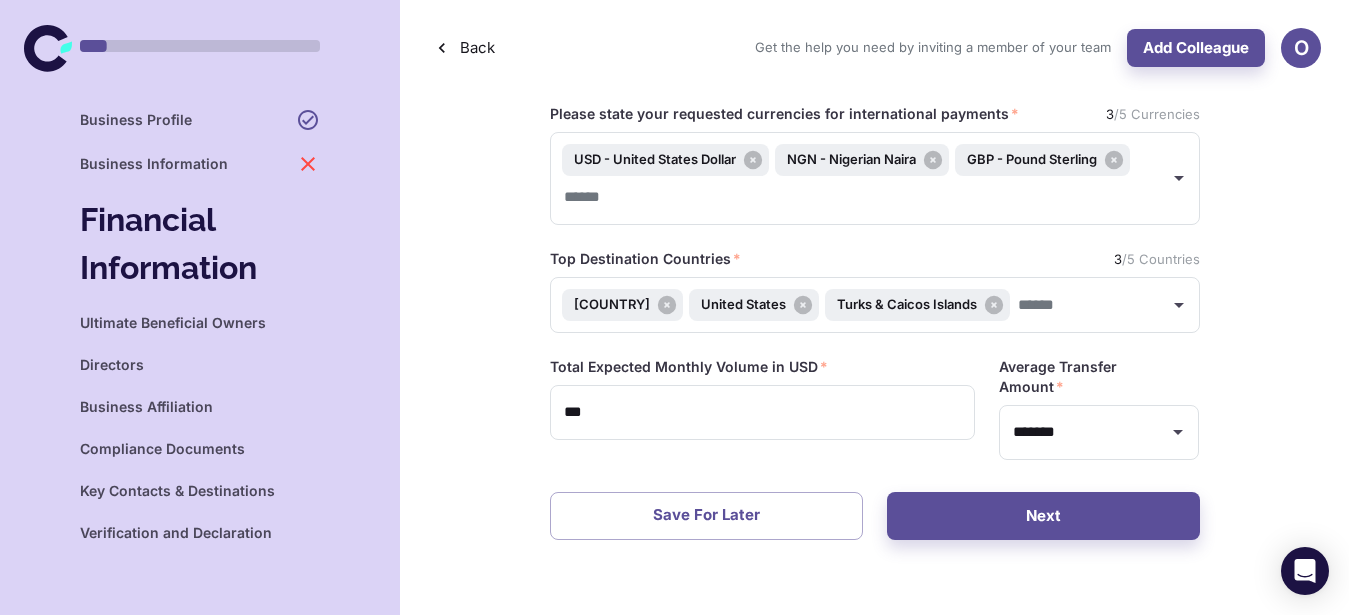 scroll, scrollTop: 46, scrollLeft: 0, axis: vertical 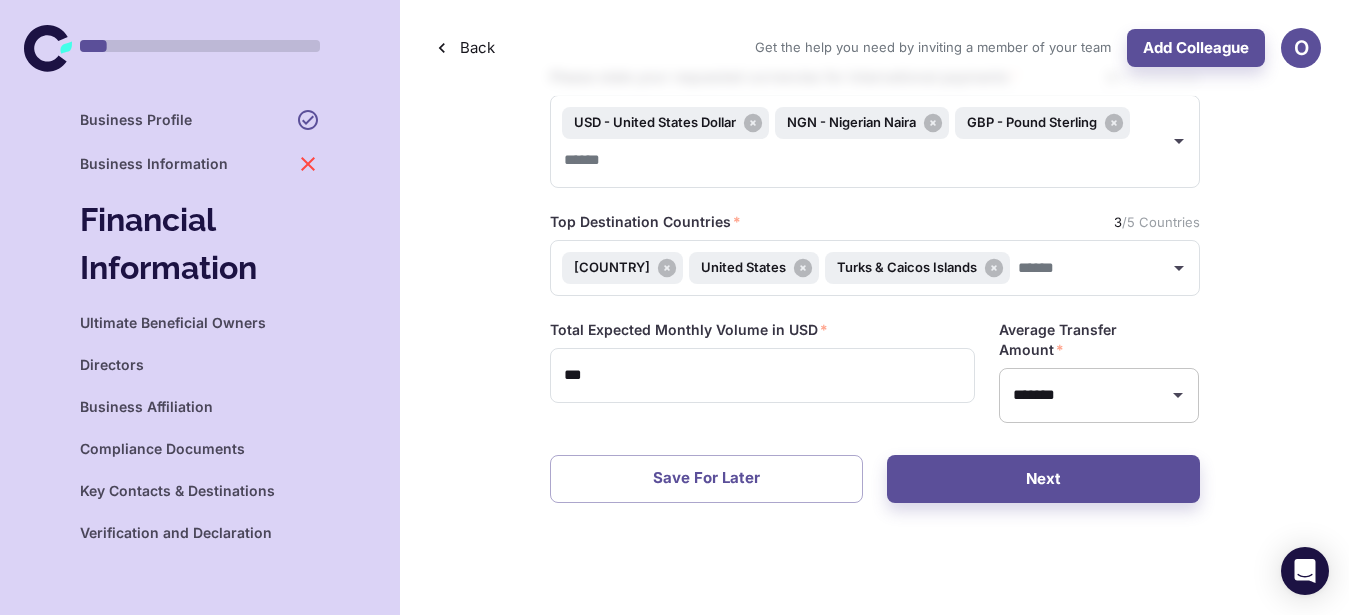 click 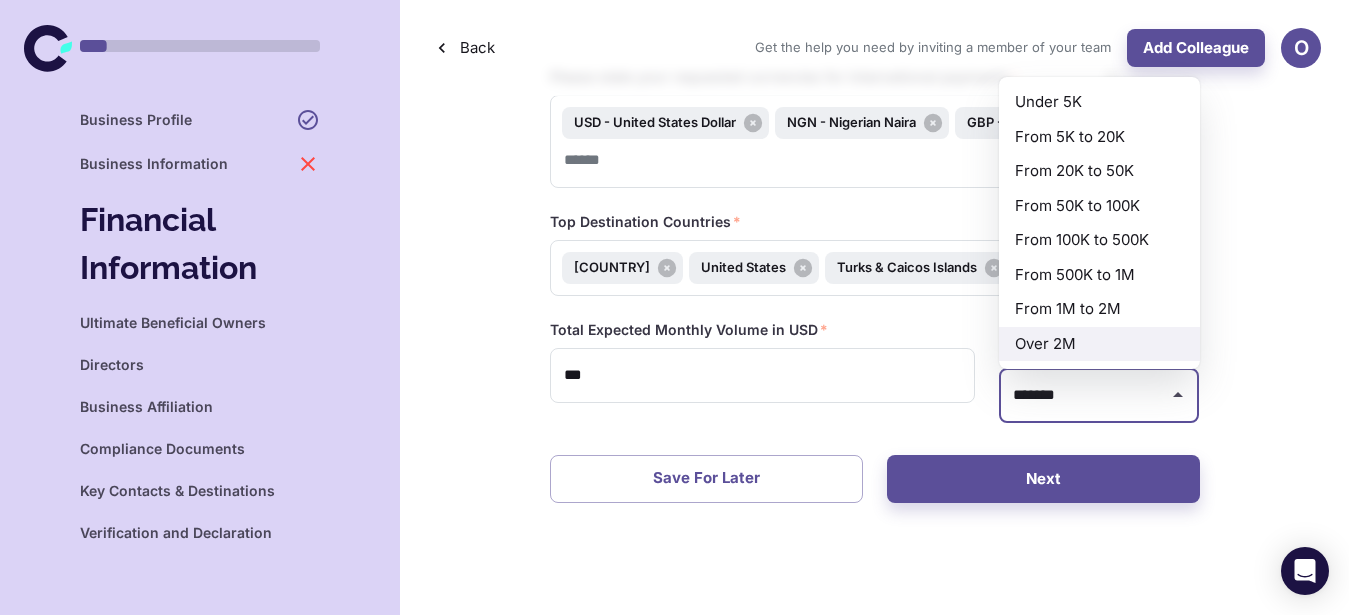 click on "From 100K to 500K" at bounding box center [1099, 240] 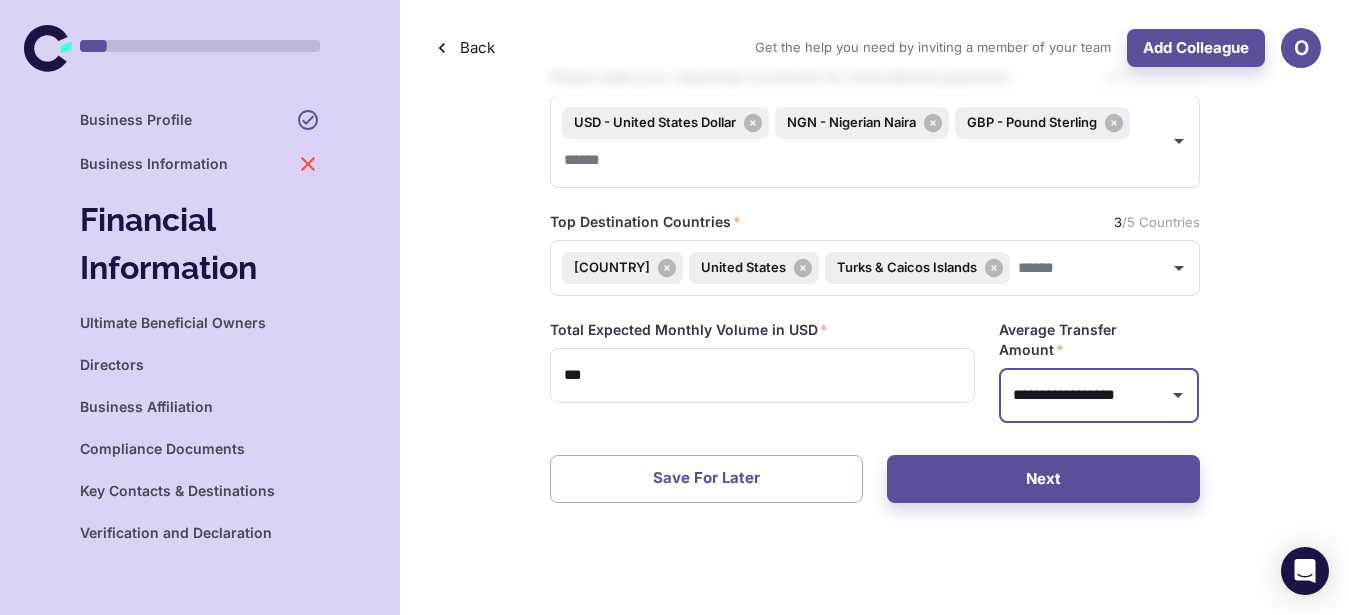 click on "**********" at bounding box center [874, 285] 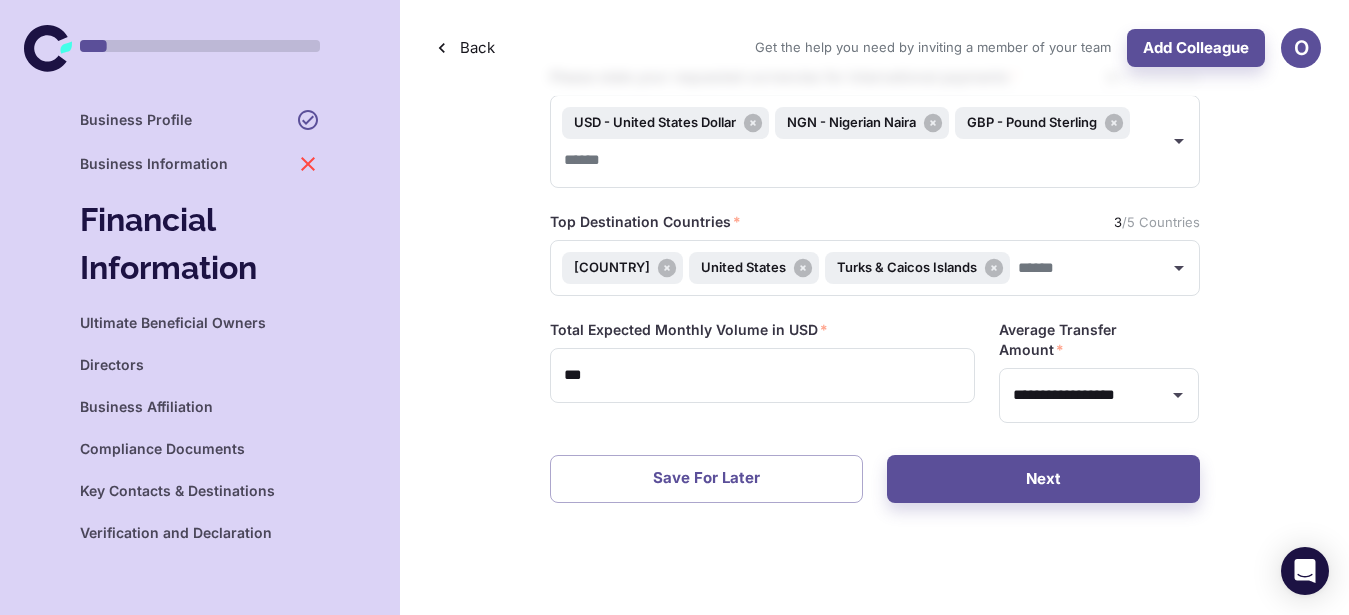 click on "Next" at bounding box center [1043, 479] 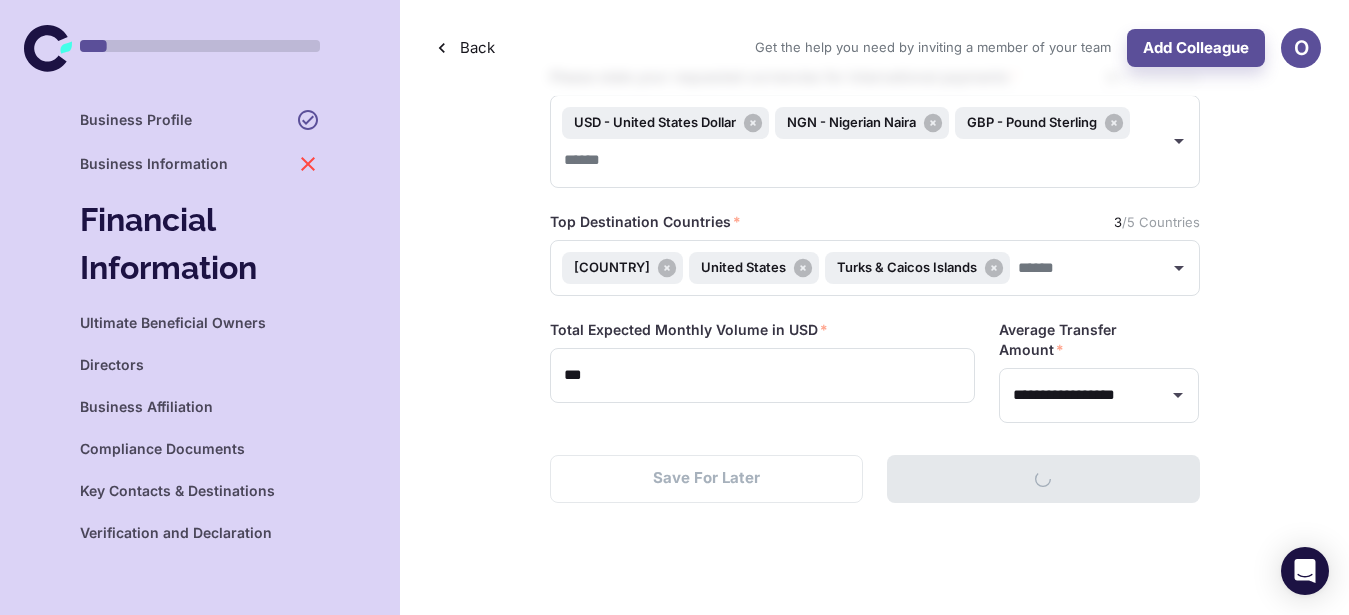 scroll, scrollTop: 0, scrollLeft: 0, axis: both 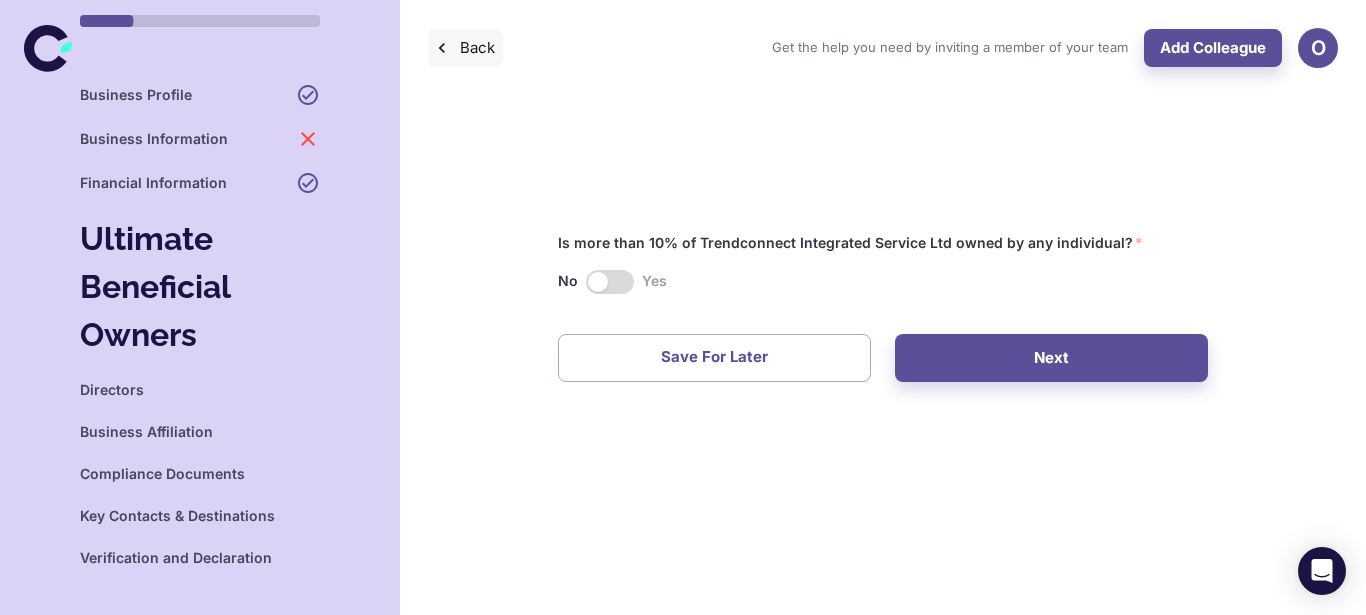 click on "Back" at bounding box center [465, 48] 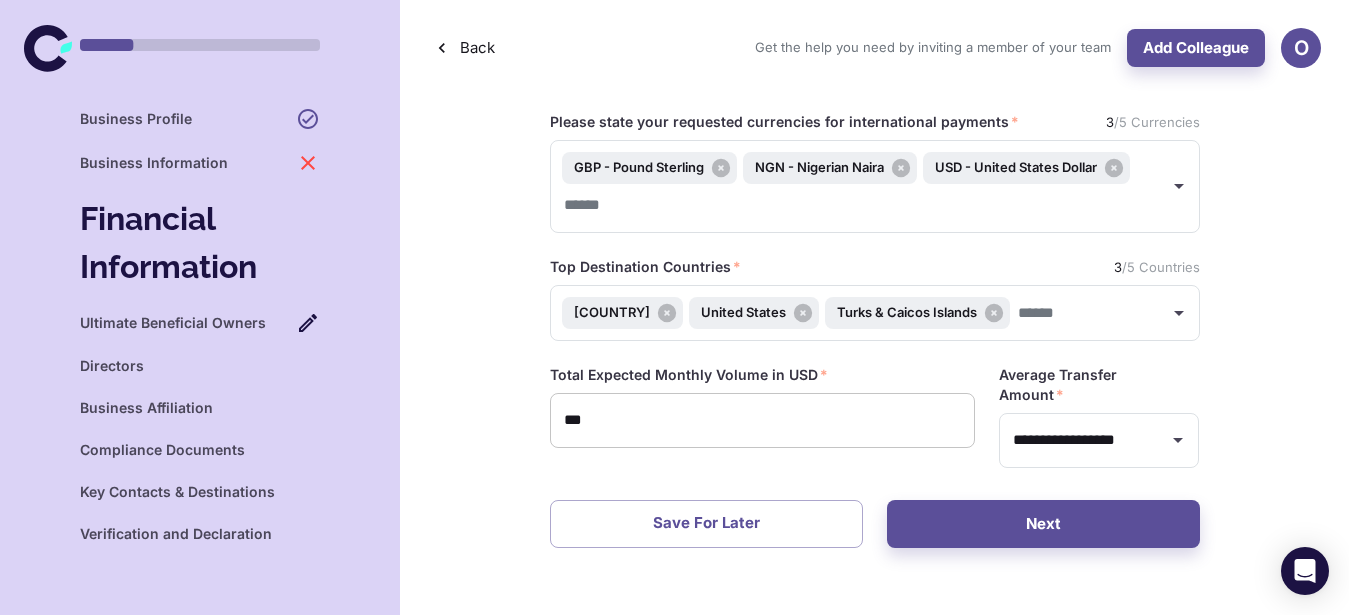 click on "***" at bounding box center (762, 420) 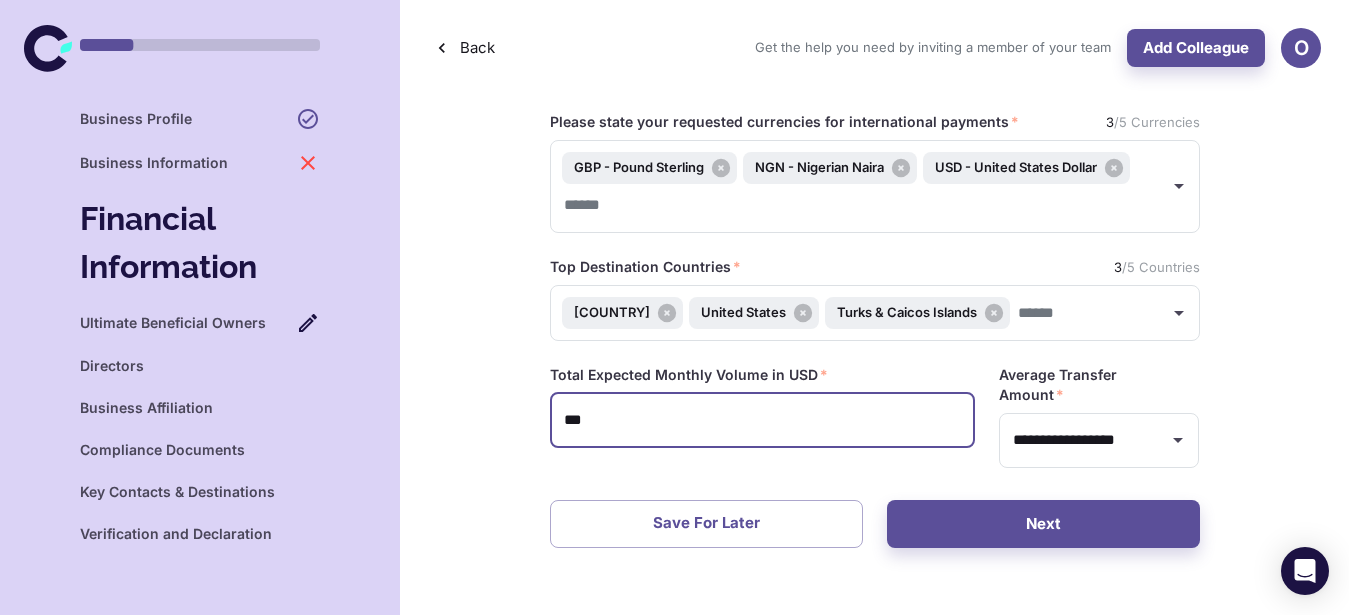 drag, startPoint x: 623, startPoint y: 428, endPoint x: 484, endPoint y: 425, distance: 139.03236 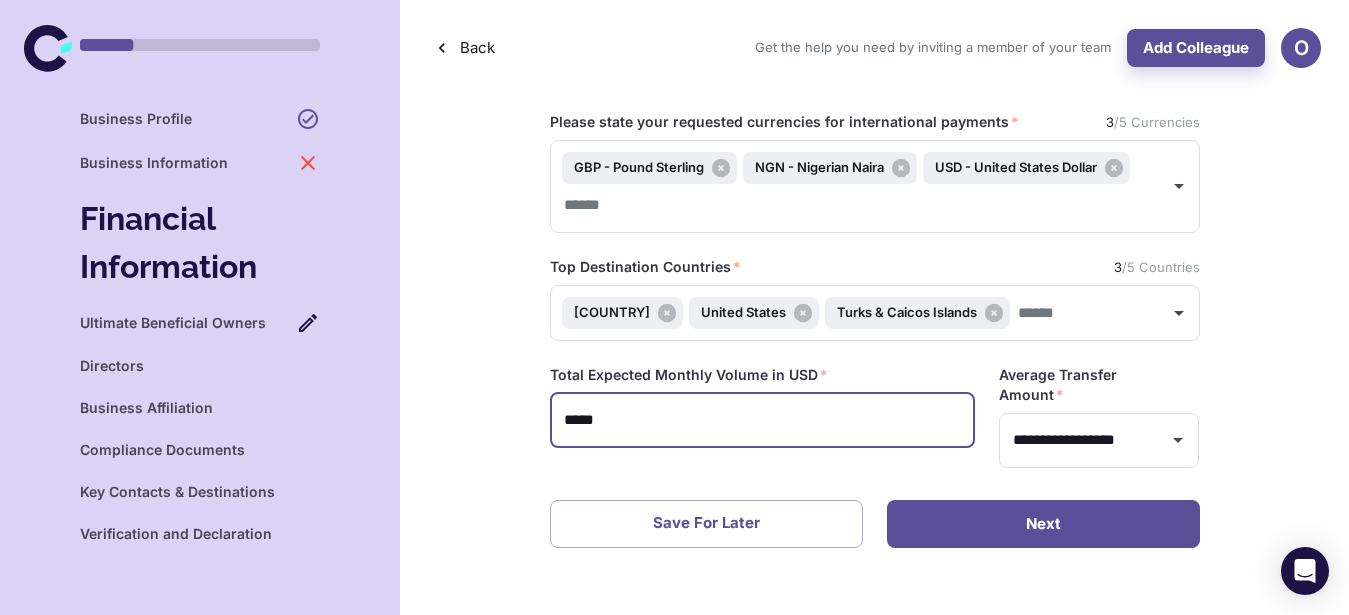 type on "*****" 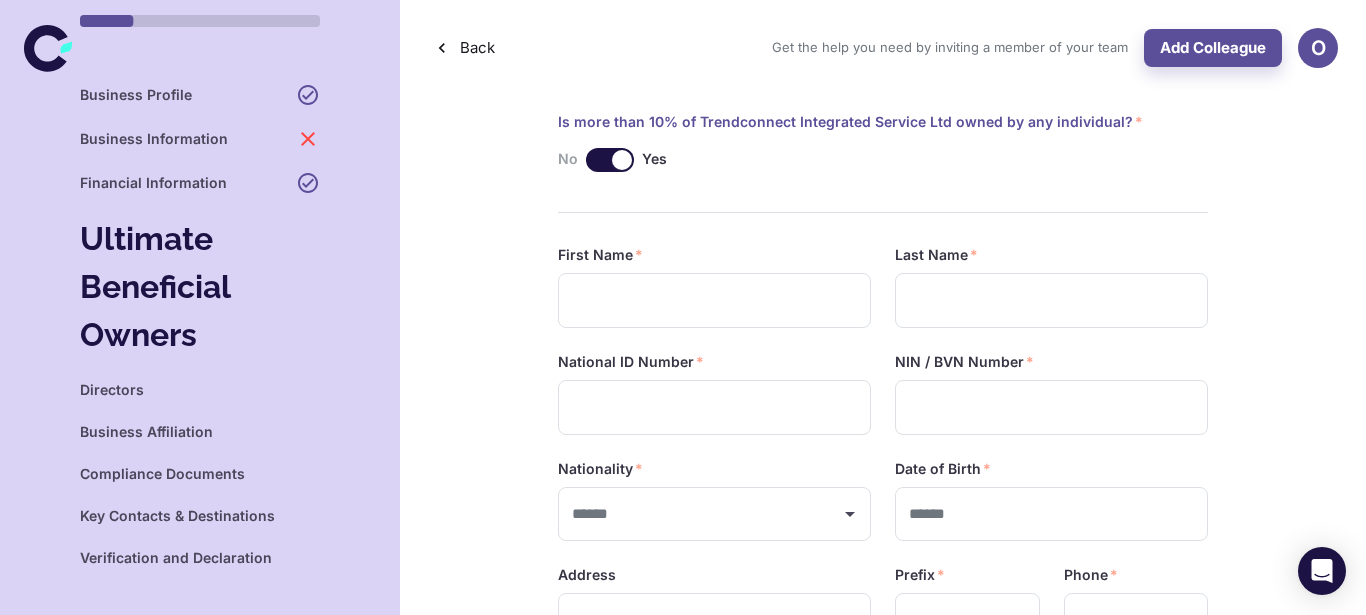 type on "*******" 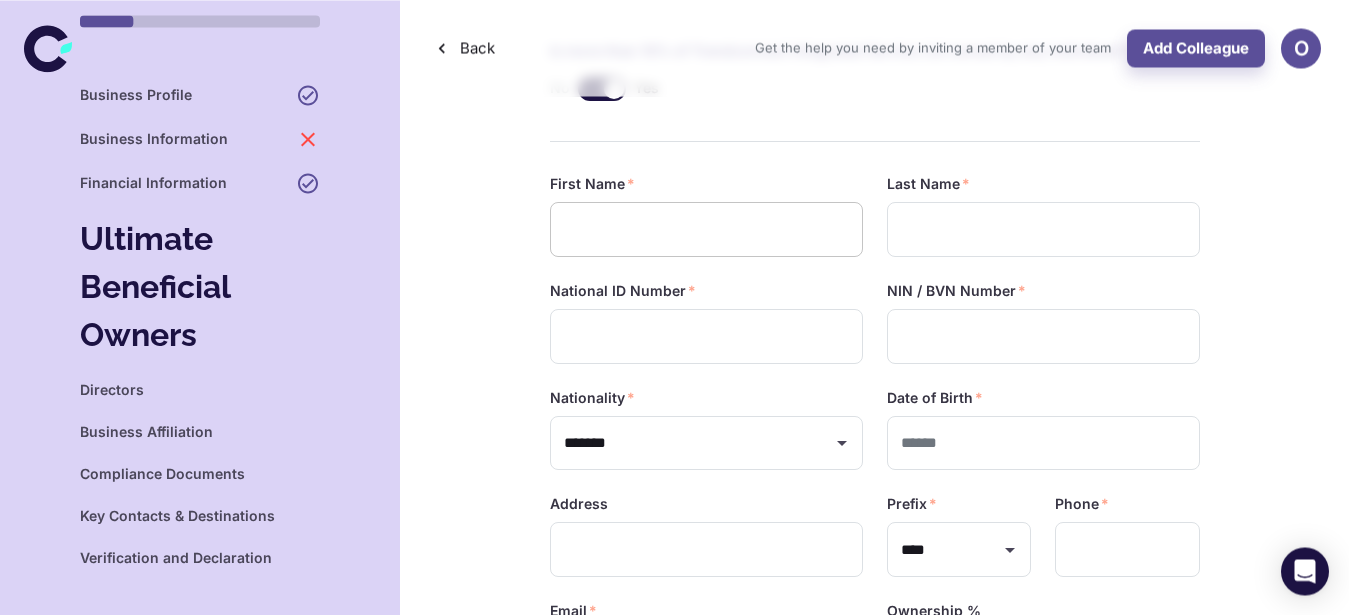 scroll, scrollTop: 102, scrollLeft: 0, axis: vertical 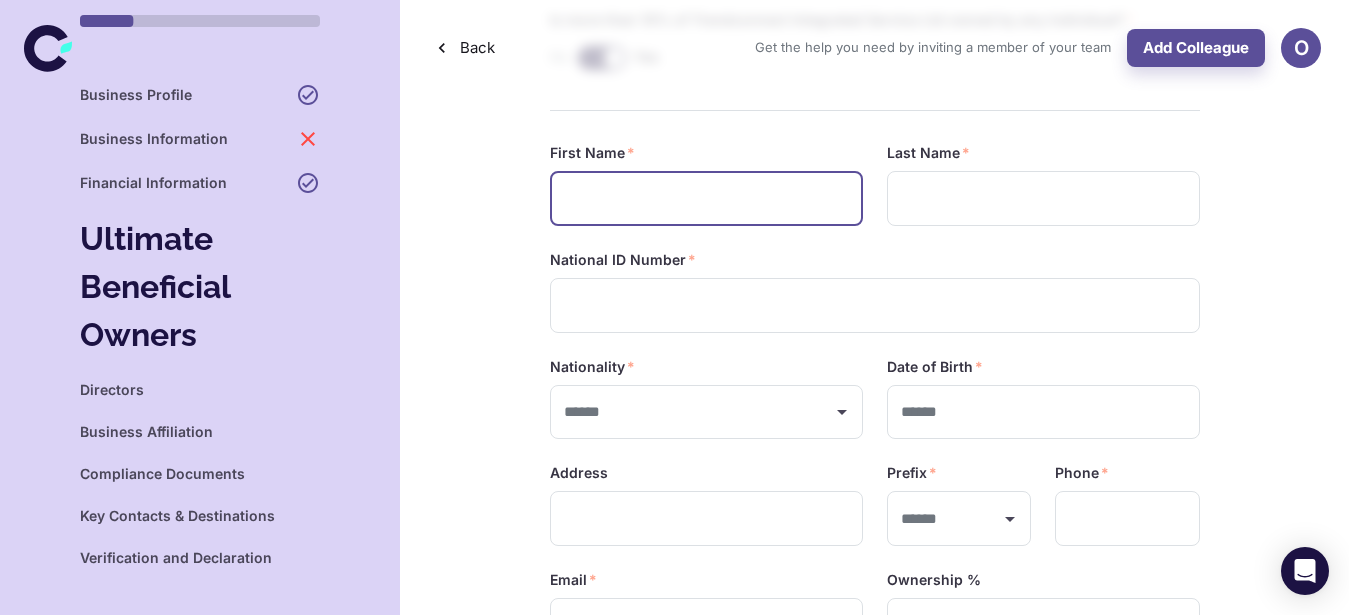 click at bounding box center [706, 198] 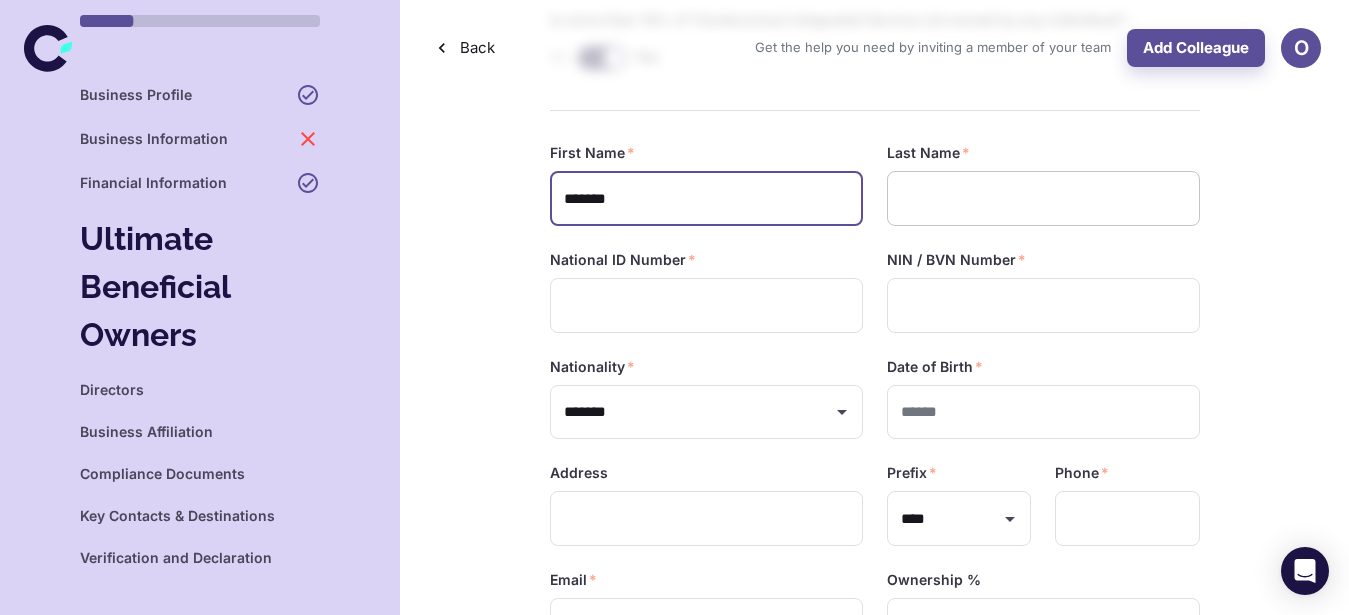 type on "*******" 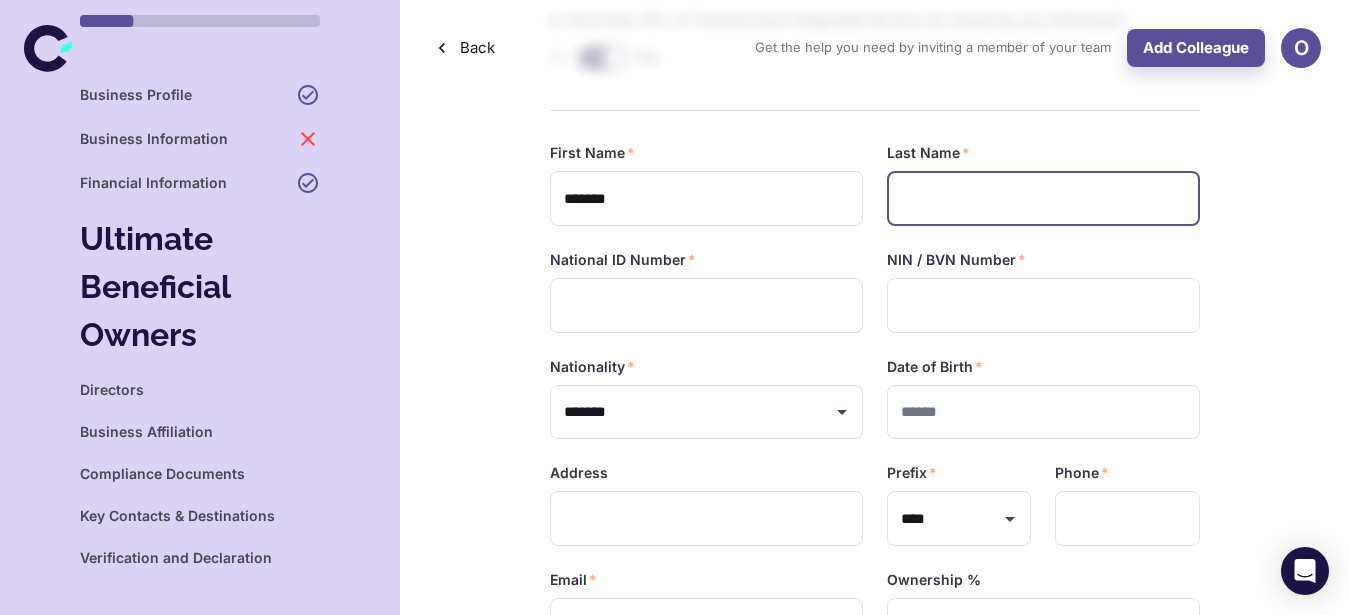 click at bounding box center [1043, 198] 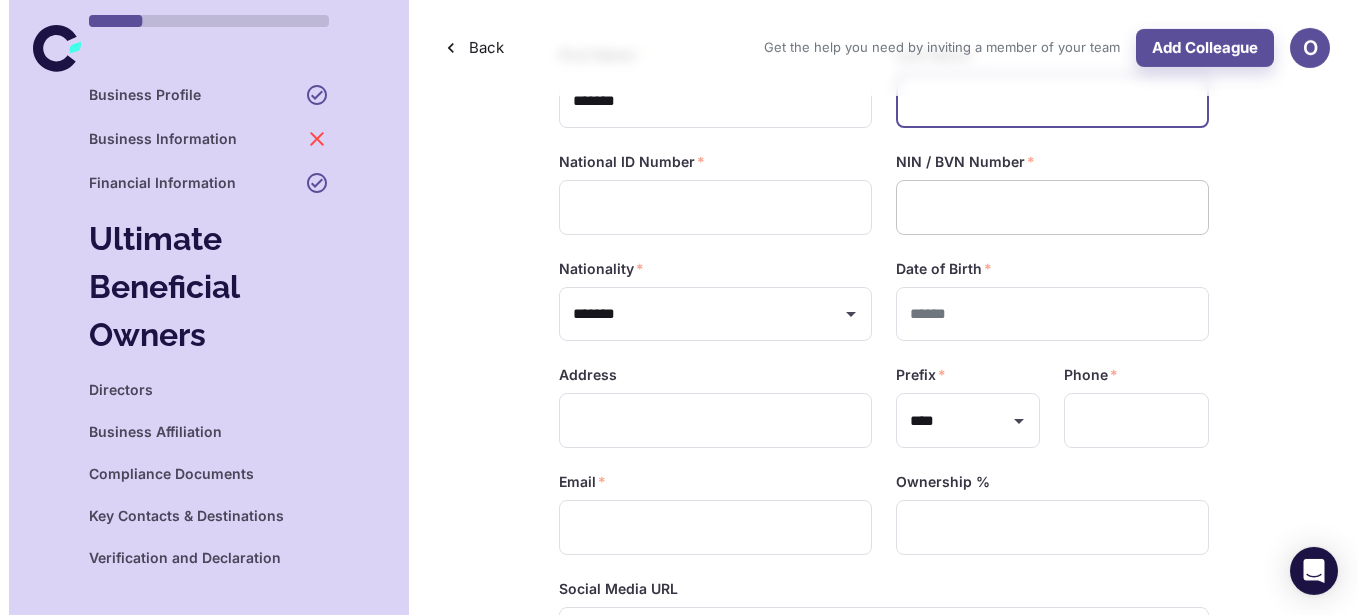 scroll, scrollTop: 154, scrollLeft: 0, axis: vertical 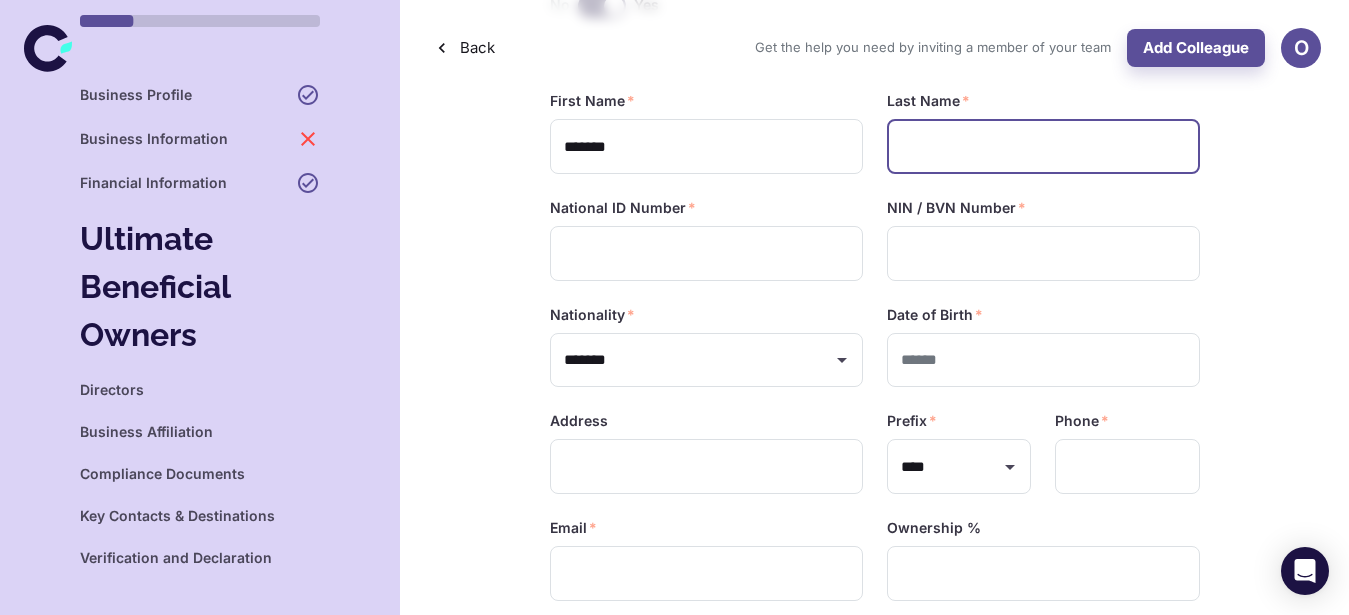 click at bounding box center (1043, 146) 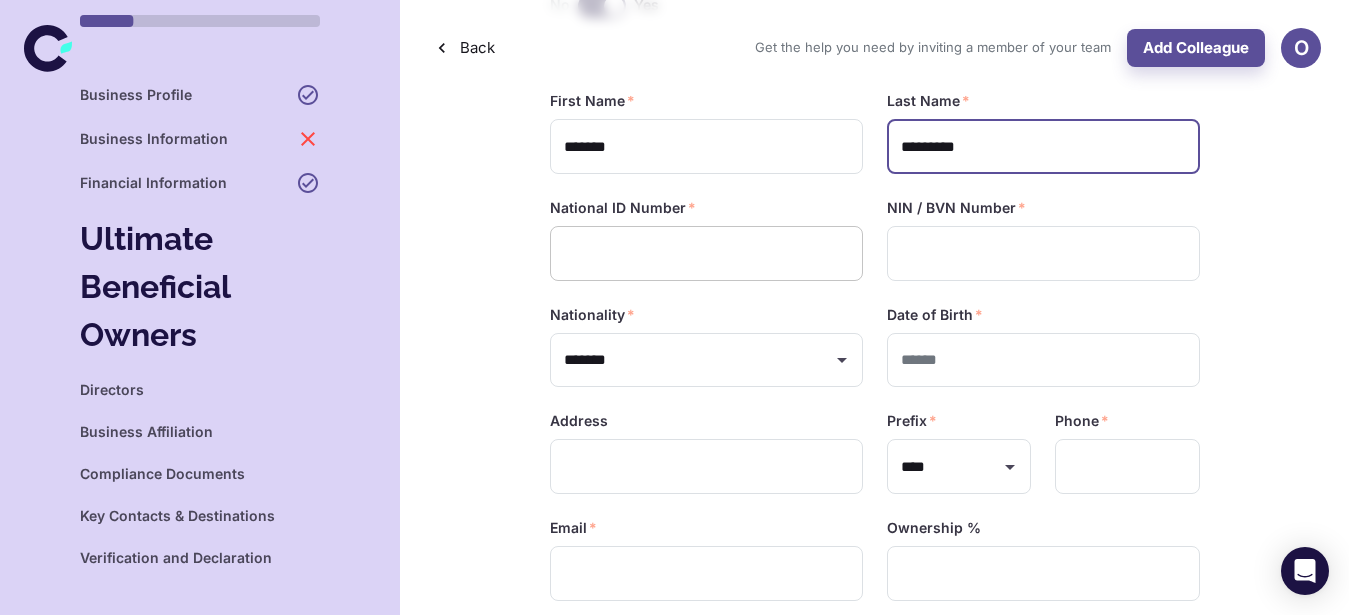 type on "*********" 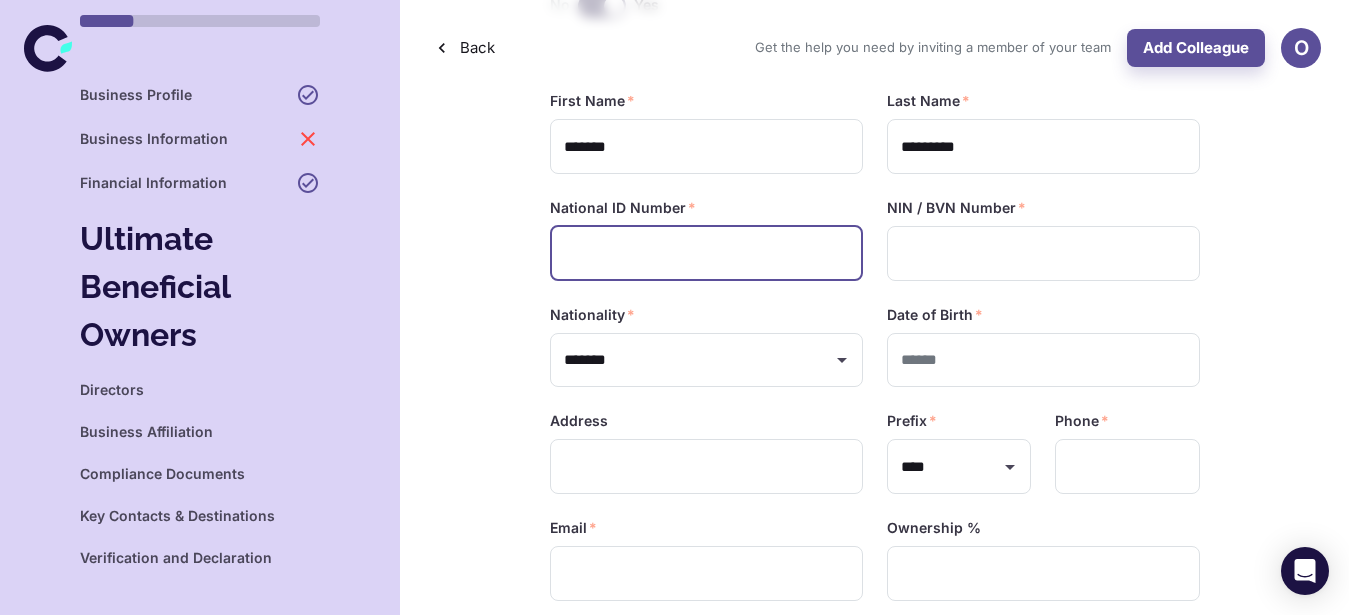click at bounding box center [706, 253] 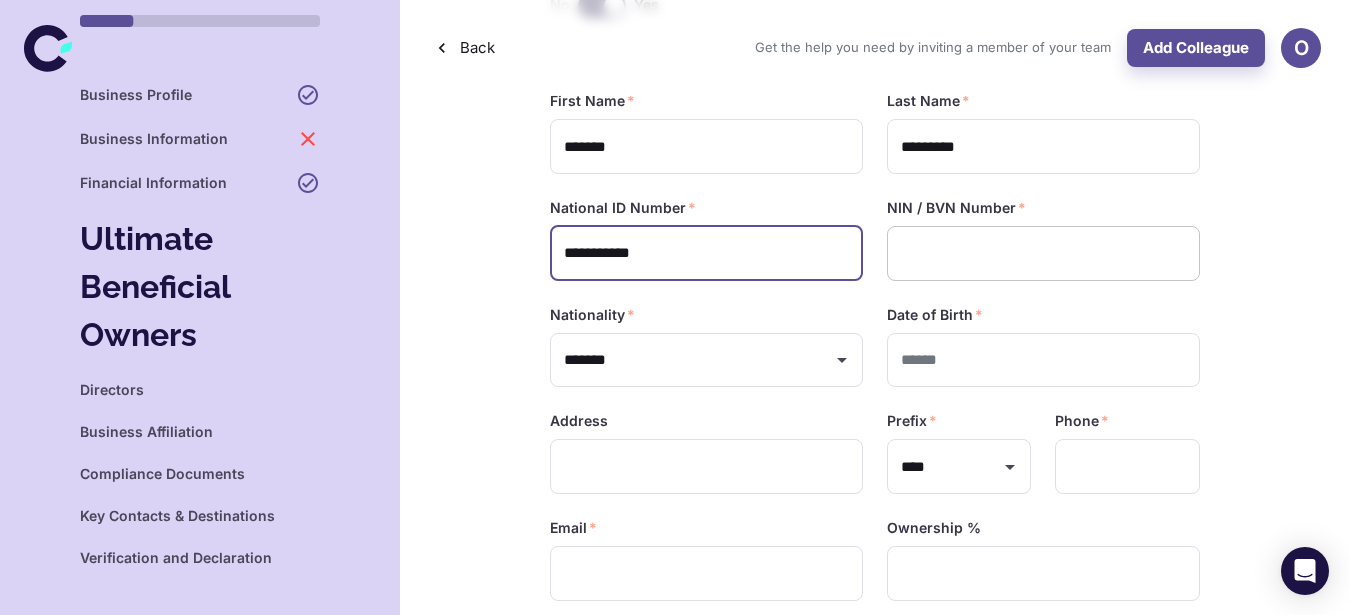 type on "**********" 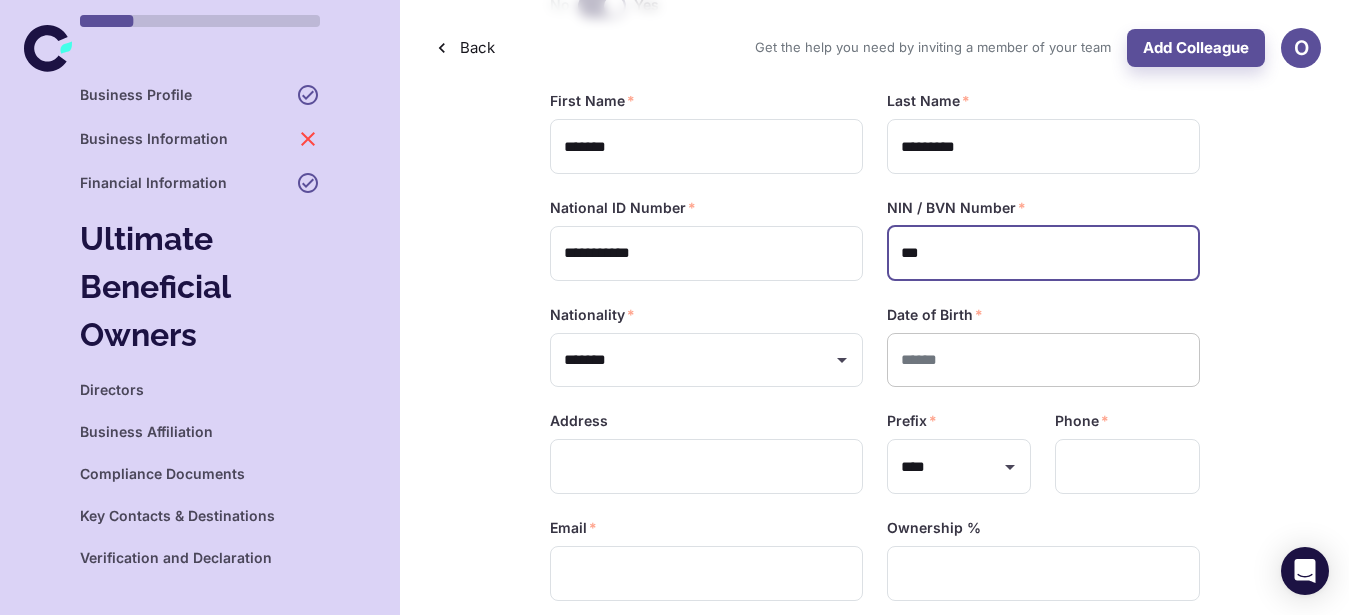 type on "***" 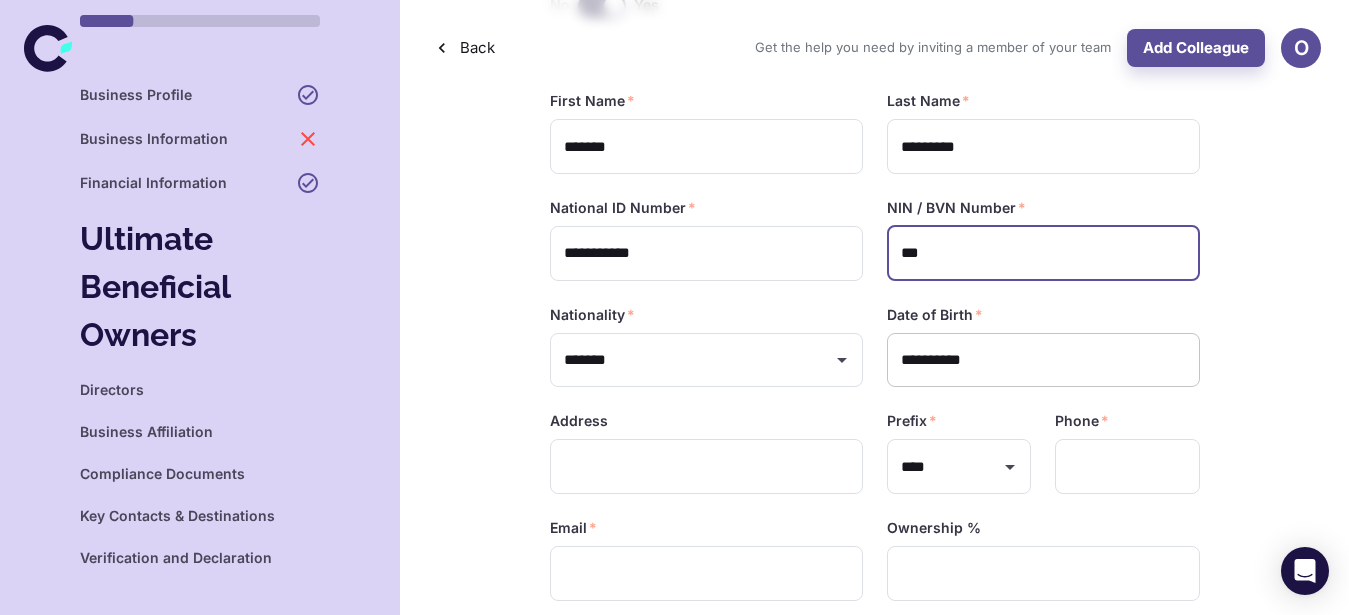 click on "**********" at bounding box center [1036, 360] 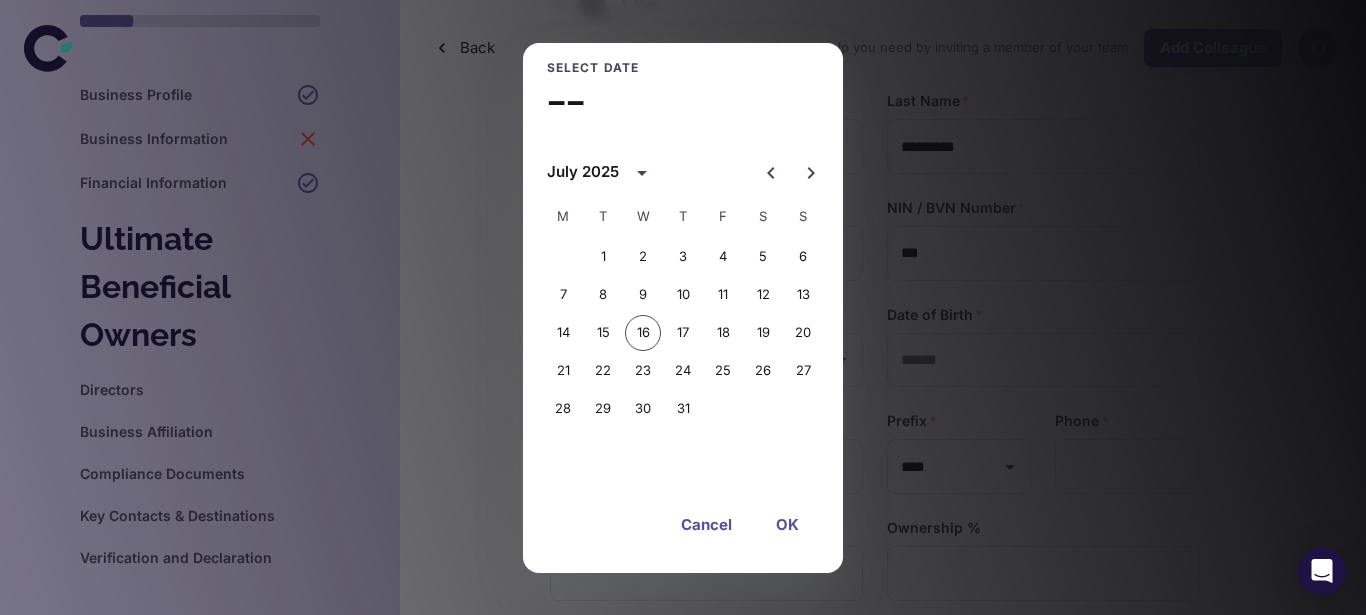 click 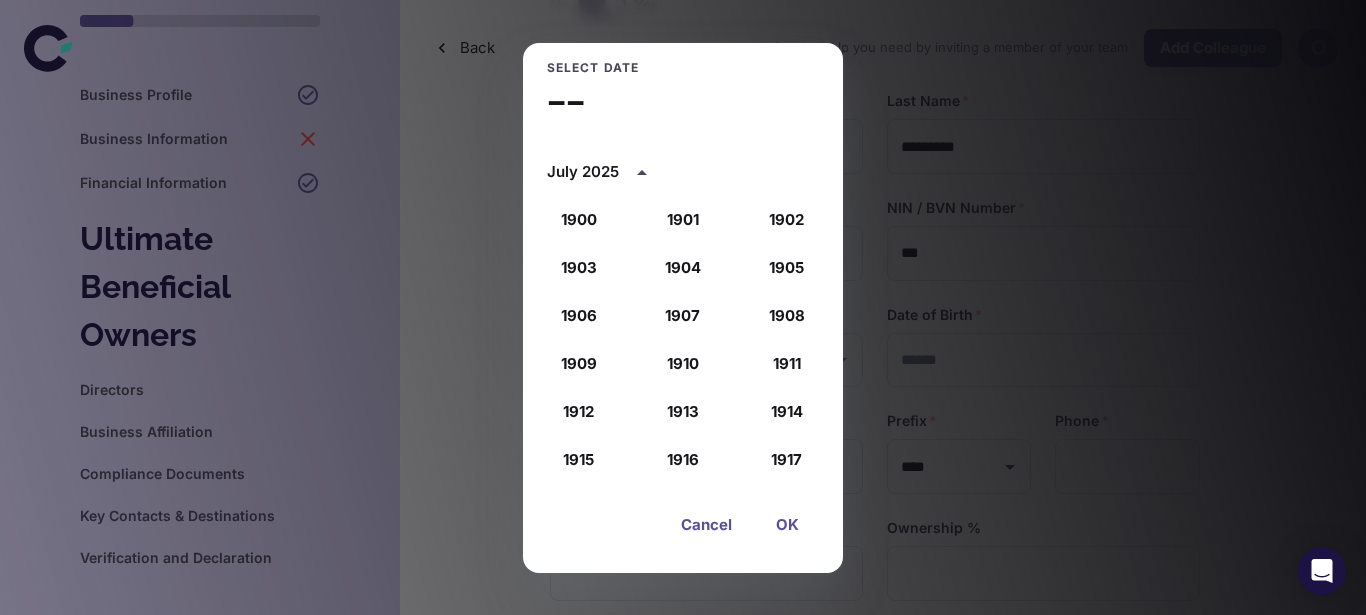 scroll, scrollTop: 1852, scrollLeft: 0, axis: vertical 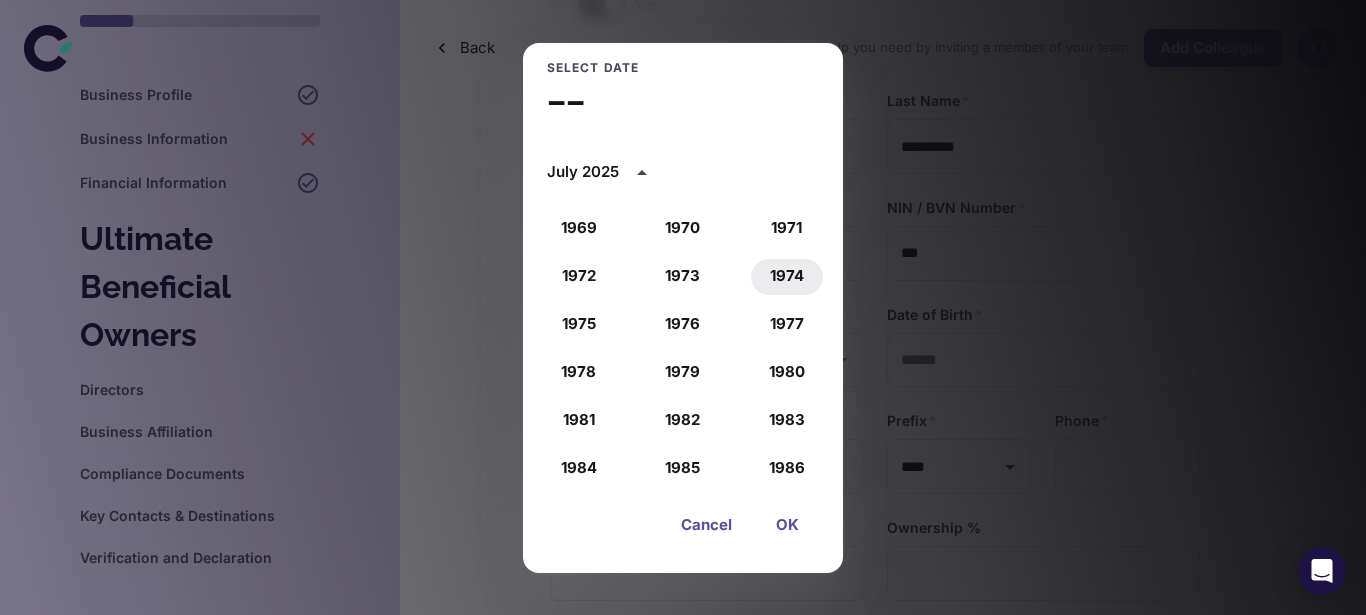 click on "1974" at bounding box center [787, 277] 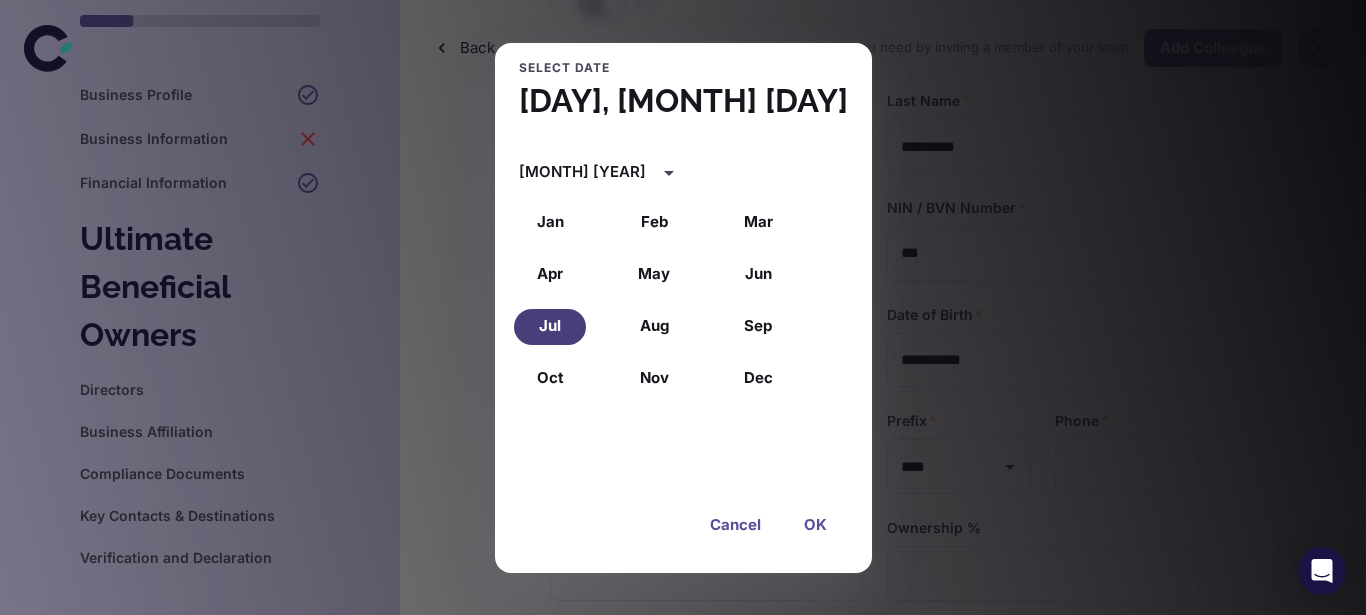 click on "Jul" at bounding box center [550, 327] 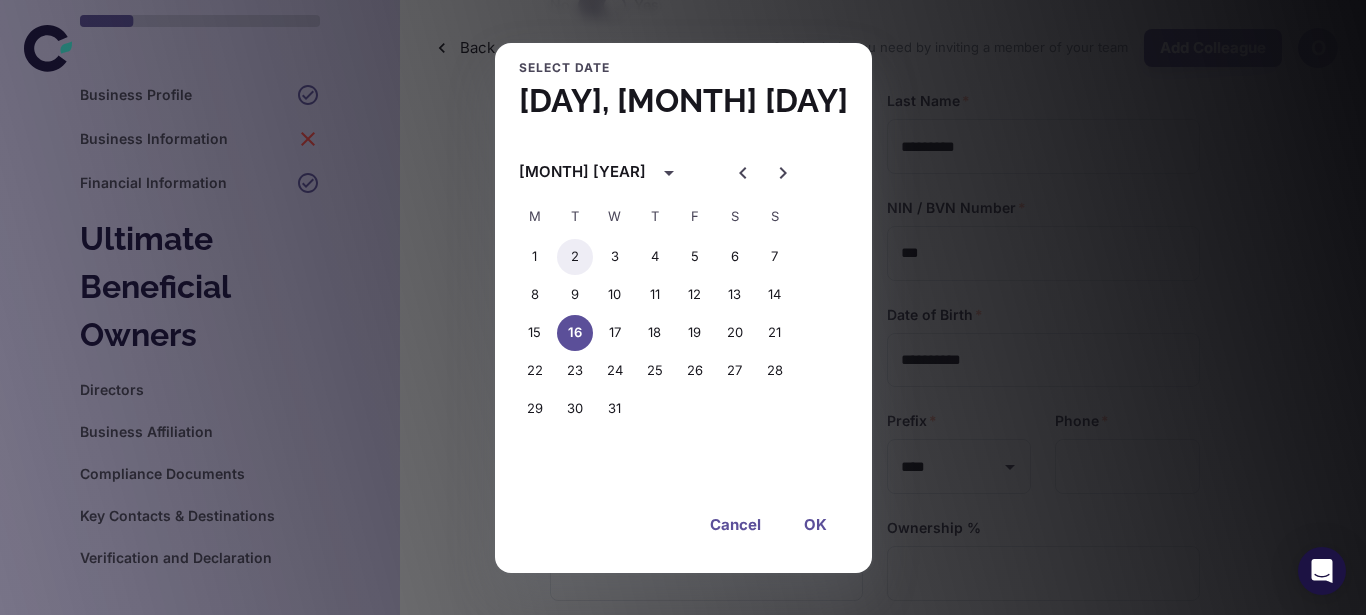 click on "2" at bounding box center [575, 257] 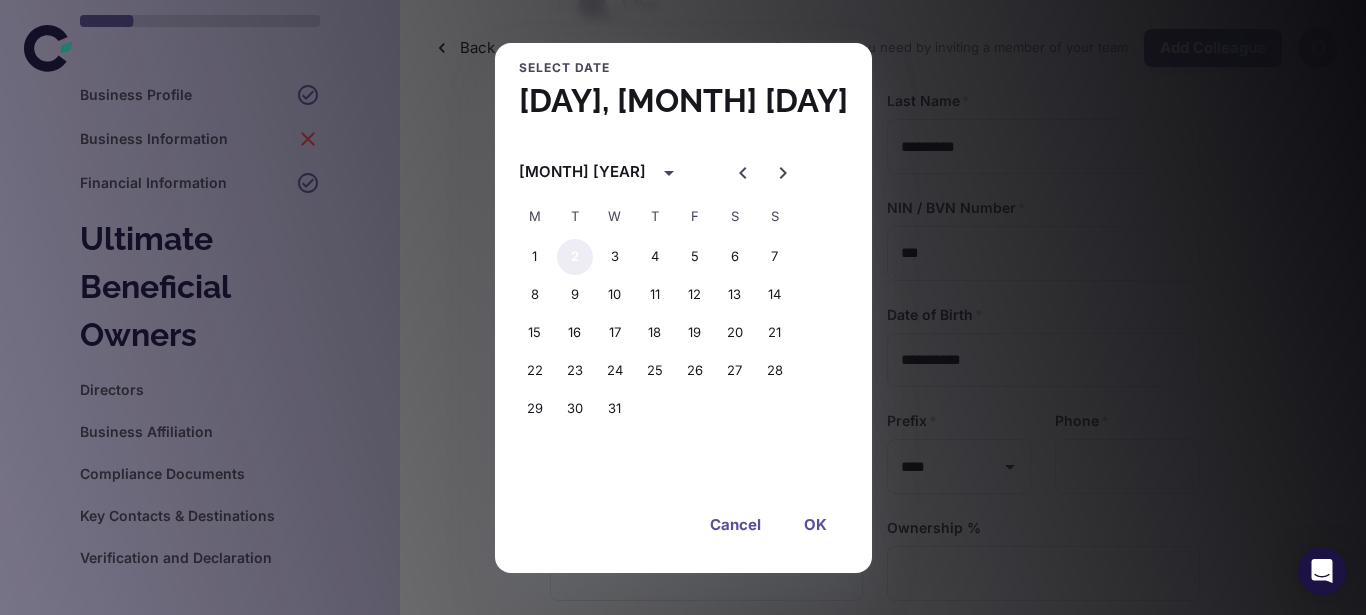 type on "**********" 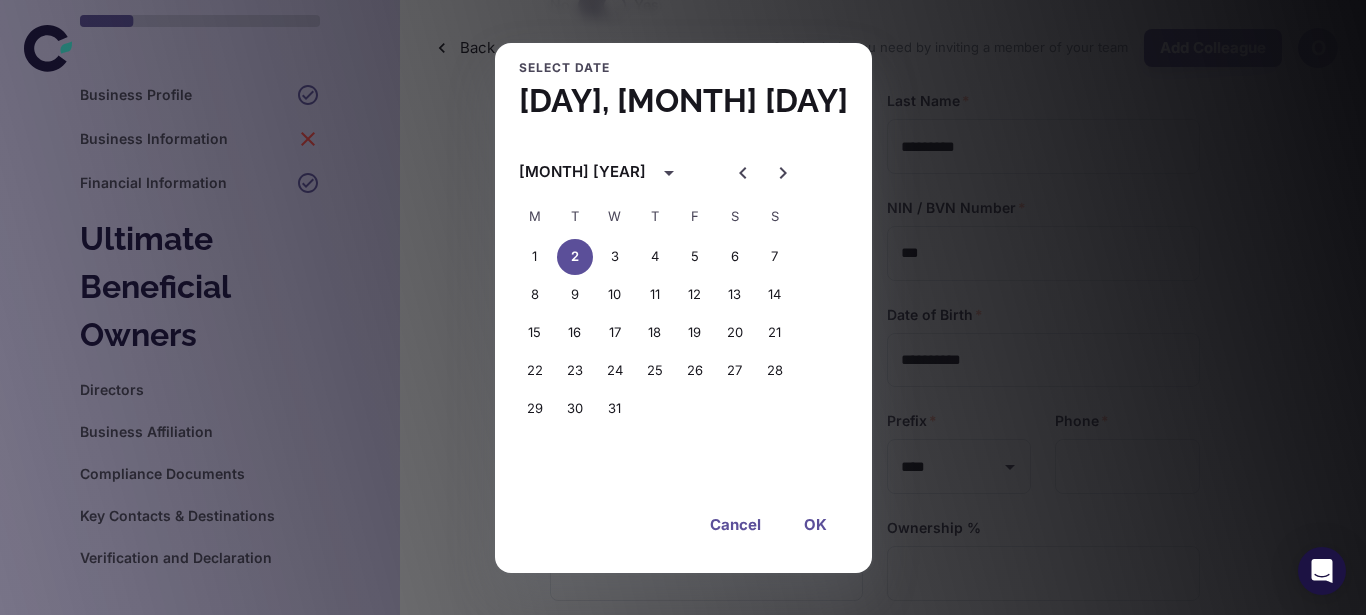 click on "OK" at bounding box center [816, 525] 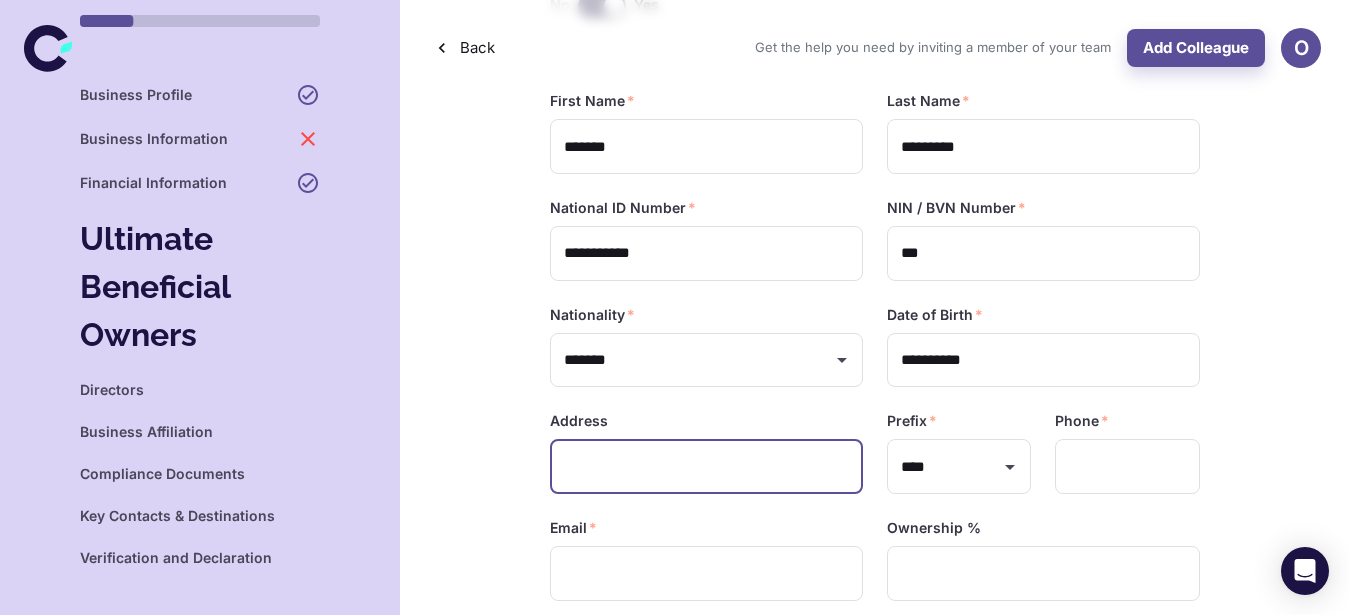 click at bounding box center [706, 466] 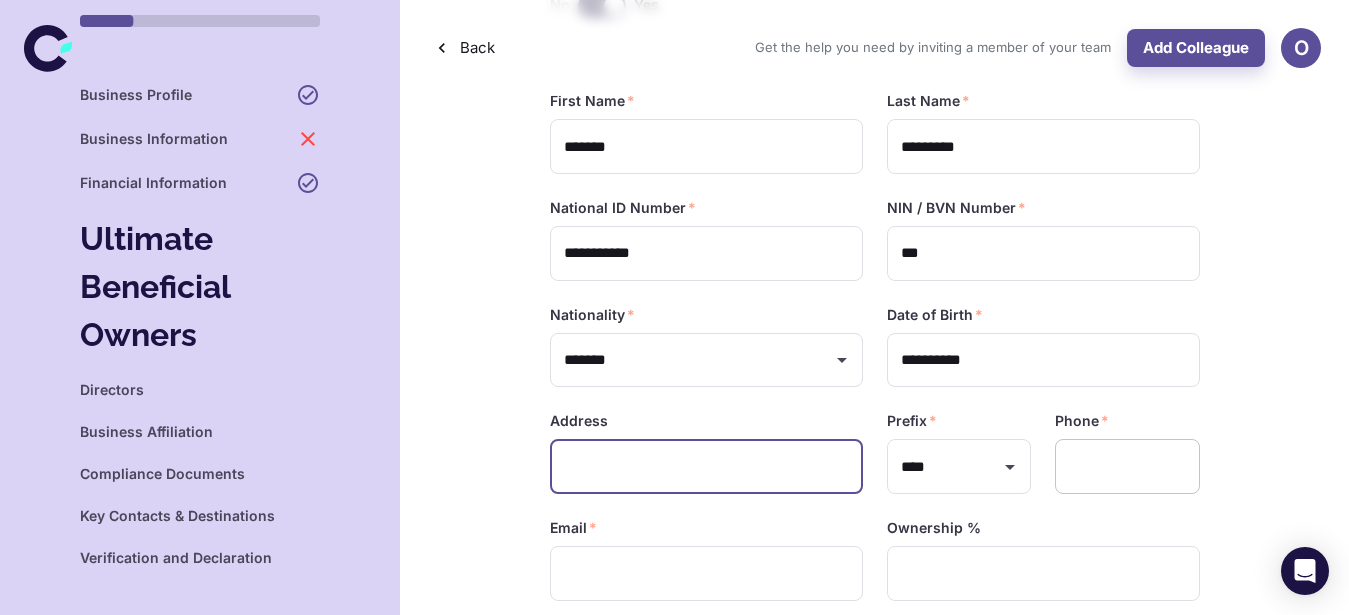 click at bounding box center [1127, 466] 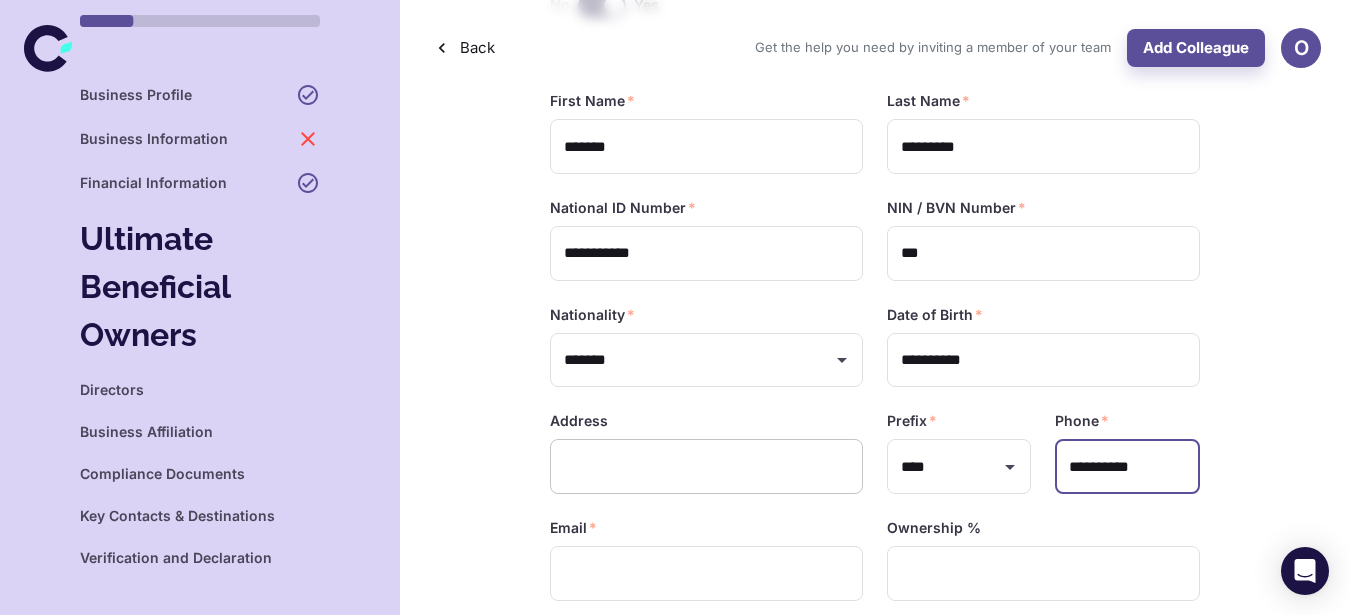 type on "**********" 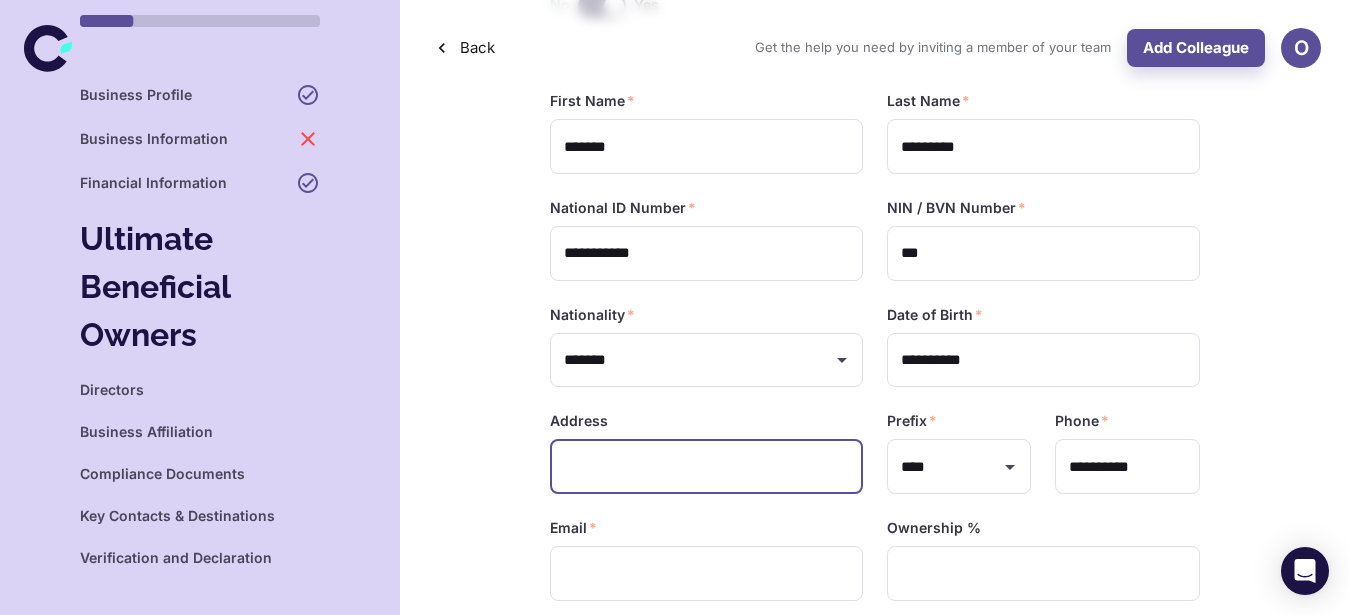 click at bounding box center [706, 466] 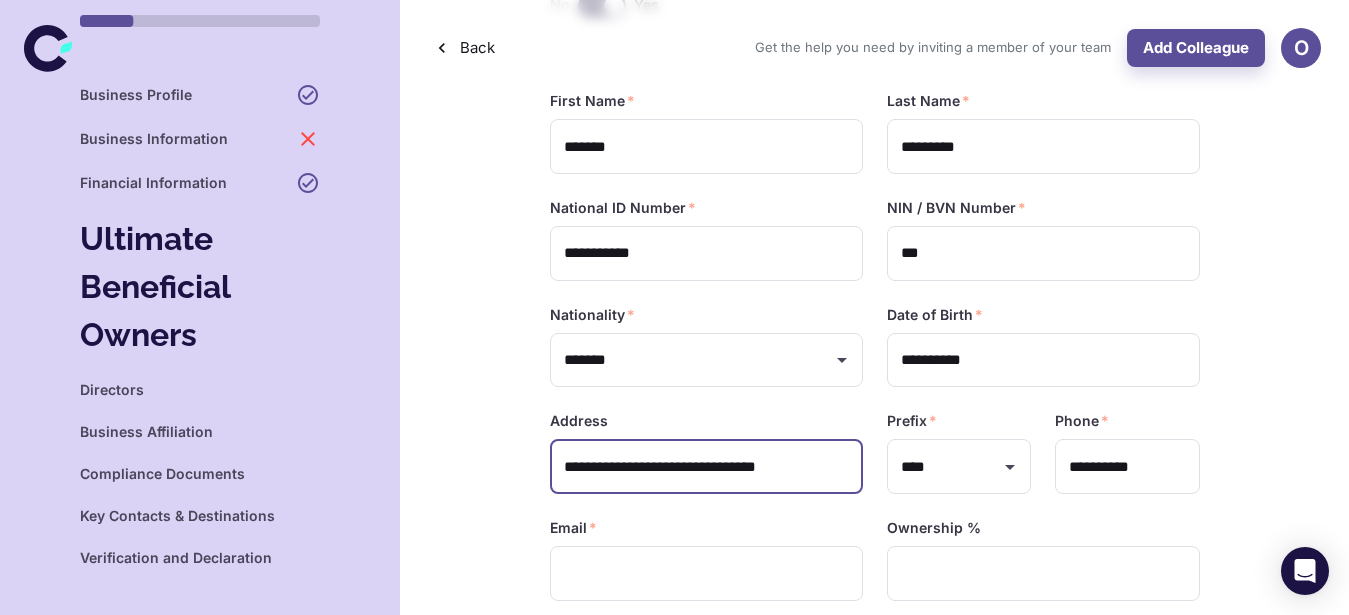 scroll, scrollTop: 0, scrollLeft: 0, axis: both 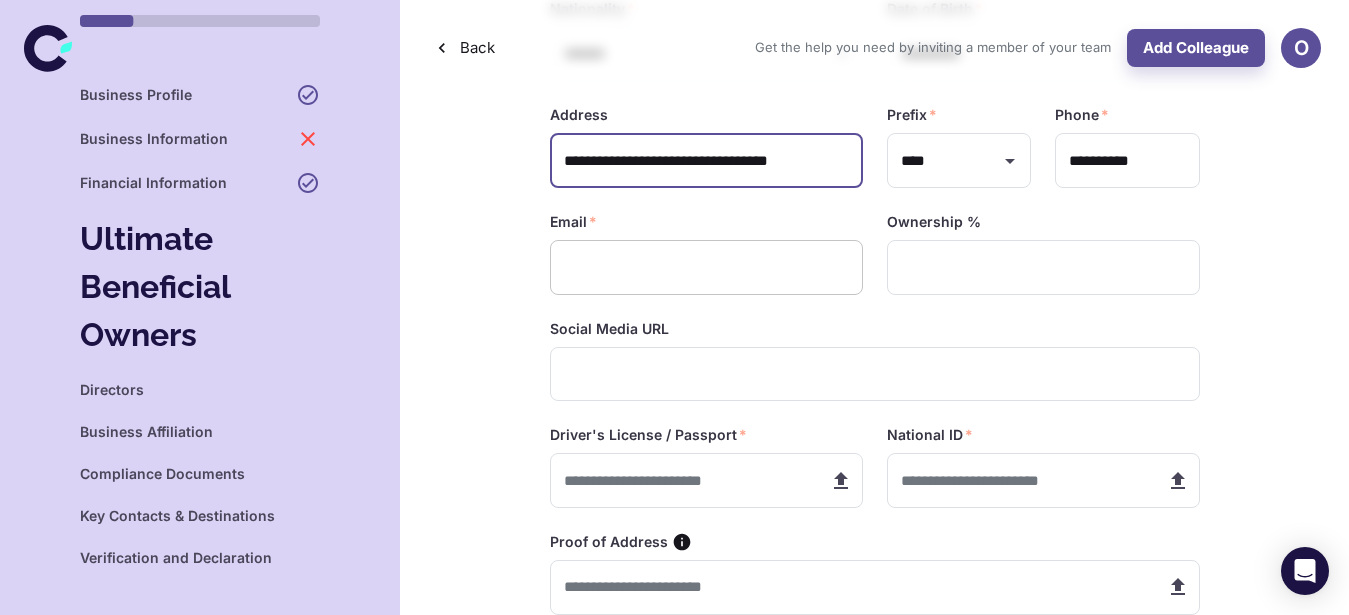 type on "**********" 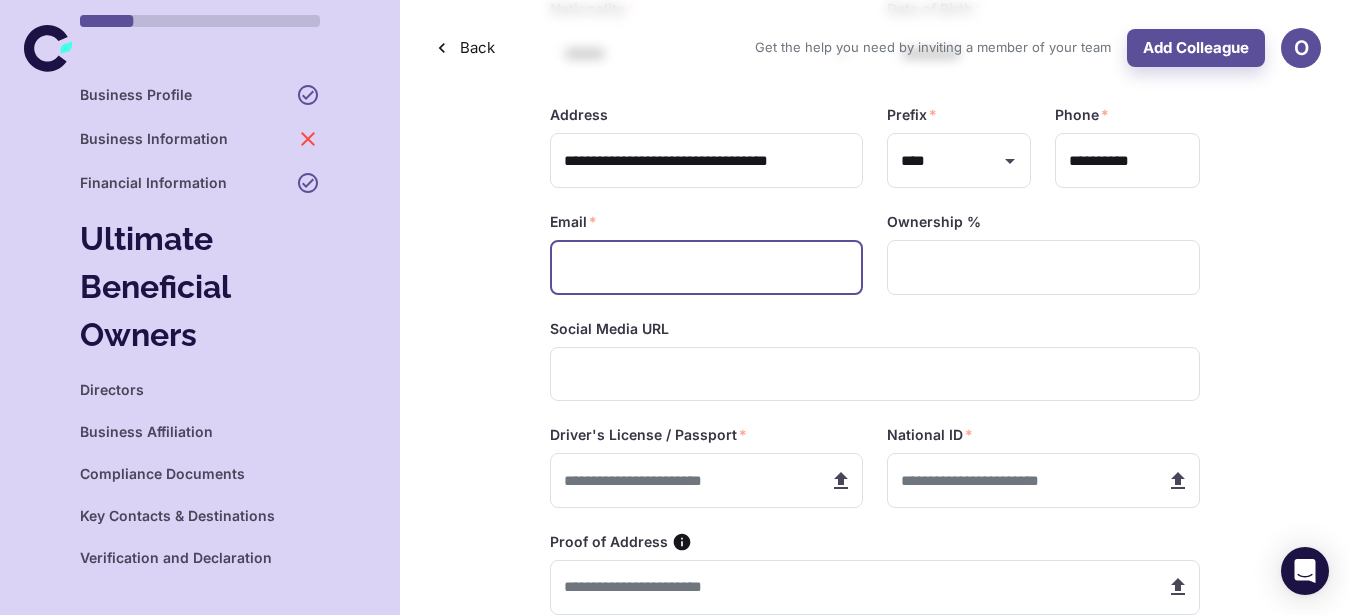 click at bounding box center (706, 267) 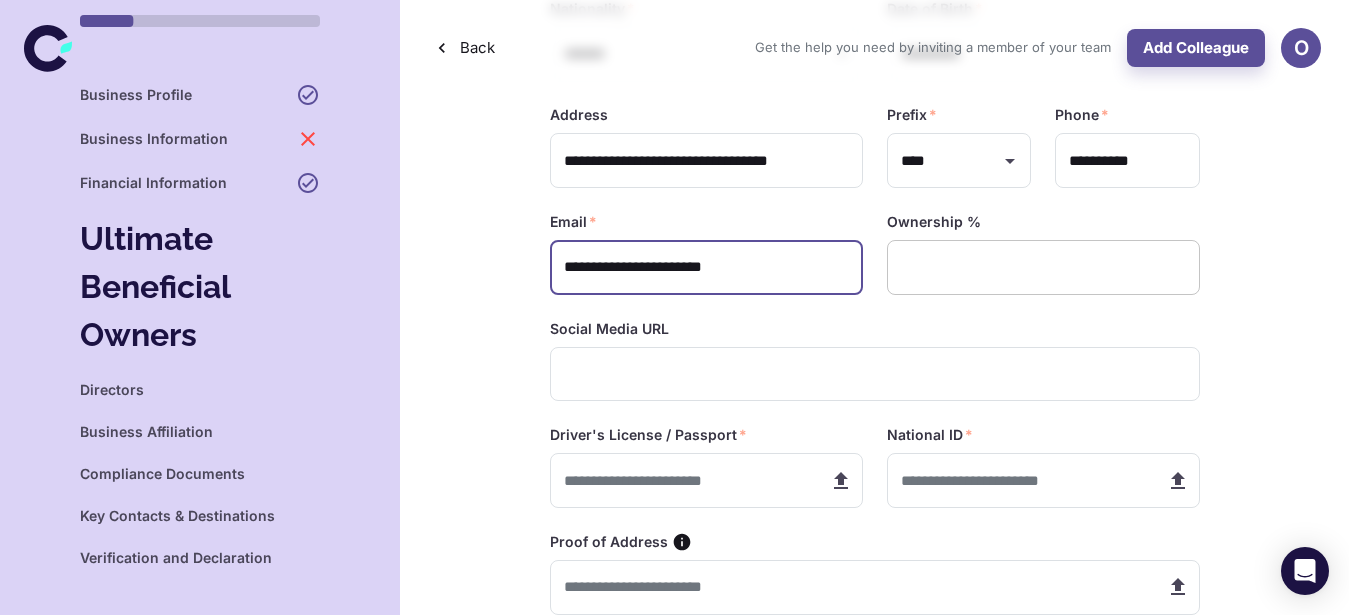 type on "**********" 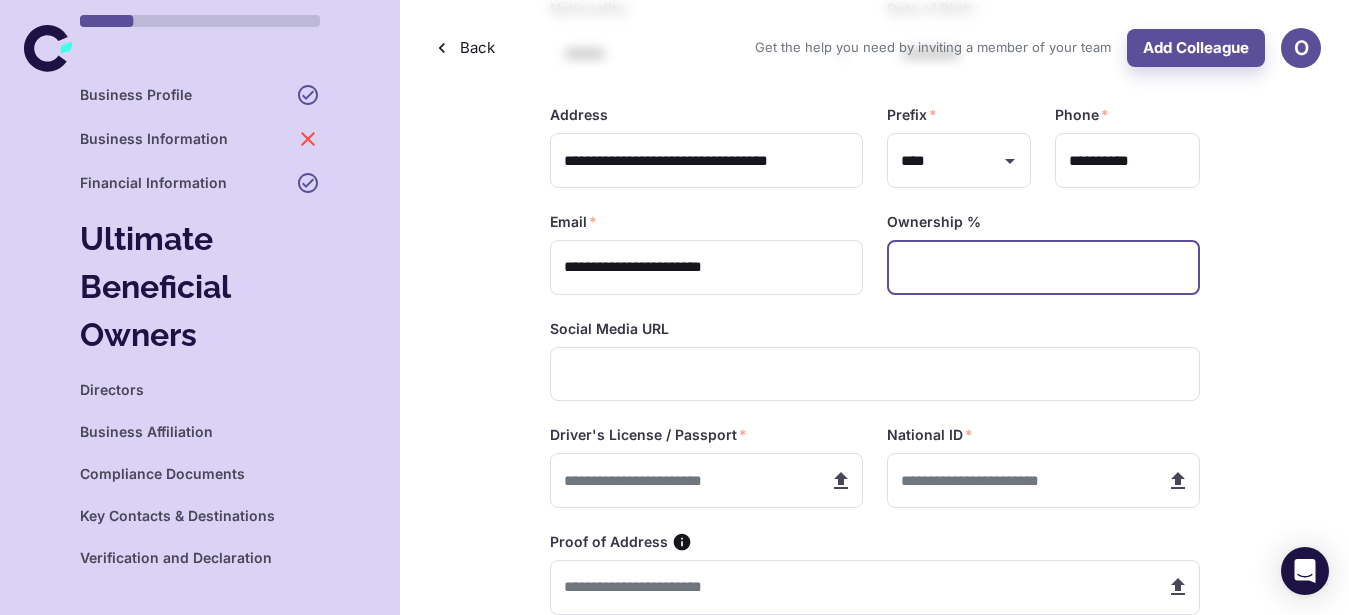click at bounding box center [1043, 267] 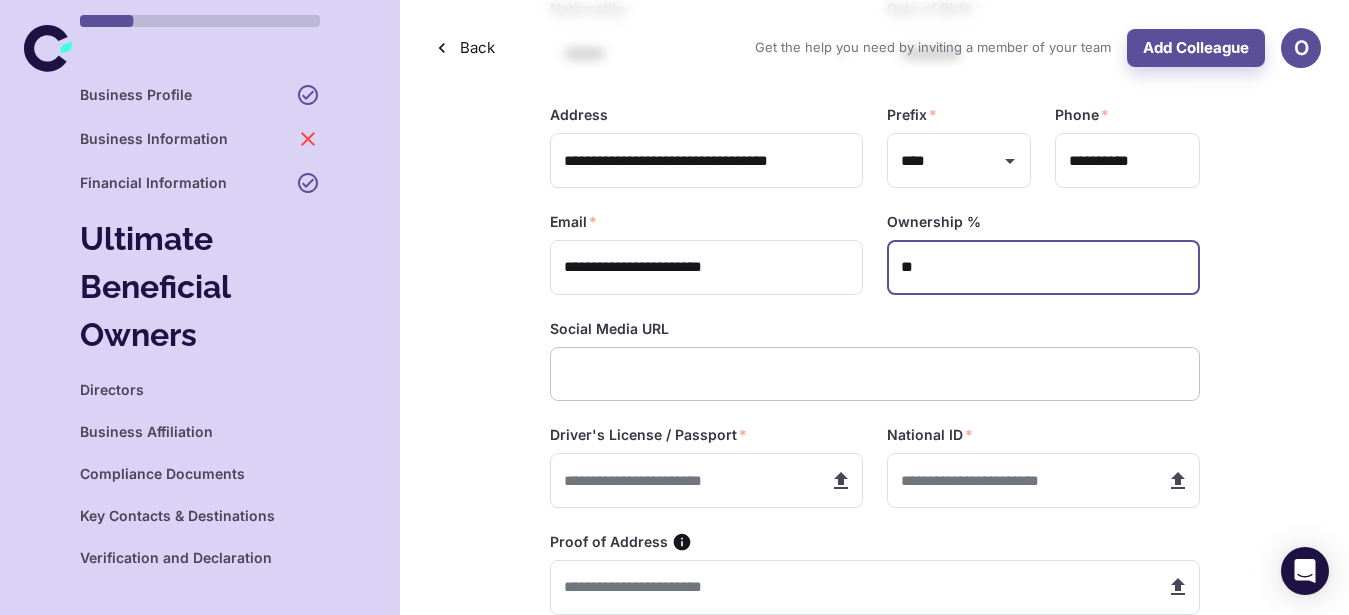 type on "**" 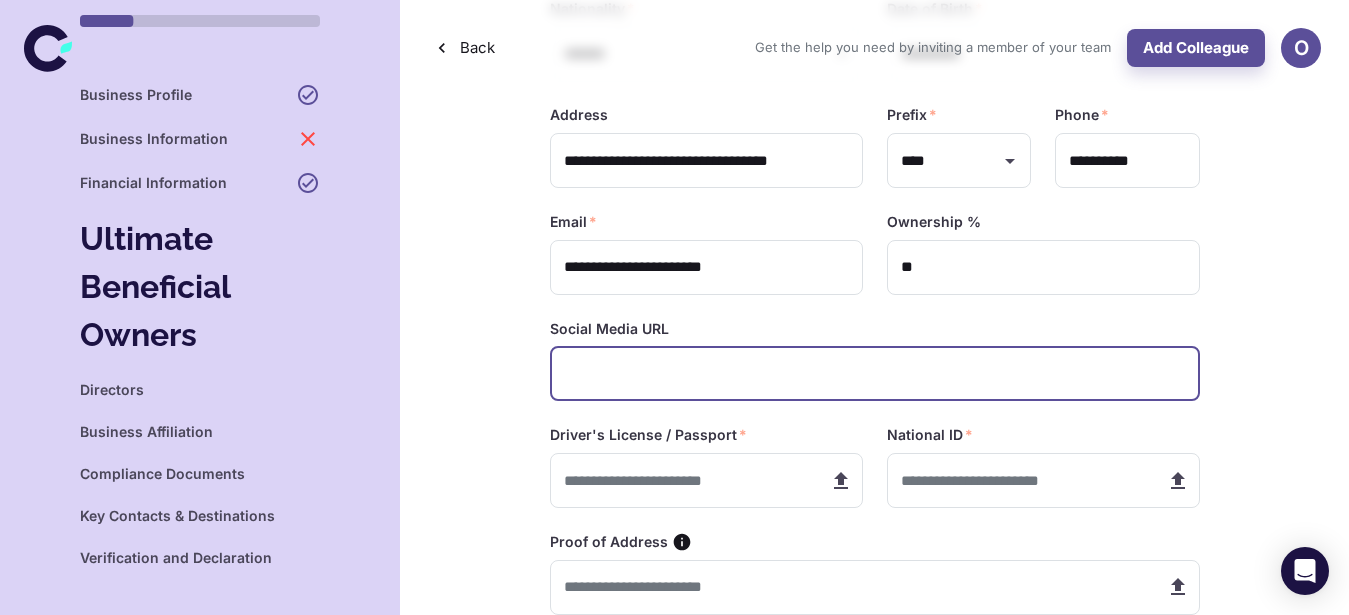 click at bounding box center (875, 374) 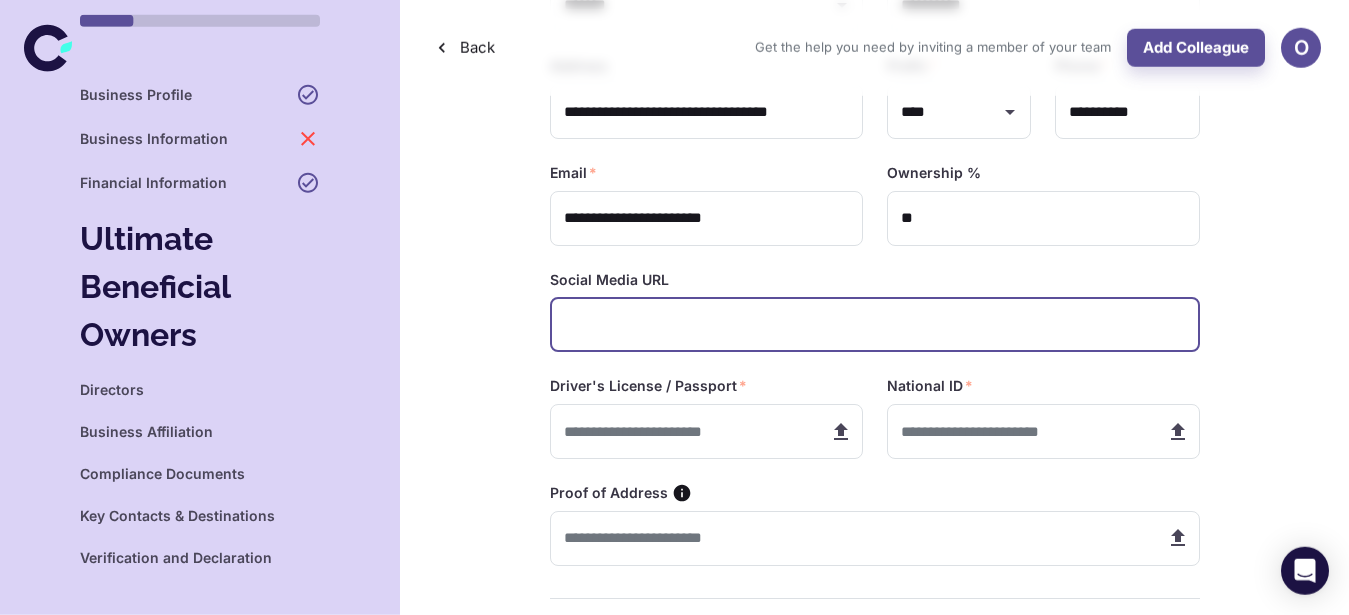 scroll, scrollTop: 510, scrollLeft: 0, axis: vertical 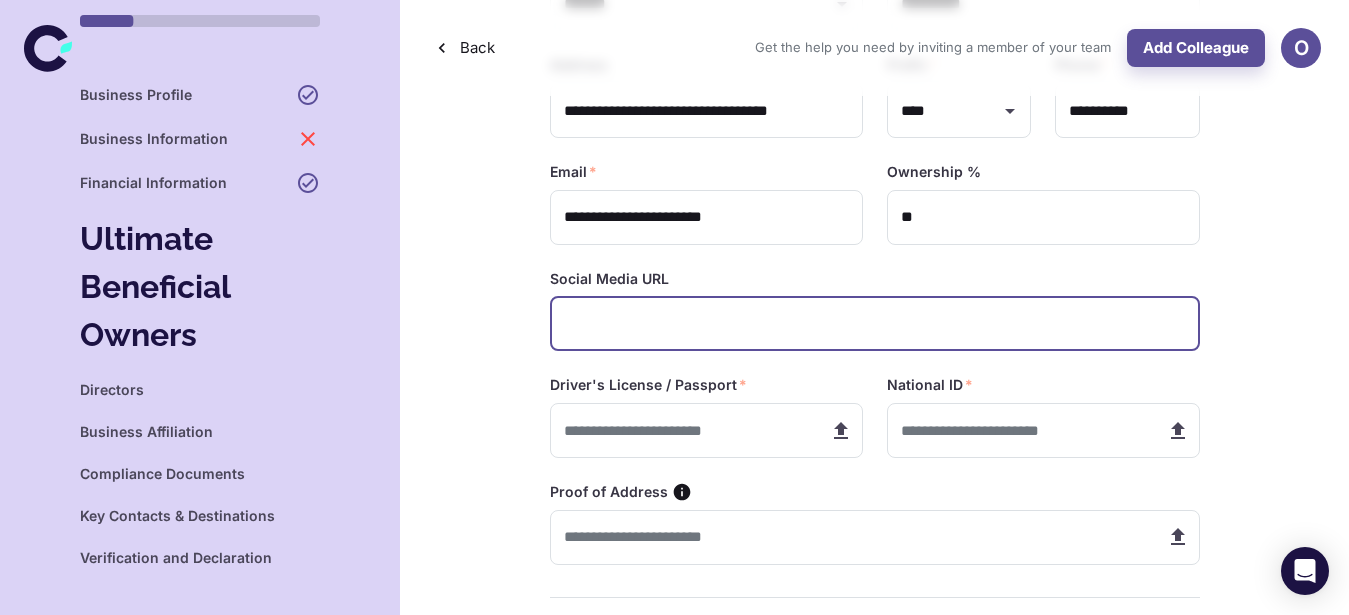 click at bounding box center [875, 324] 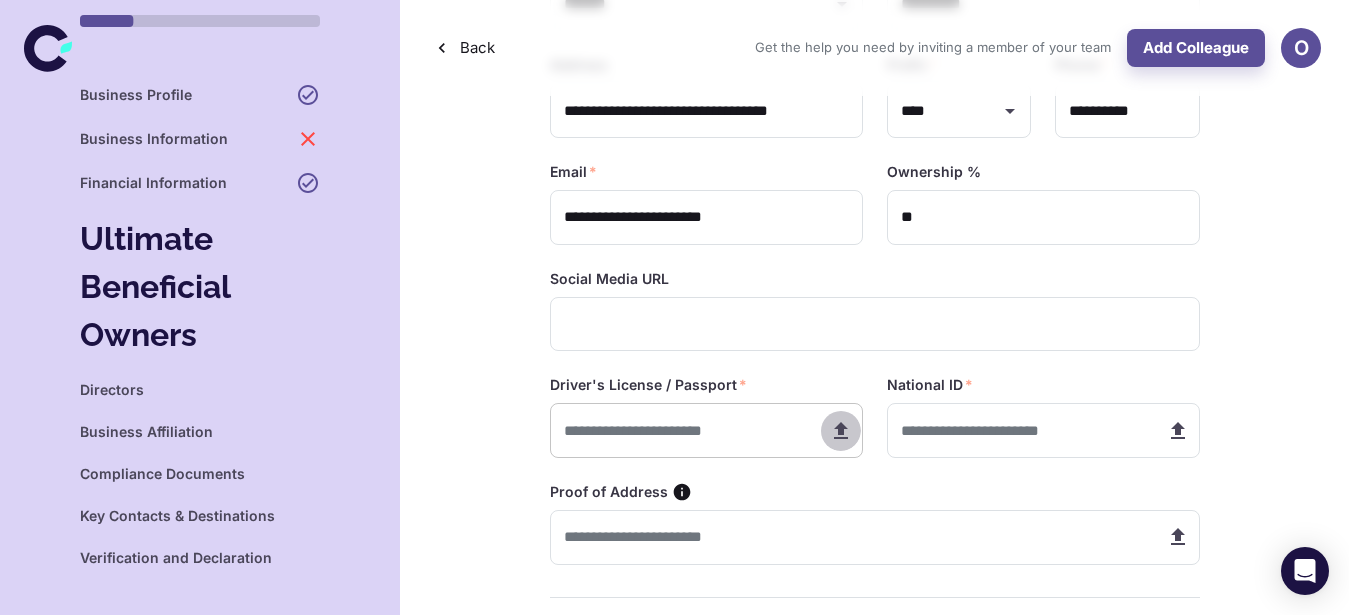 click 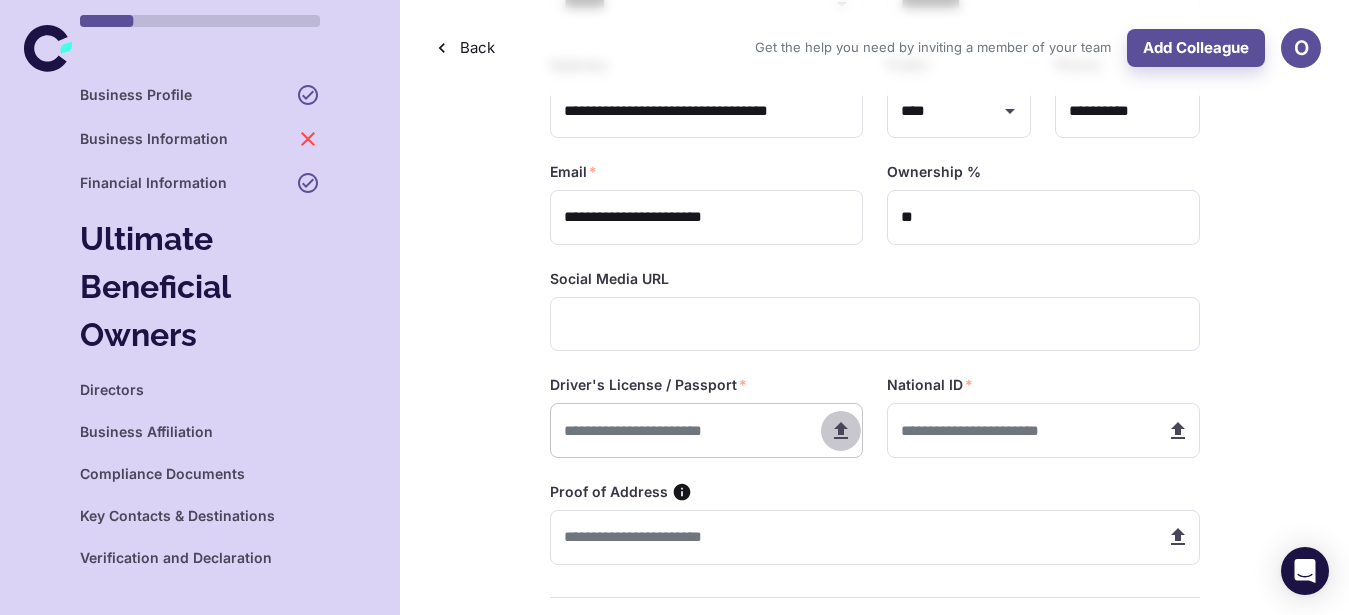 type 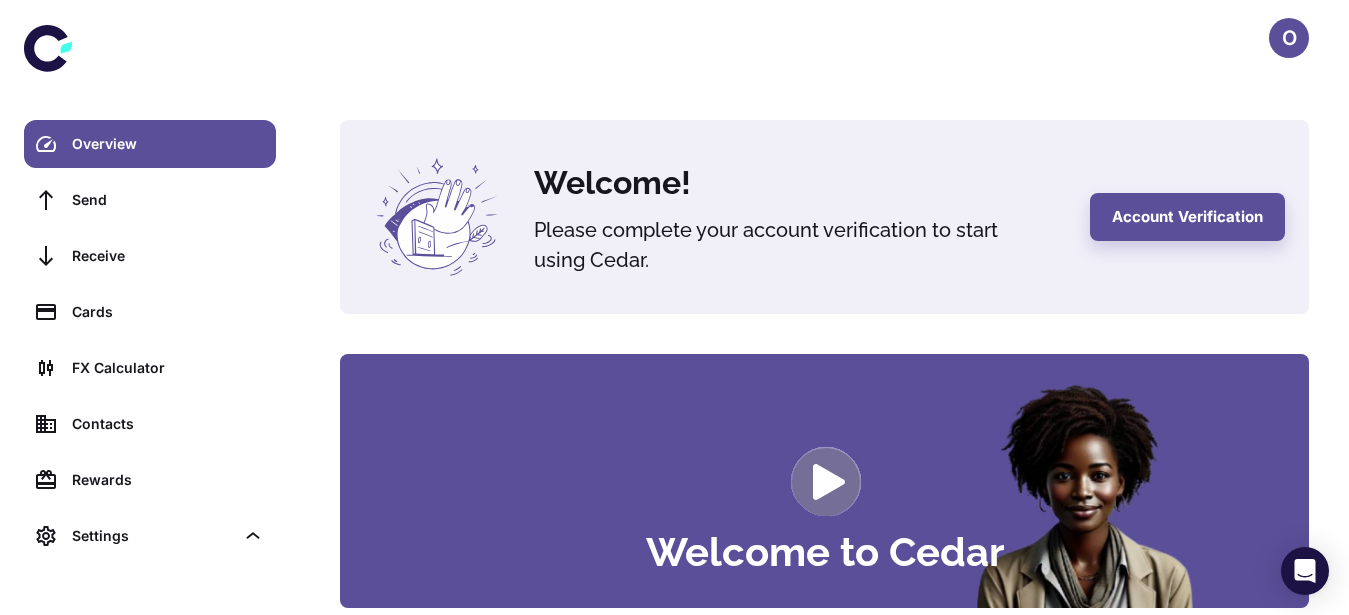 scroll, scrollTop: 0, scrollLeft: 0, axis: both 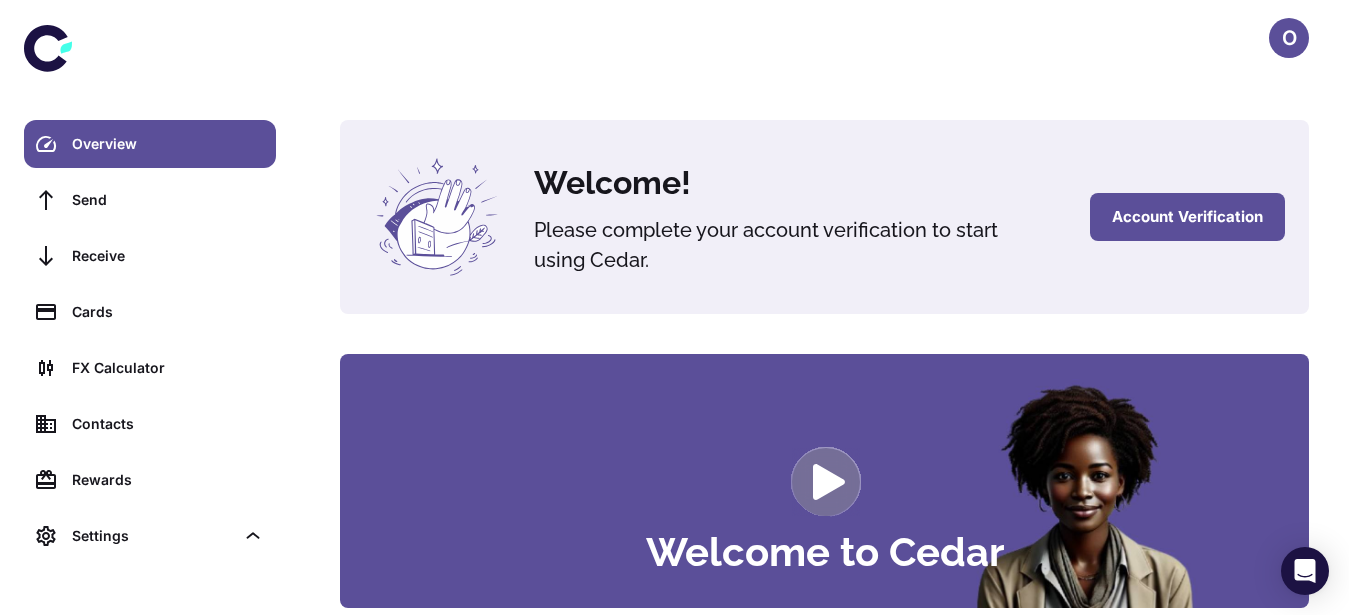 click on "Account Verification" at bounding box center (1187, 217) 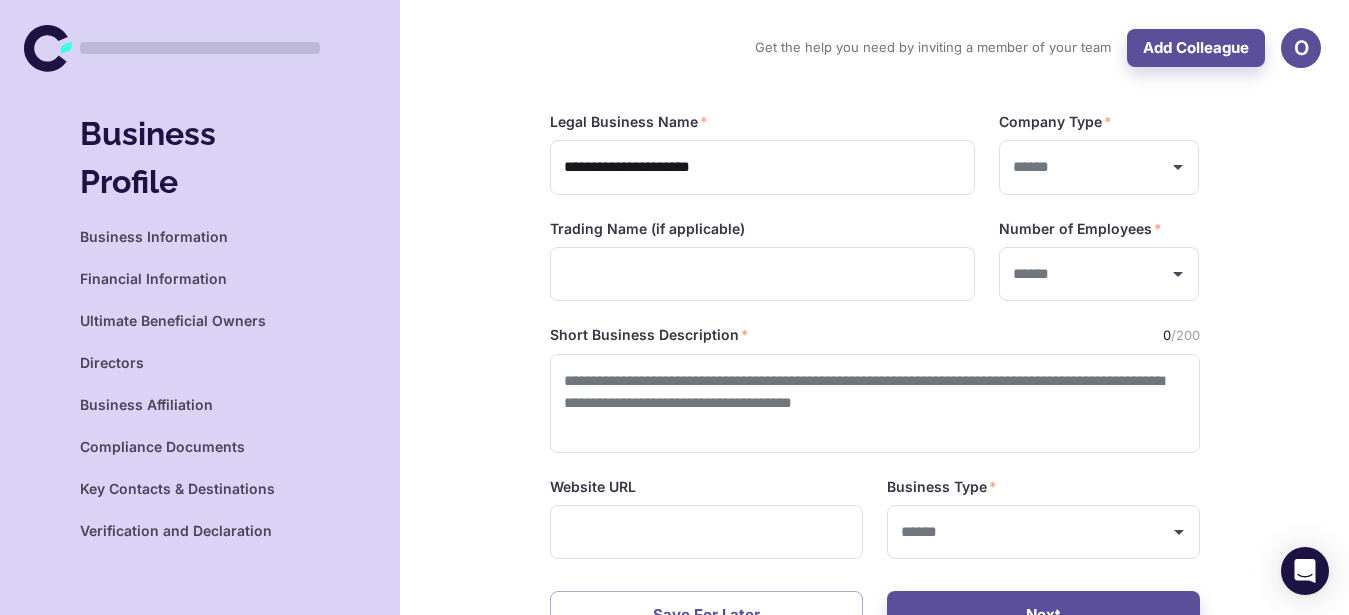 type on "*****" 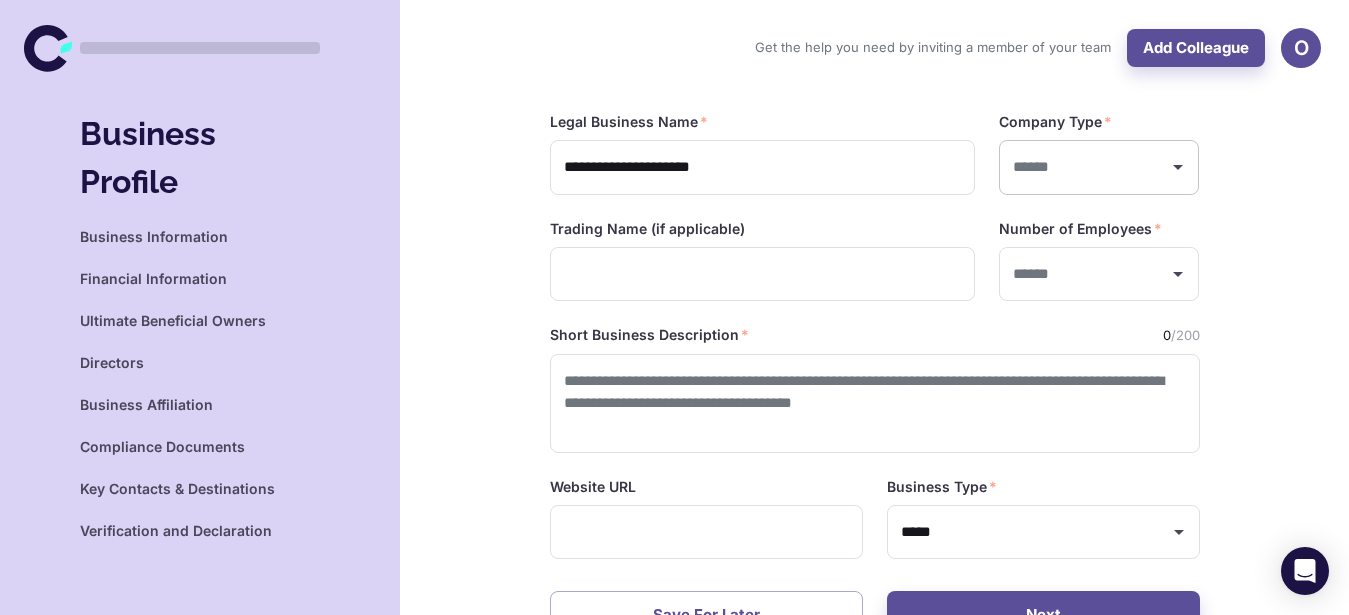 click at bounding box center [1084, 167] 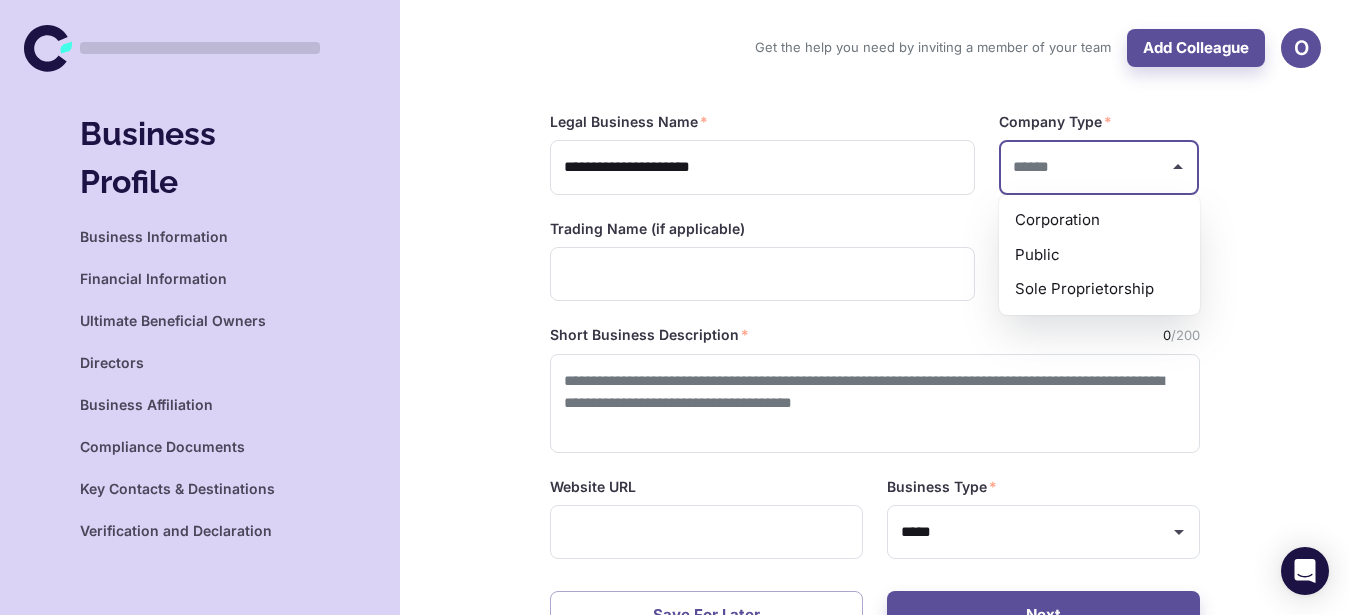 click on "Sole Proprietorship" at bounding box center (1099, 289) 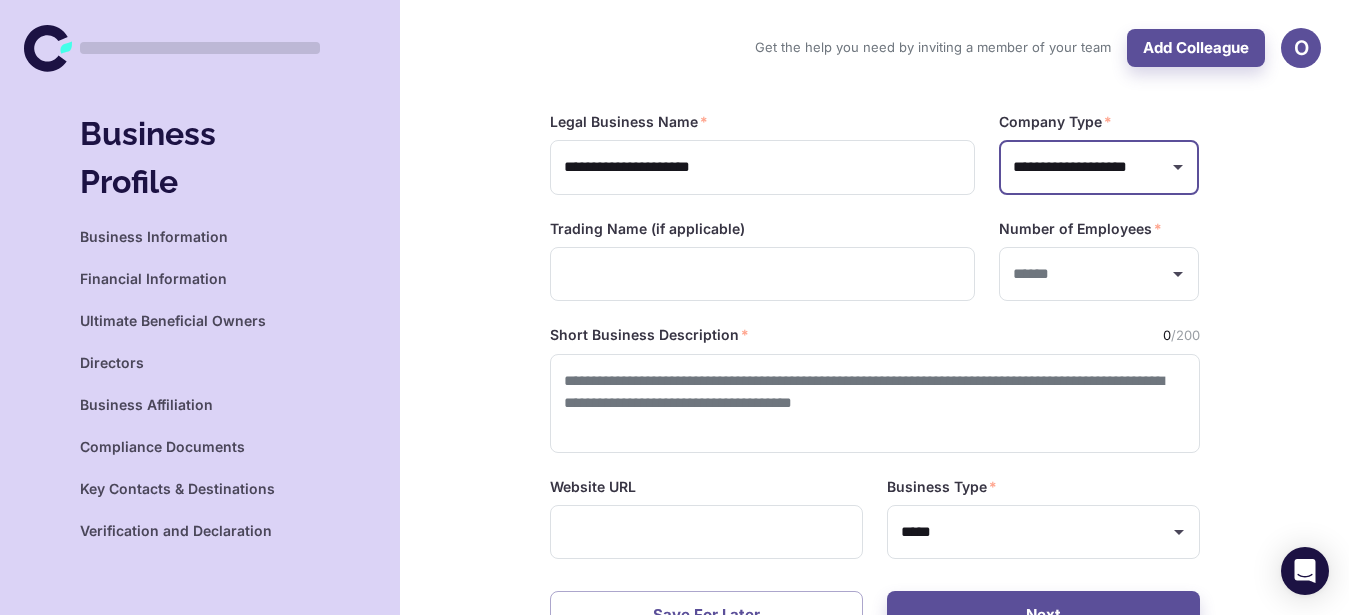 type on "**********" 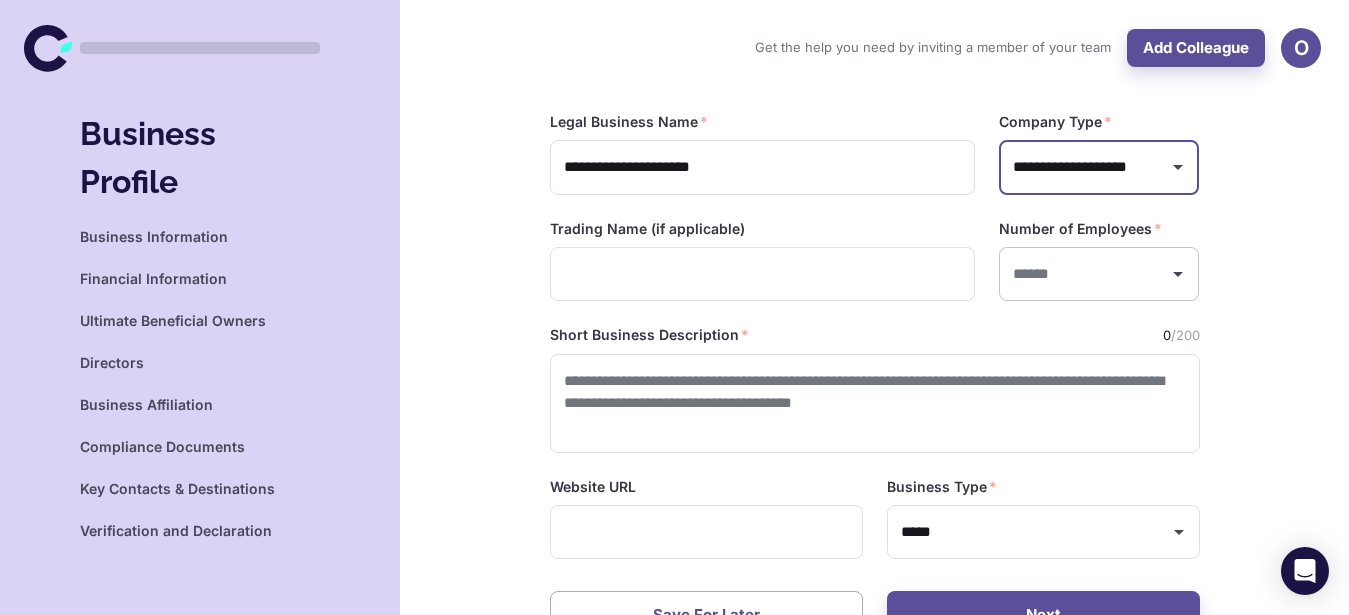 click at bounding box center (1084, 274) 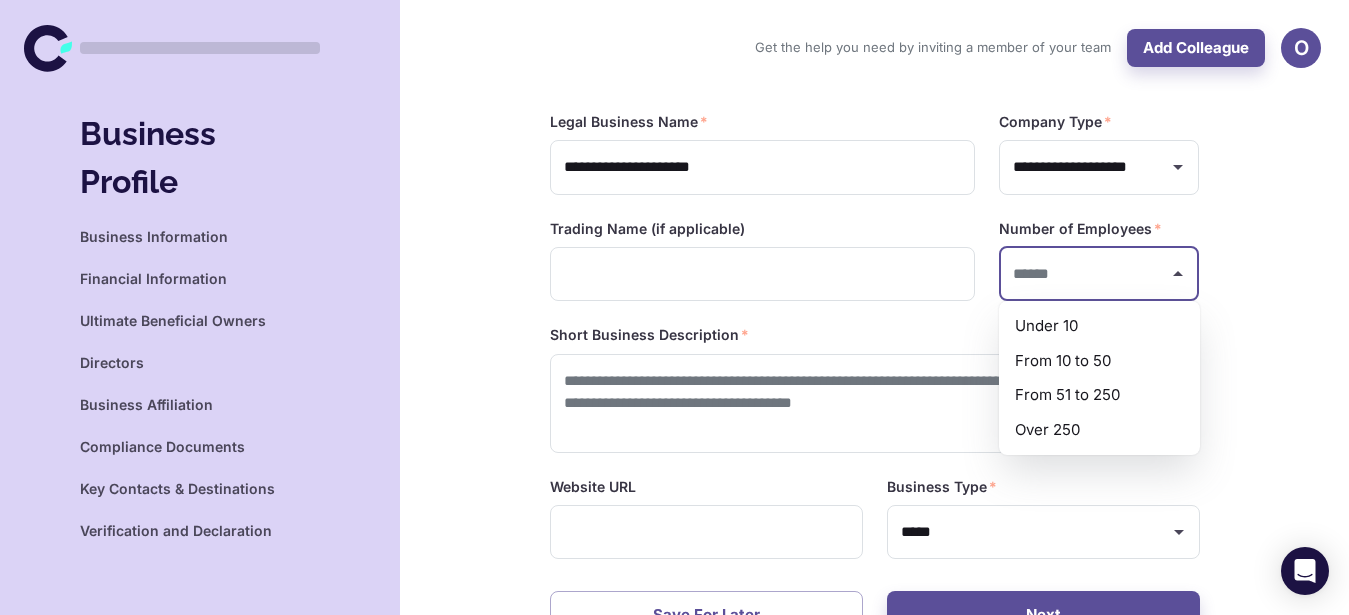 click on "Under 10" at bounding box center [1099, 326] 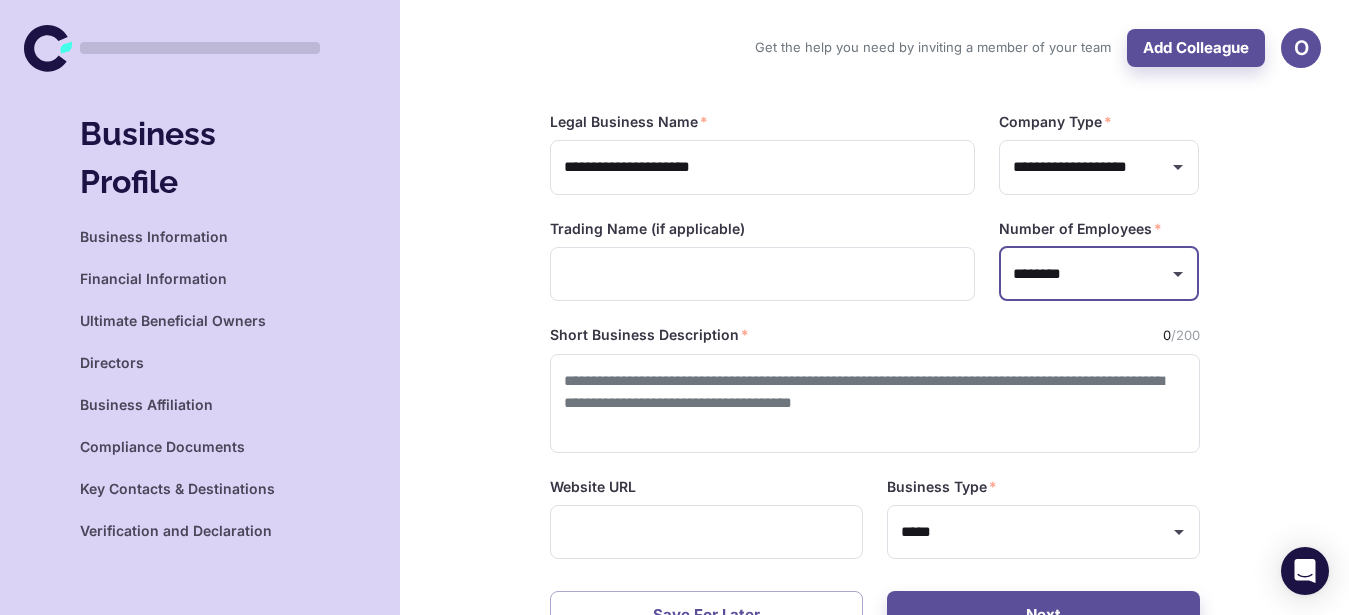 type on "********" 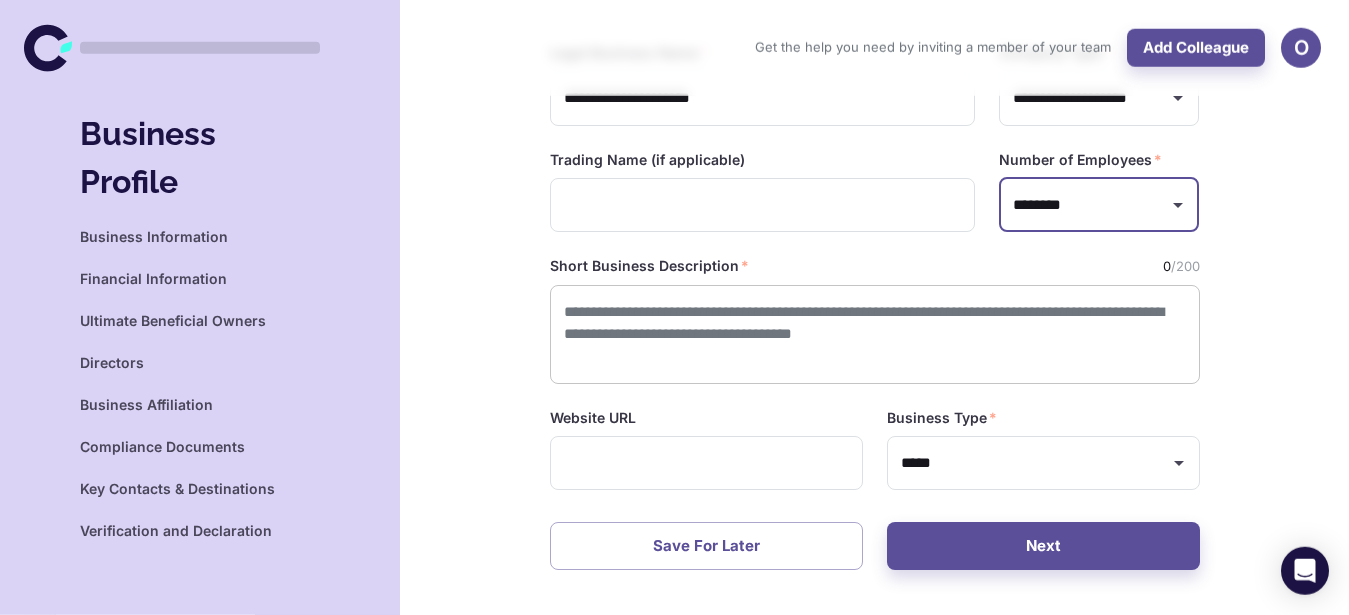scroll, scrollTop: 102, scrollLeft: 0, axis: vertical 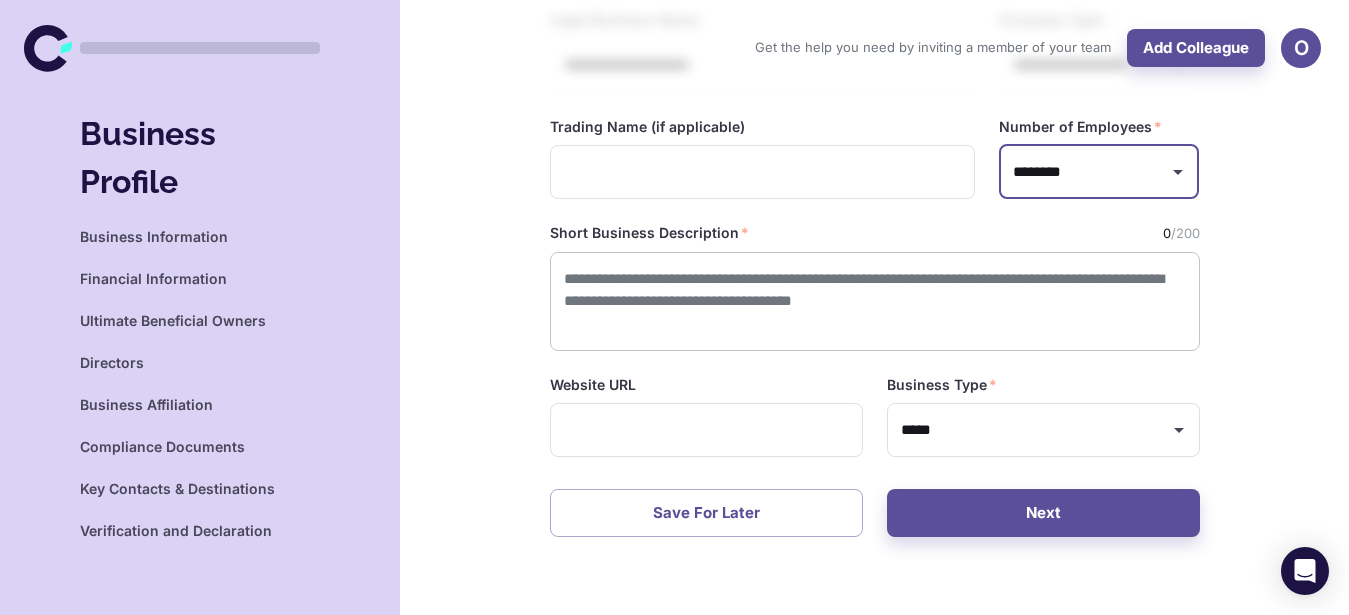 click at bounding box center (875, 301) 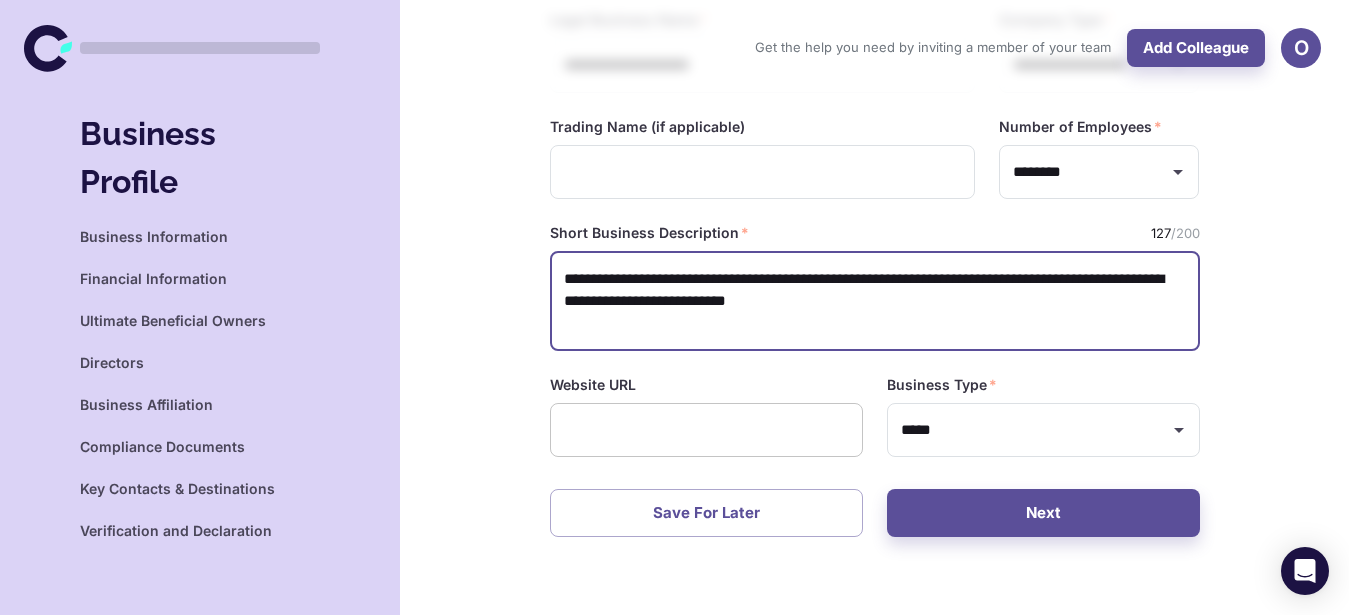 type on "**********" 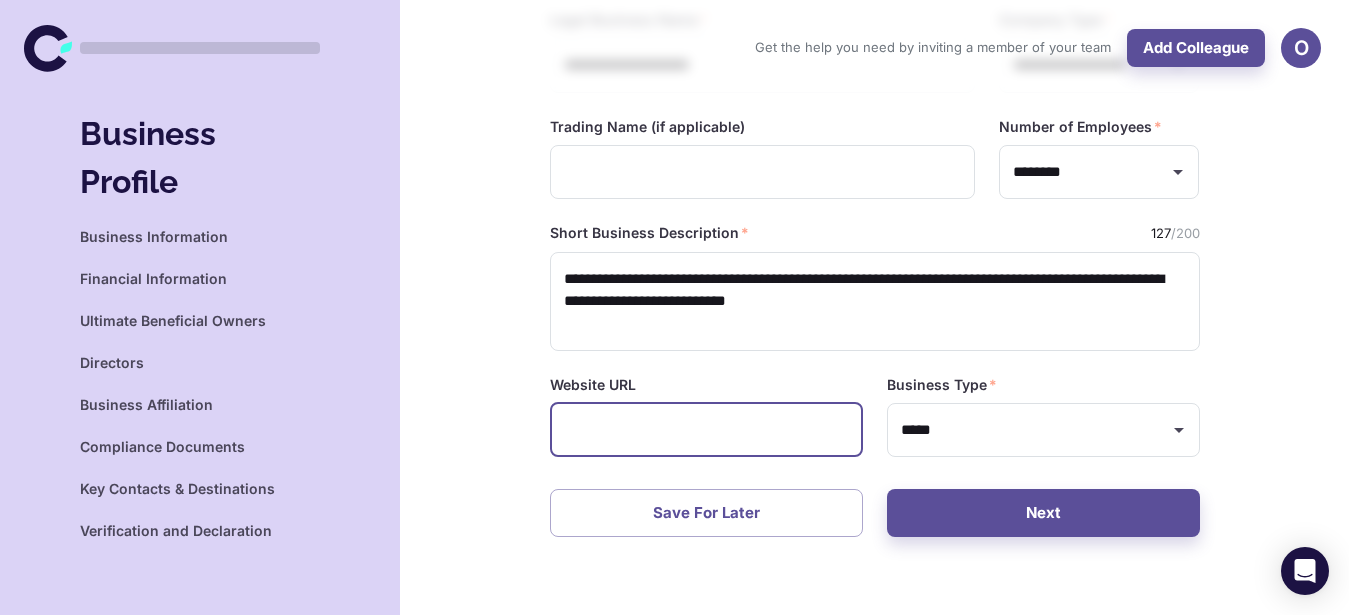 click at bounding box center [706, 430] 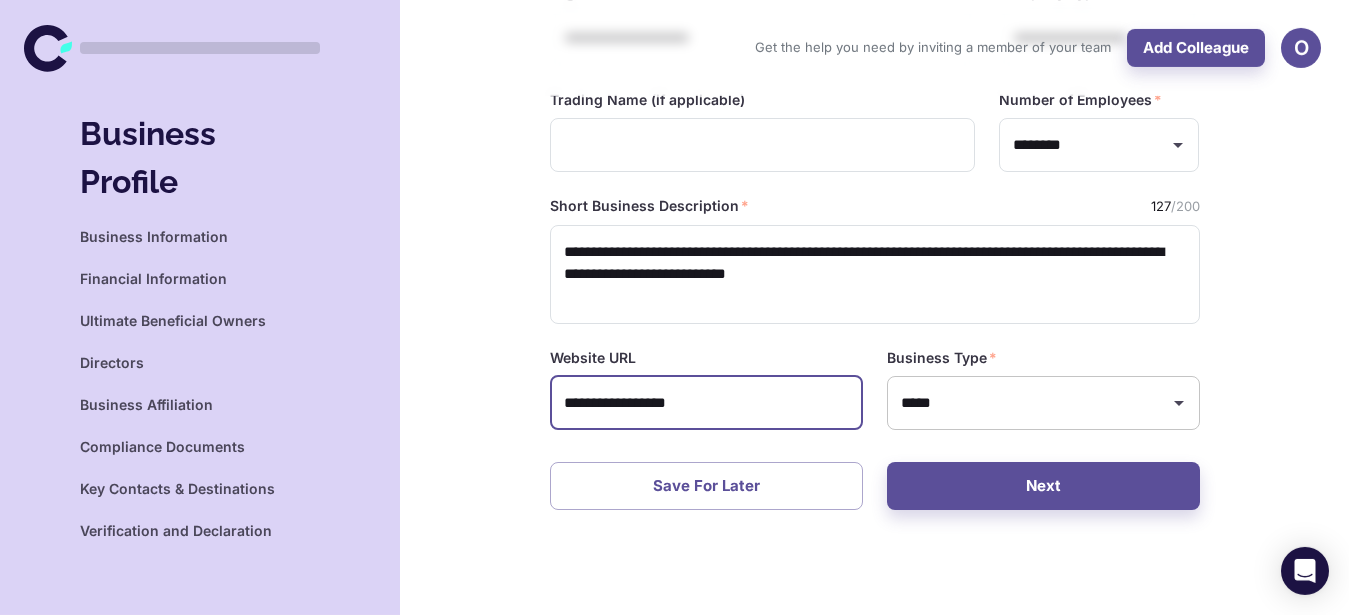 scroll, scrollTop: 136, scrollLeft: 0, axis: vertical 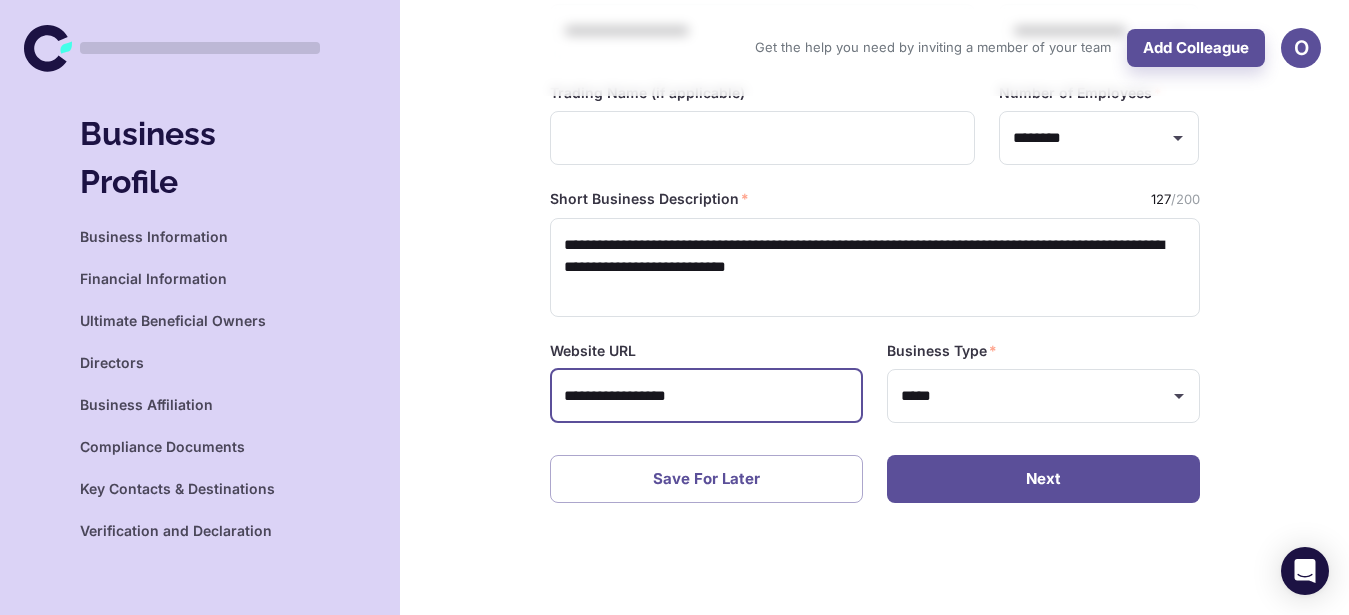 type on "**********" 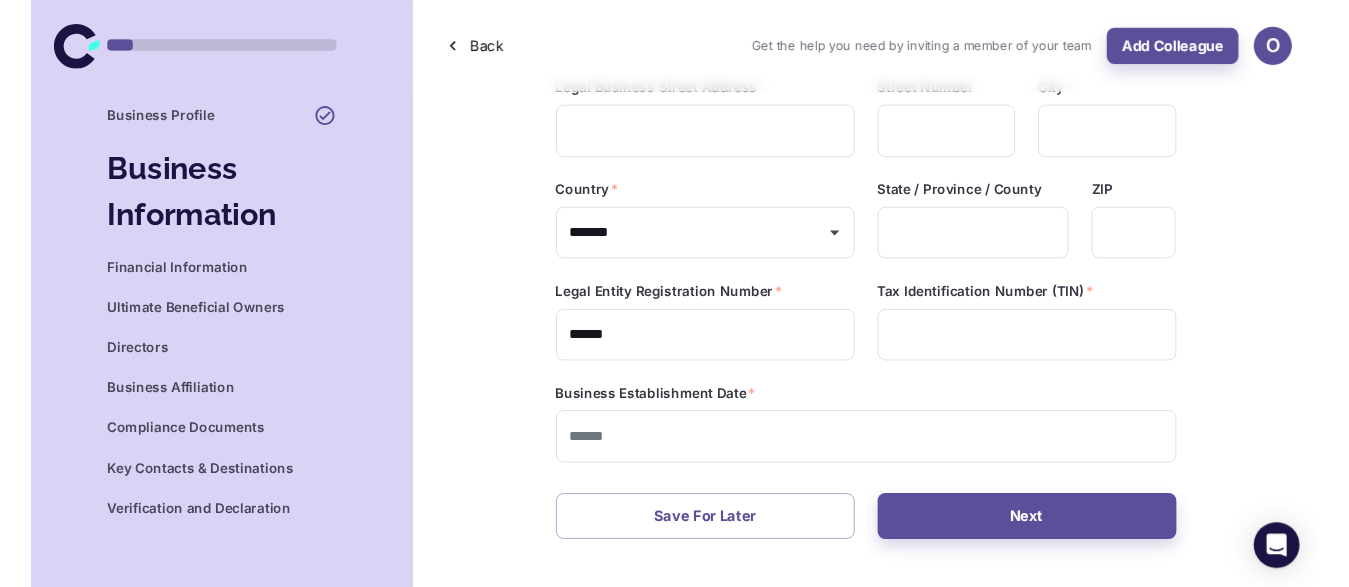 scroll, scrollTop: 0, scrollLeft: 0, axis: both 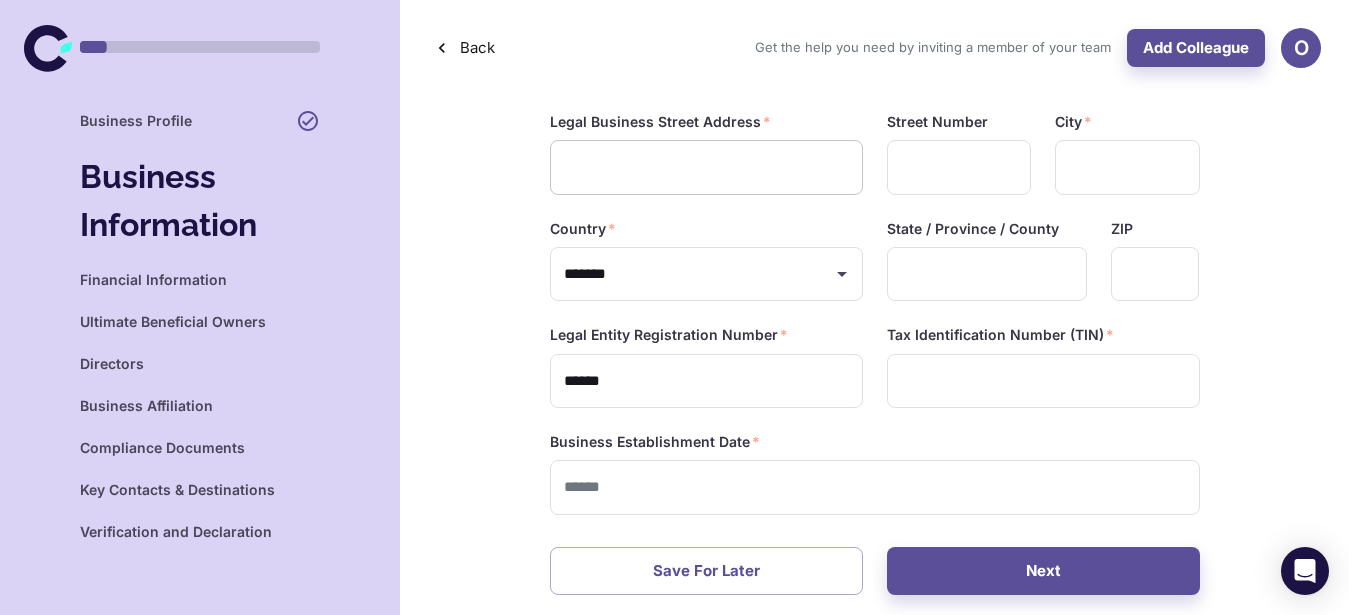 click at bounding box center (706, 167) 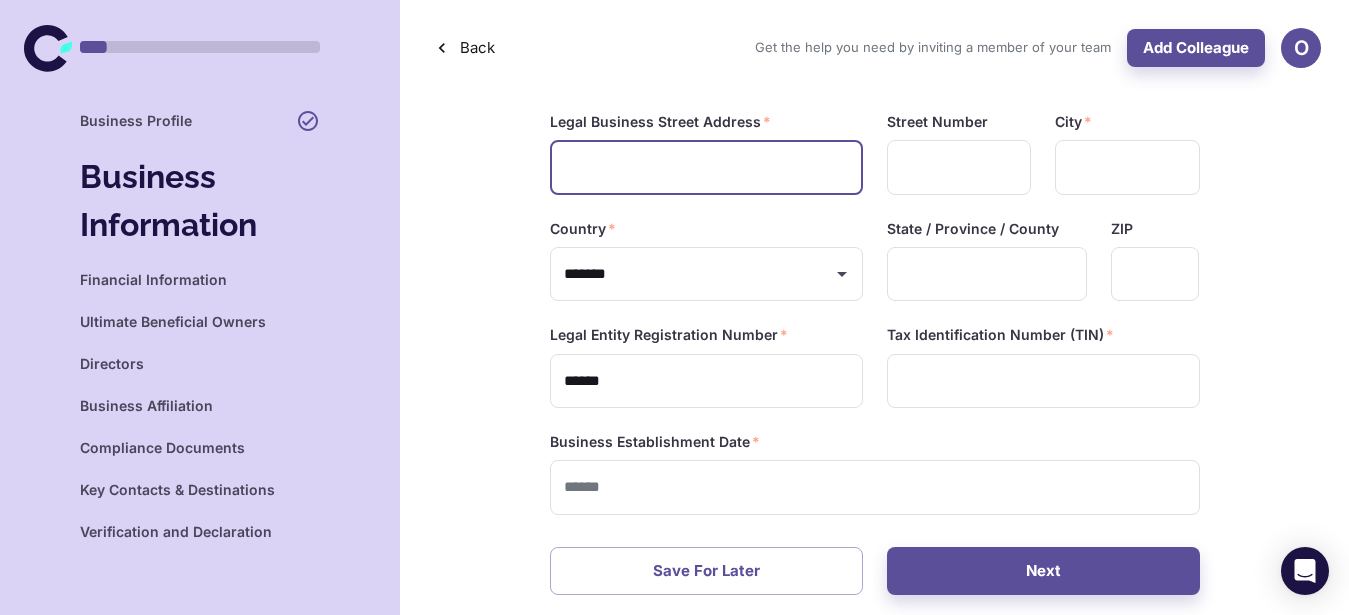 click at bounding box center (706, 167) 